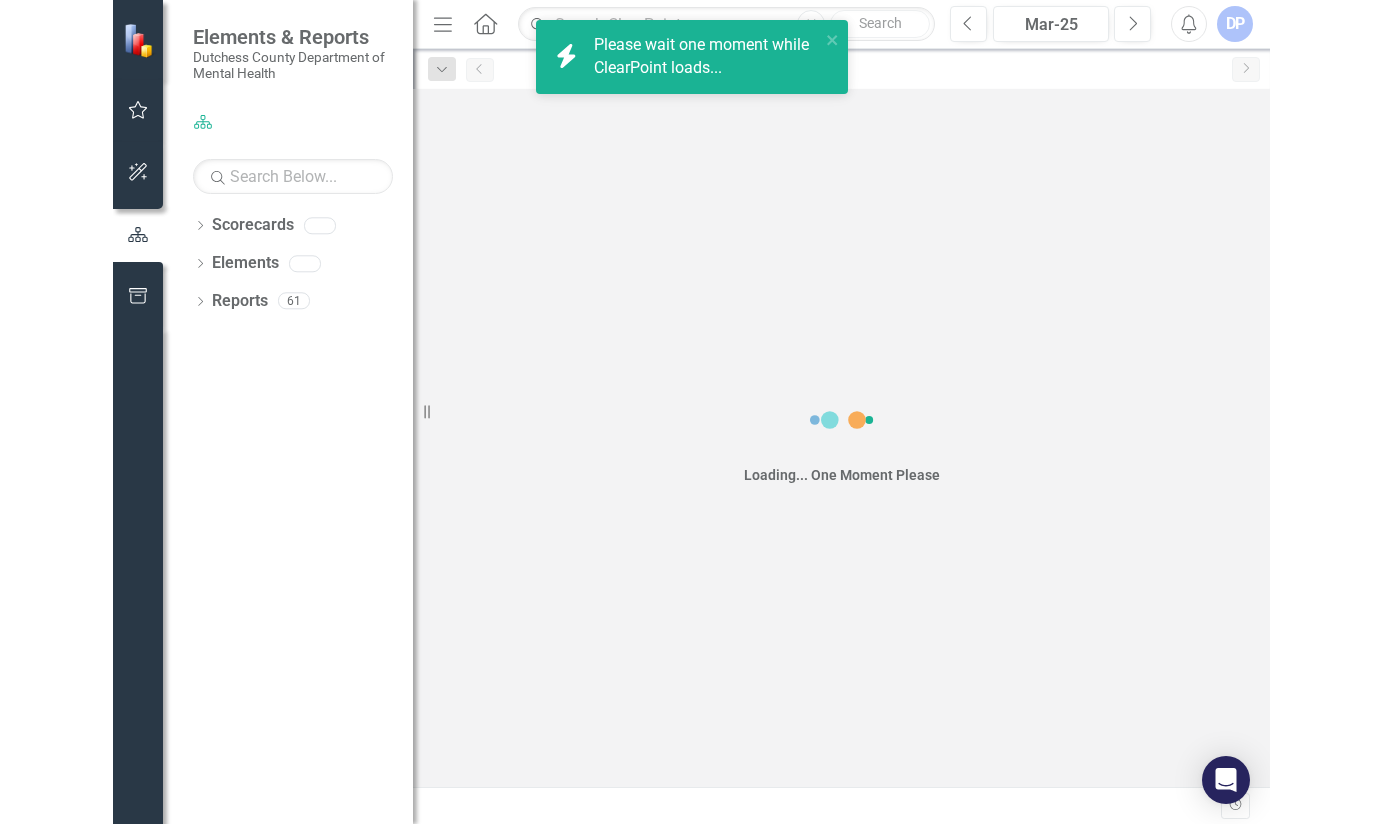 scroll, scrollTop: 0, scrollLeft: 0, axis: both 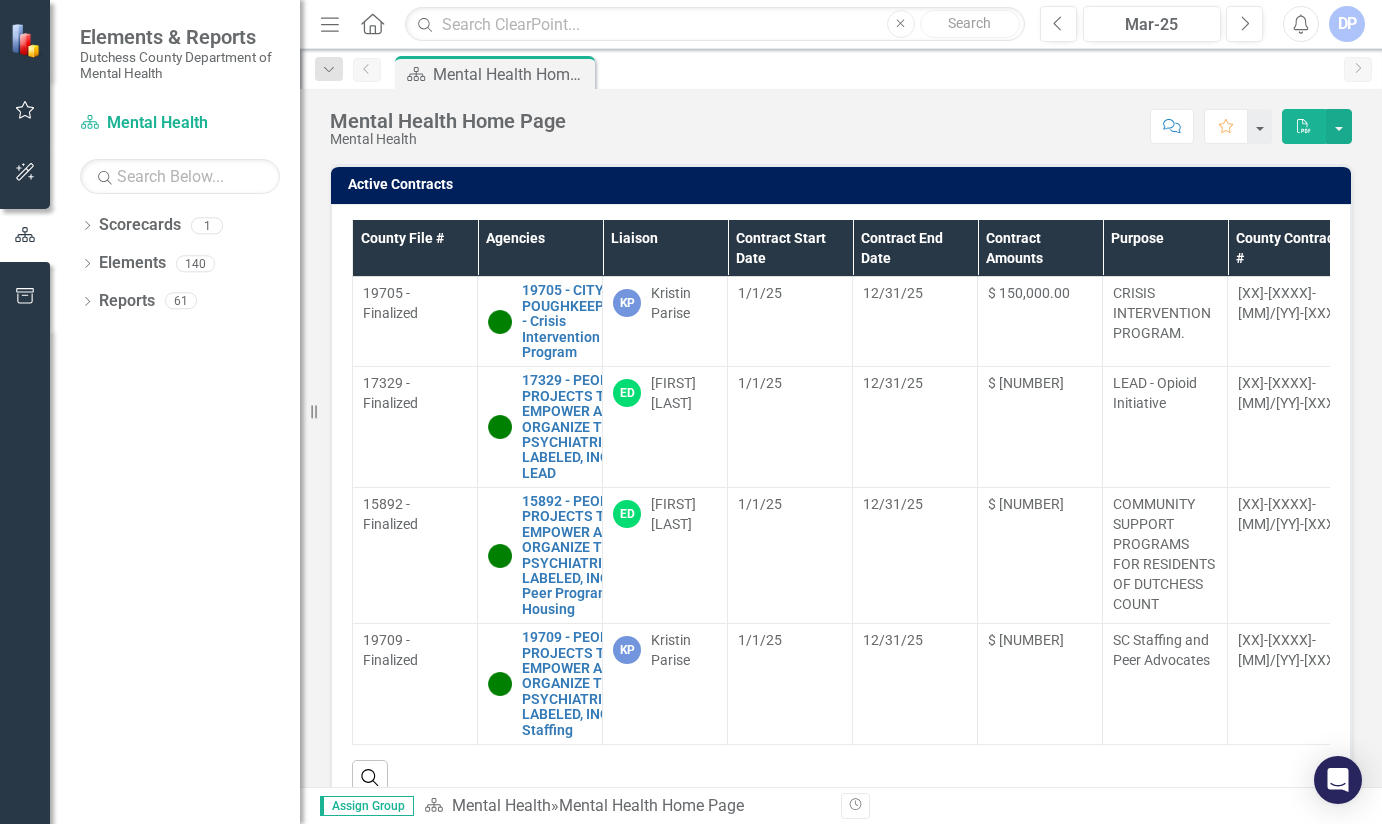 drag, startPoint x: 310, startPoint y: 406, endPoint x: 250, endPoint y: 414, distance: 60.530983 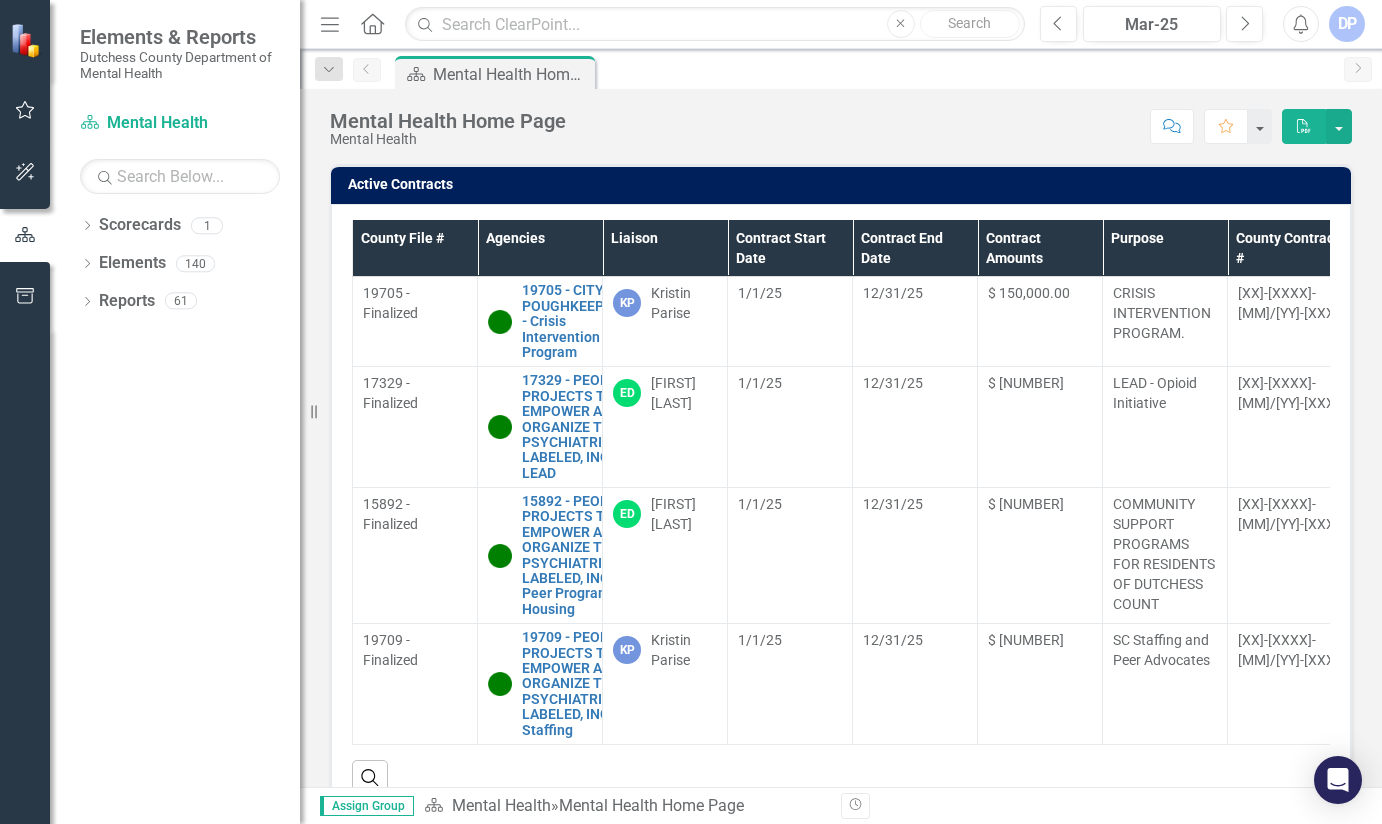click on "Elements & Reports Dutchess County Department of Mental Health Scorecard Mental Health Search Dropdown Scorecards 1 Mental Health Dropdown Elements 140 Dropdown Objective Objectives 0 Dropdown Agency Agencies 4   19705 - CITY OF POUGHKEEPSIE - Crisis Intervention Program   17329 - PEOPLE: PROJECTS TO EMPOWER AND ORGANIZE THE PSYCHIATRICALLY LABELED, INC. - LEAD   15892 - PEOPLE PROJECTS TO EMPOWER AND ORGANIZE THE PSYCHIATRICALLY LABELED, INC. Peer Programs & Housing   19709 - PEOPLE PROJECTS TO EMPOWER AND ORGANIZE THE PSYCHIATRICALLY LABELED, INC. SC Staffing Dropdown Outcome Outcomes 136 CIT - Current staff vacancy rate (listed as %) CIT - Total number of training attendees CIT - Total number of trainings held in quarter SC STAFFING - Individuals served with MH Concerns SC STAFFING - Individuals served with SU Concerns SC STAFFING - Youth Served (Under the age of 18) SC STAFFING - 90% of Guests with a substance abuse concern will be educated on community resources and information on harm reduction. Reports" at bounding box center [150, 412] 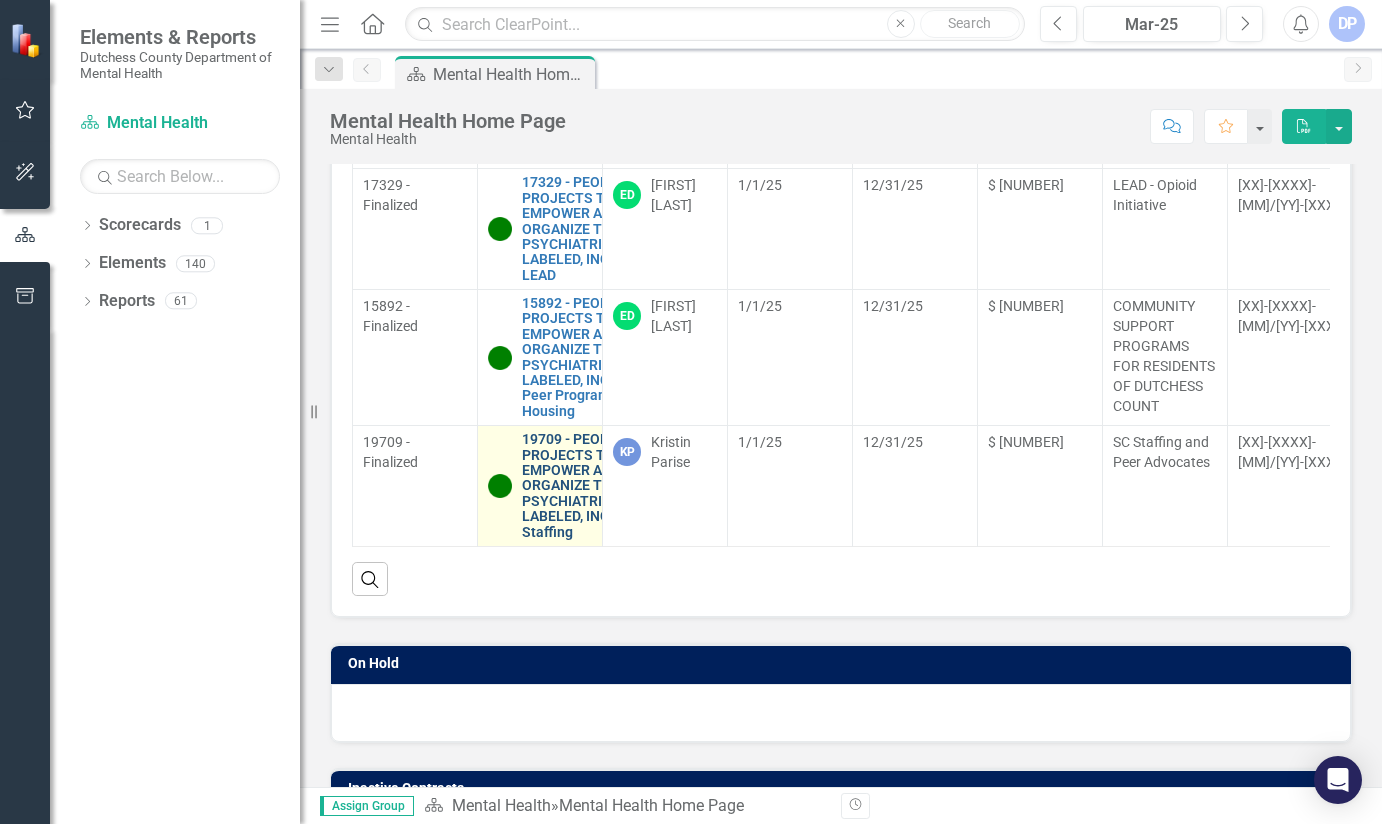 scroll, scrollTop: 199, scrollLeft: 0, axis: vertical 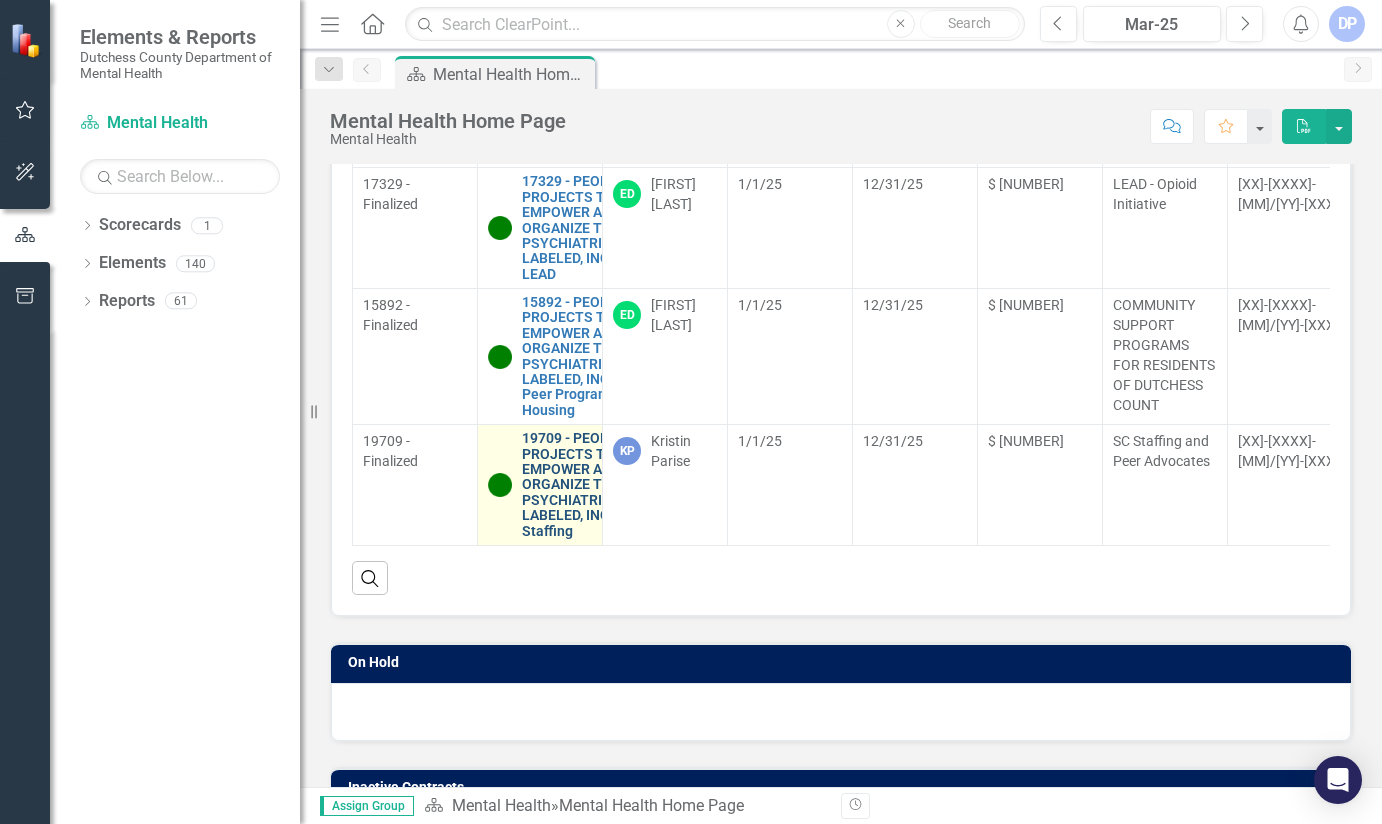 click on "19709 - PEOPLE PROJECTS TO EMPOWER AND ORGANIZE THE PSYCHIATRICALLY LABELED, INC. SC Staffing" at bounding box center [582, 485] 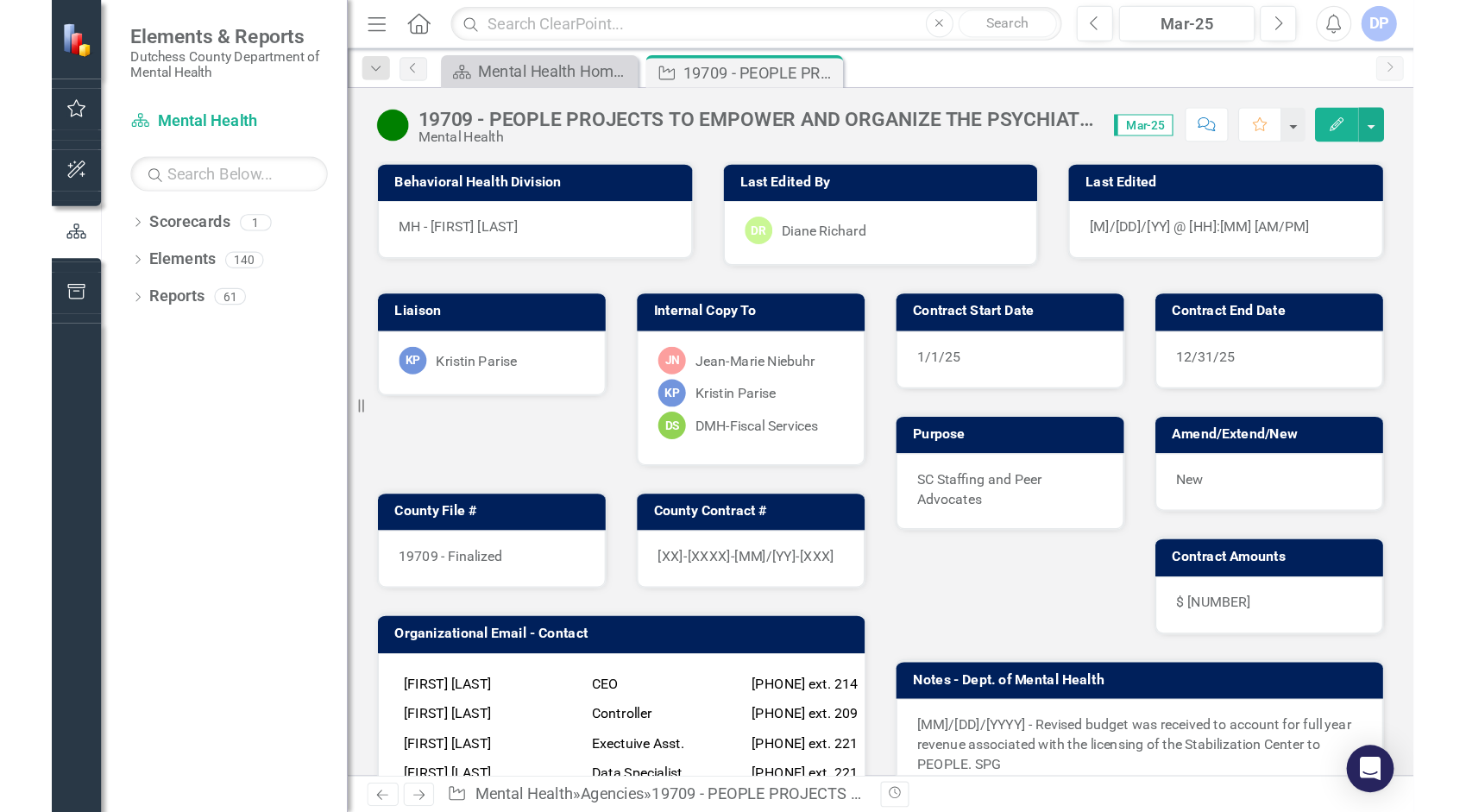 scroll, scrollTop: 0, scrollLeft: 0, axis: both 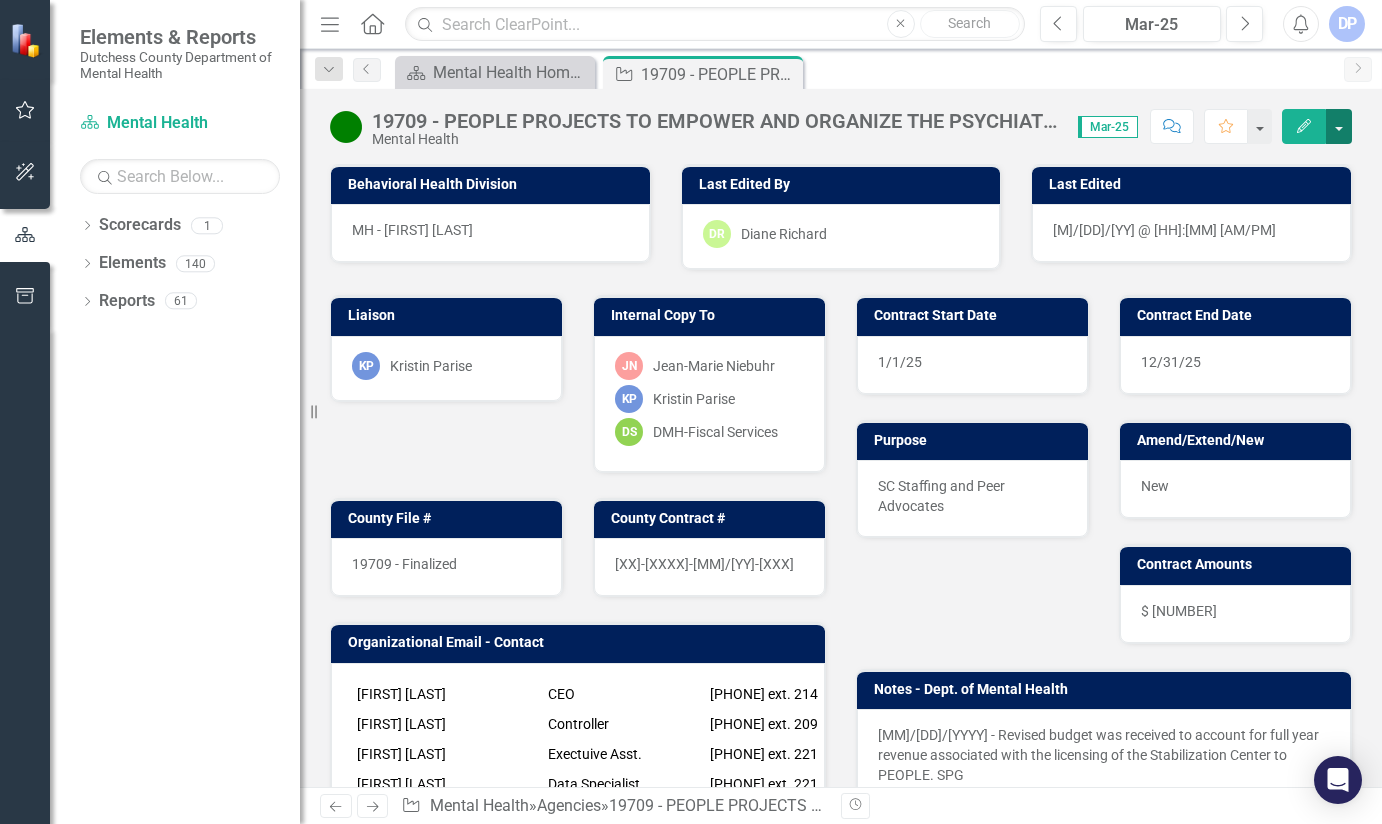 click at bounding box center (1339, 126) 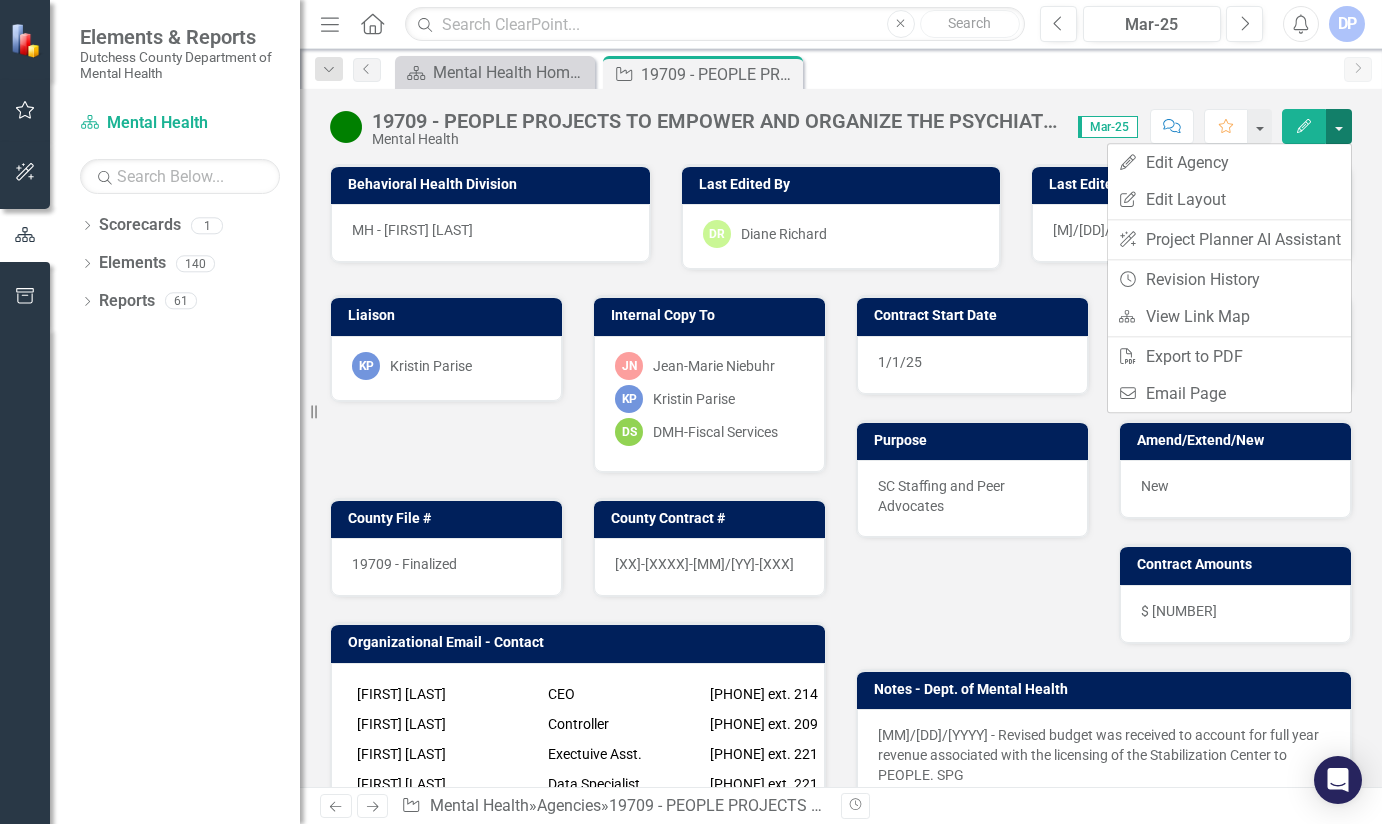 click at bounding box center [1339, 126] 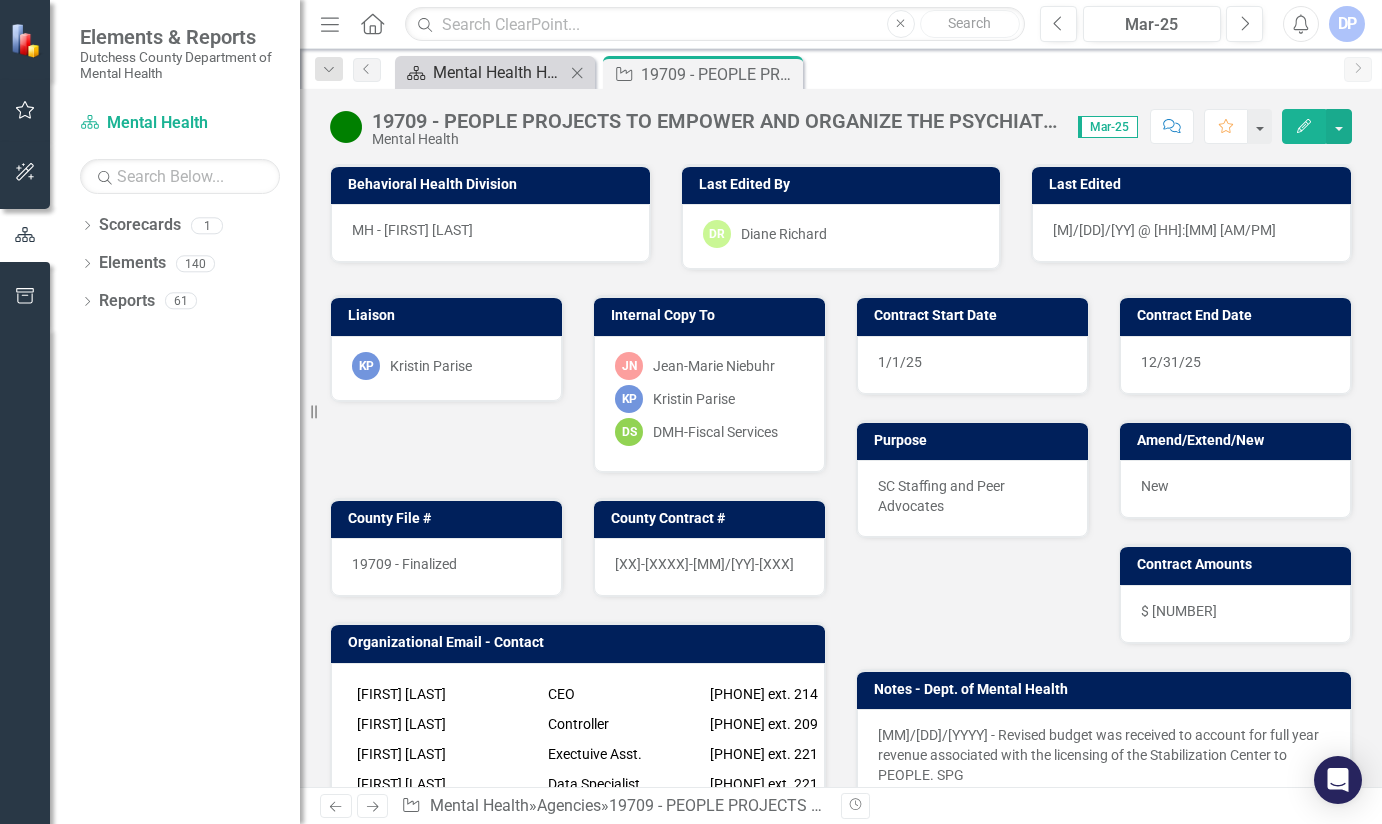 click on "Mental Health Home Page" at bounding box center (499, 72) 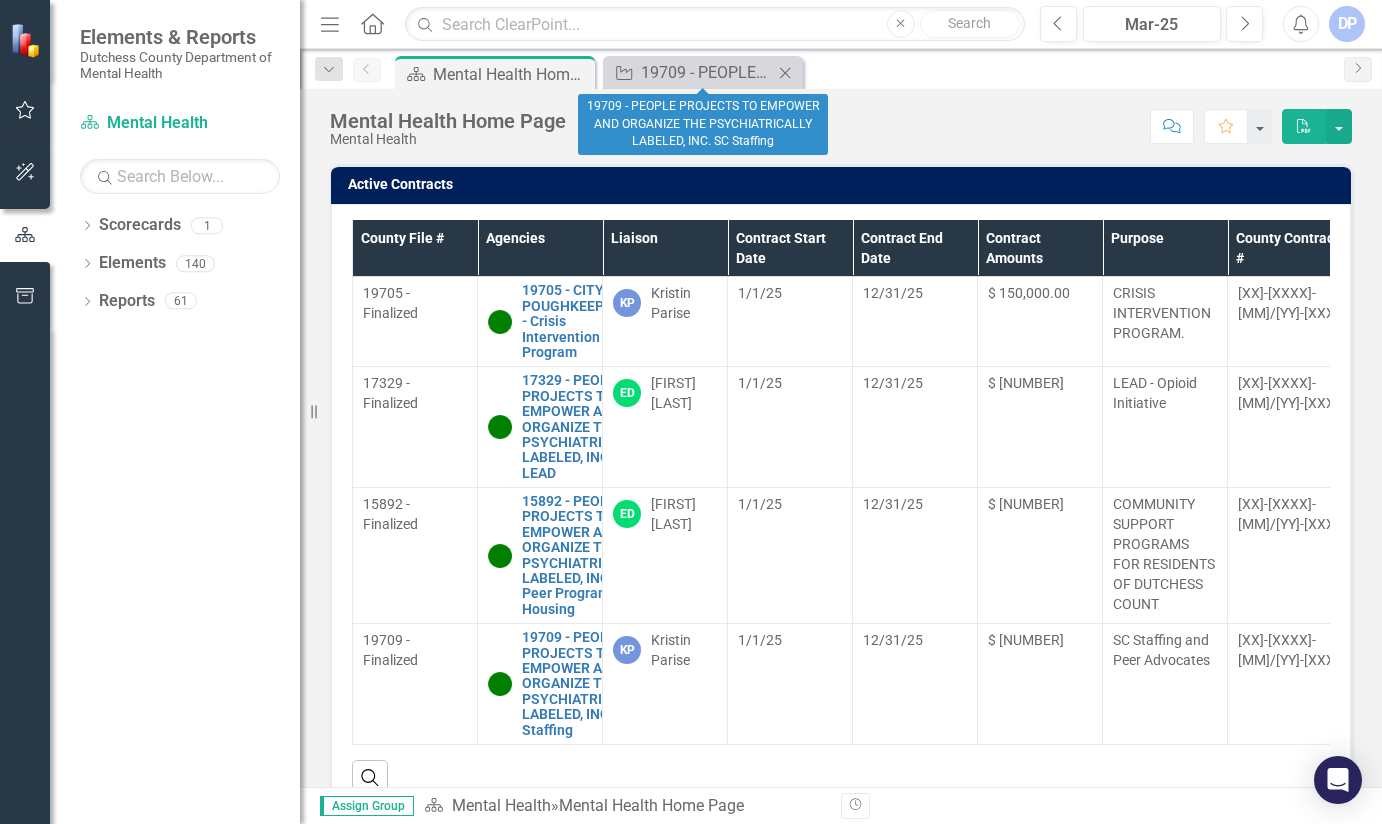 click at bounding box center (785, 72) 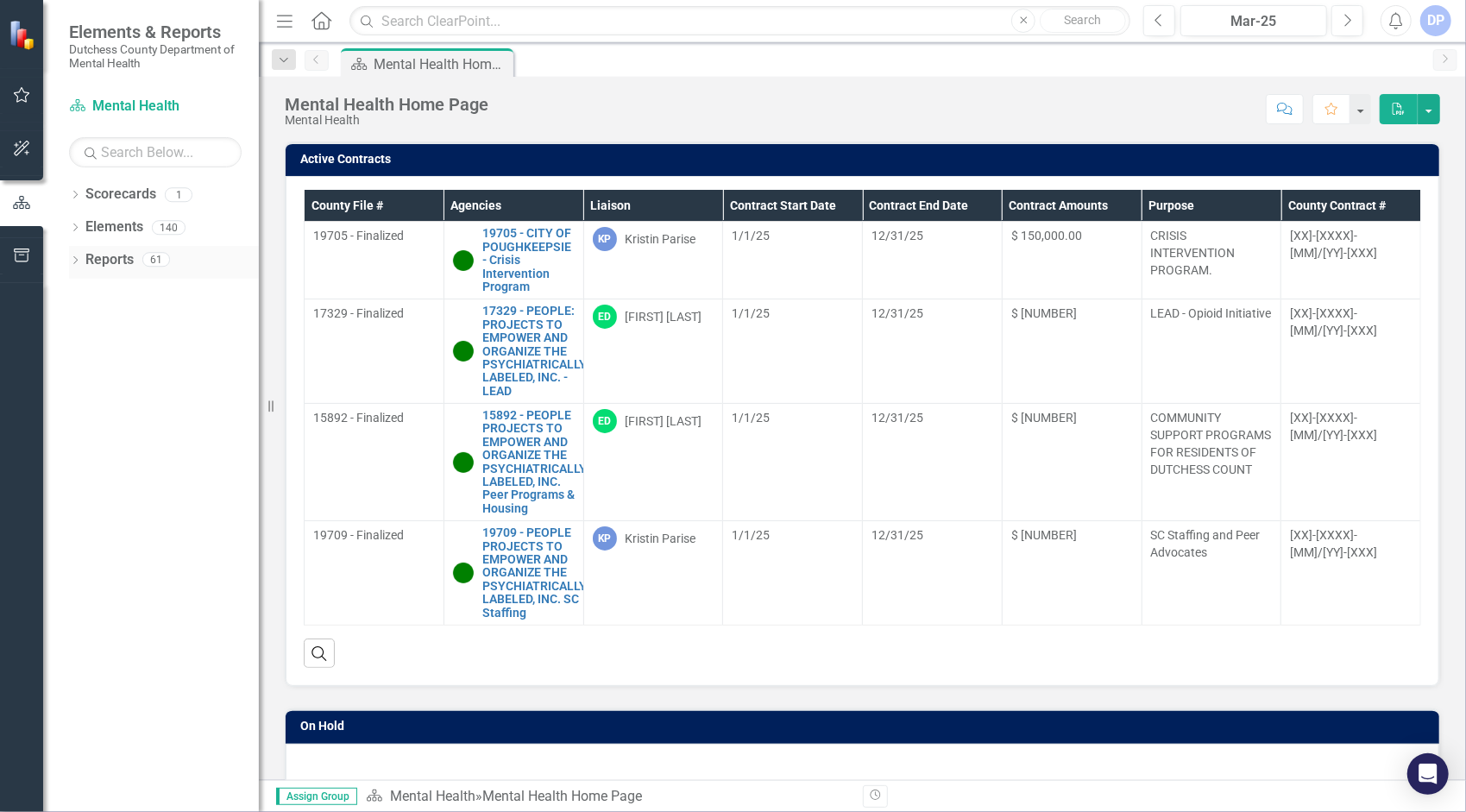 click on "Reports" at bounding box center (110, 260) 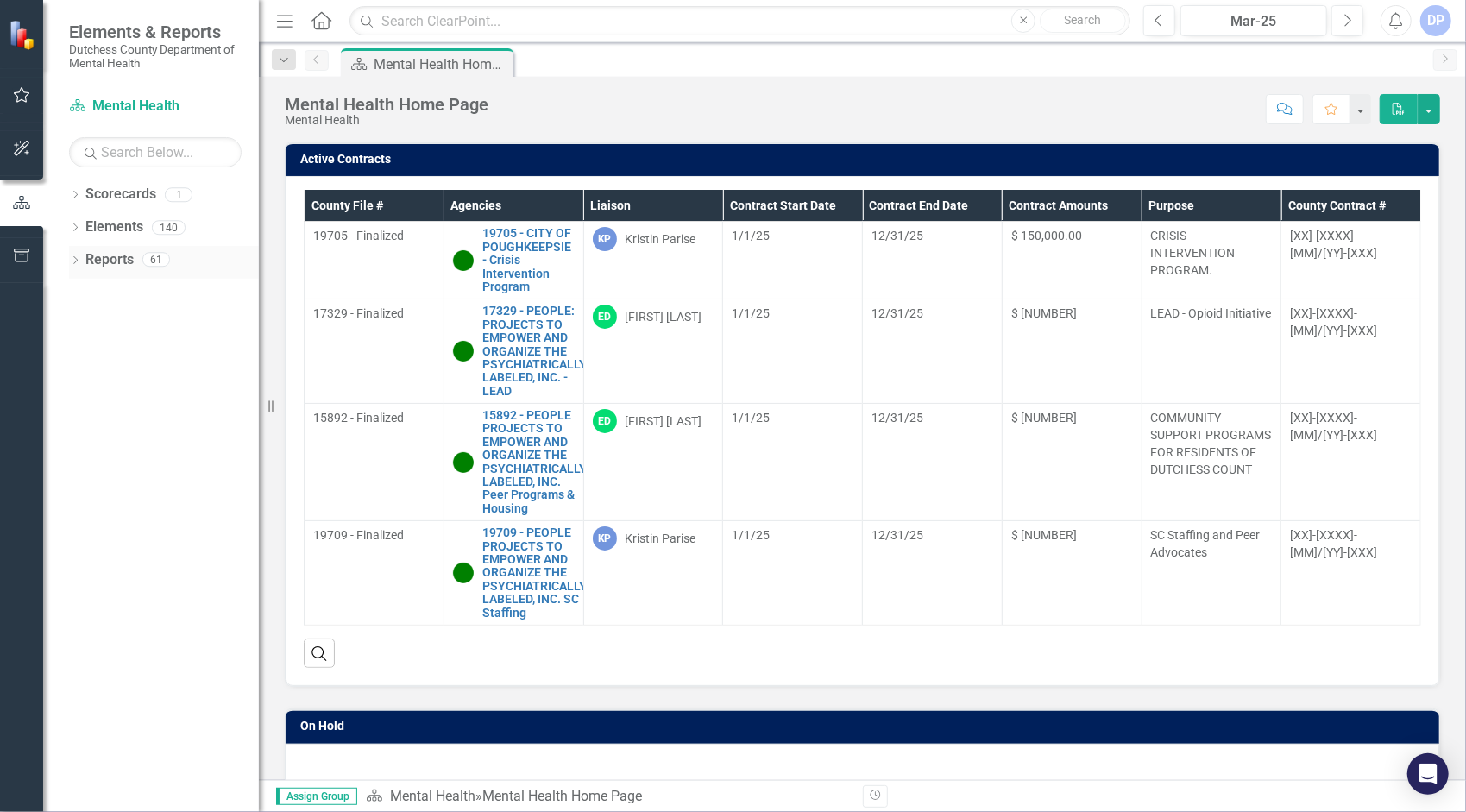 click on "Dropdown" at bounding box center (75, 261) 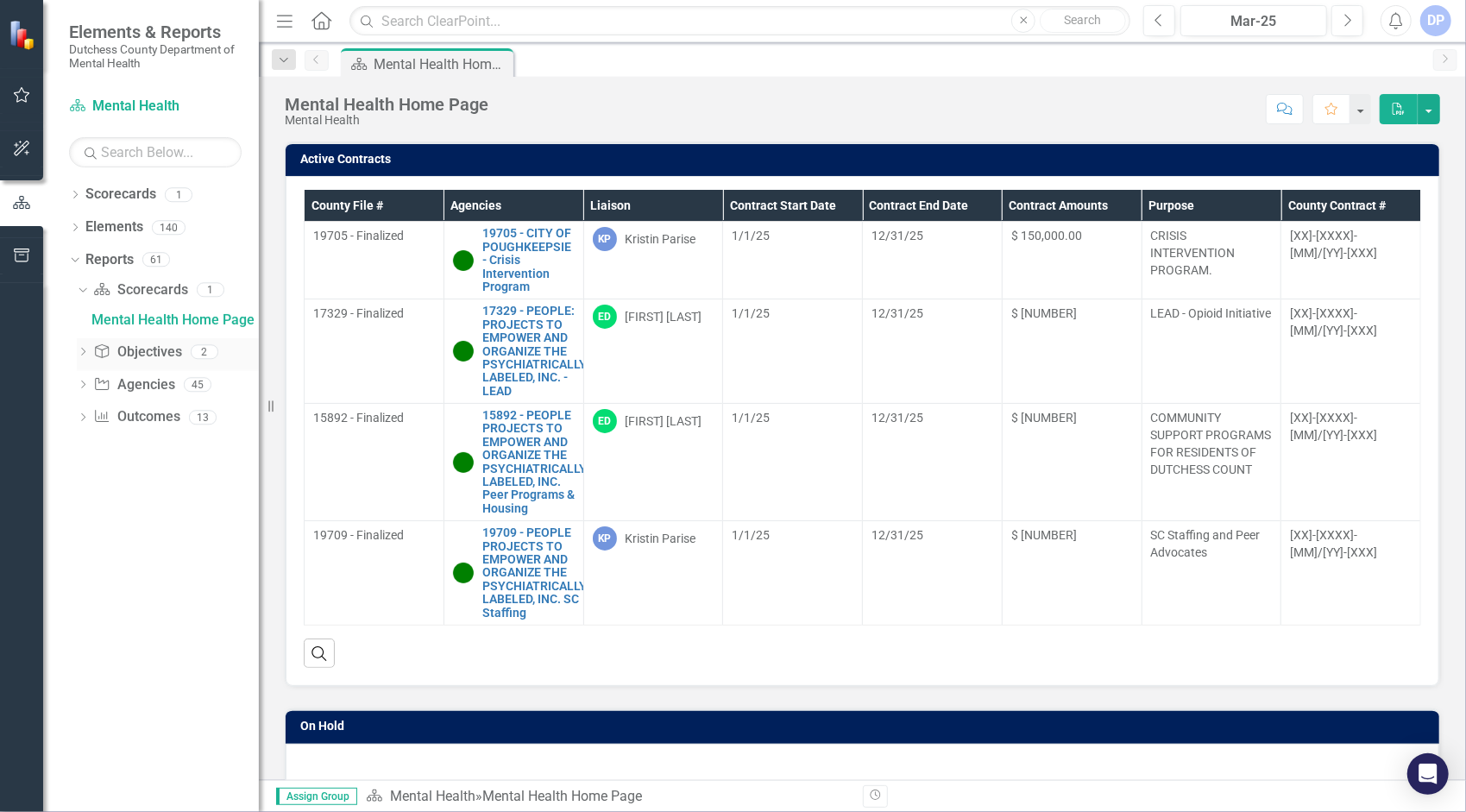 click on "Dropdown" at bounding box center (83, 353) 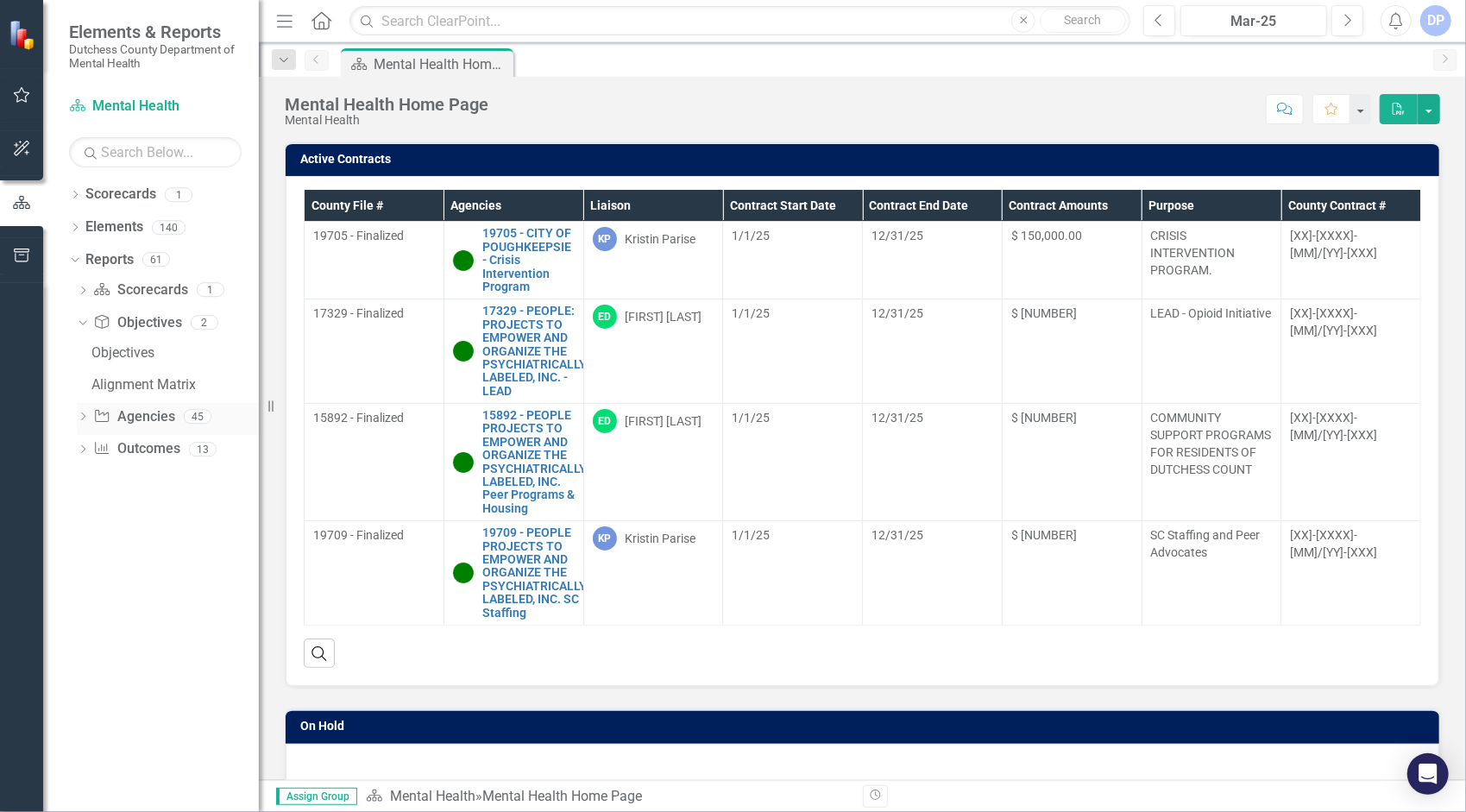 click on "Dropdown" at bounding box center (83, 418) 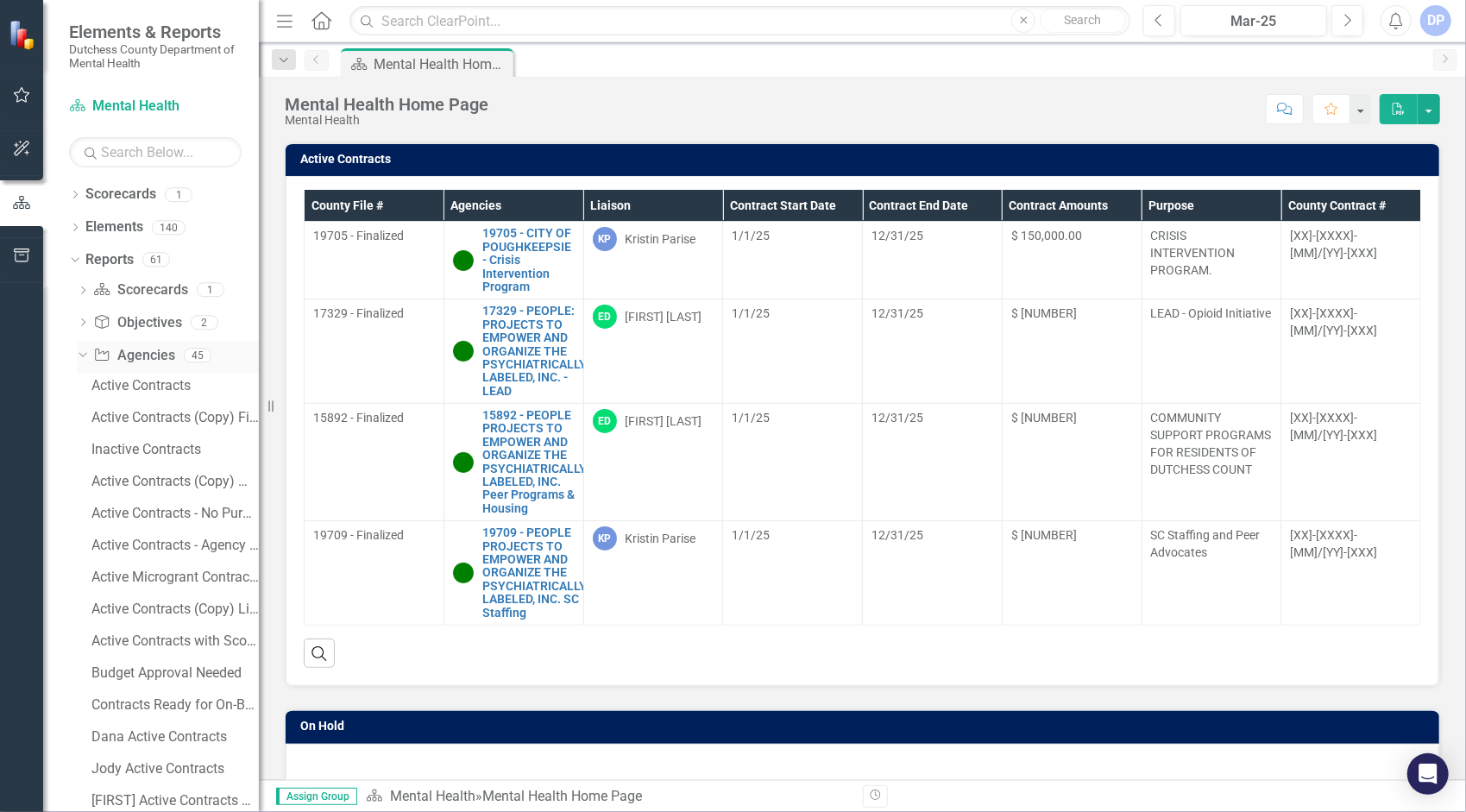 click on "Dropdown" at bounding box center [80, 355] 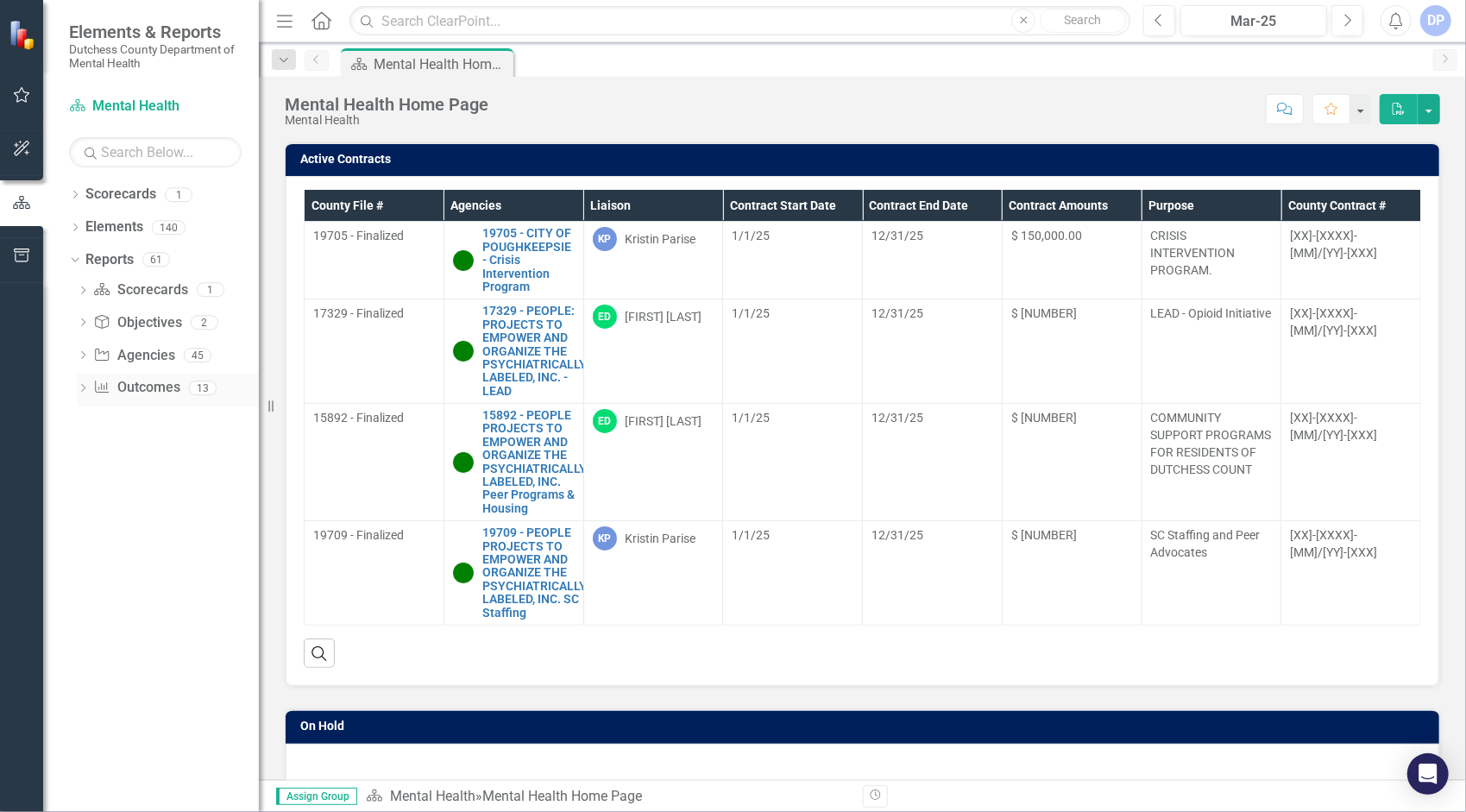 click on "Dropdown" at bounding box center [83, 389] 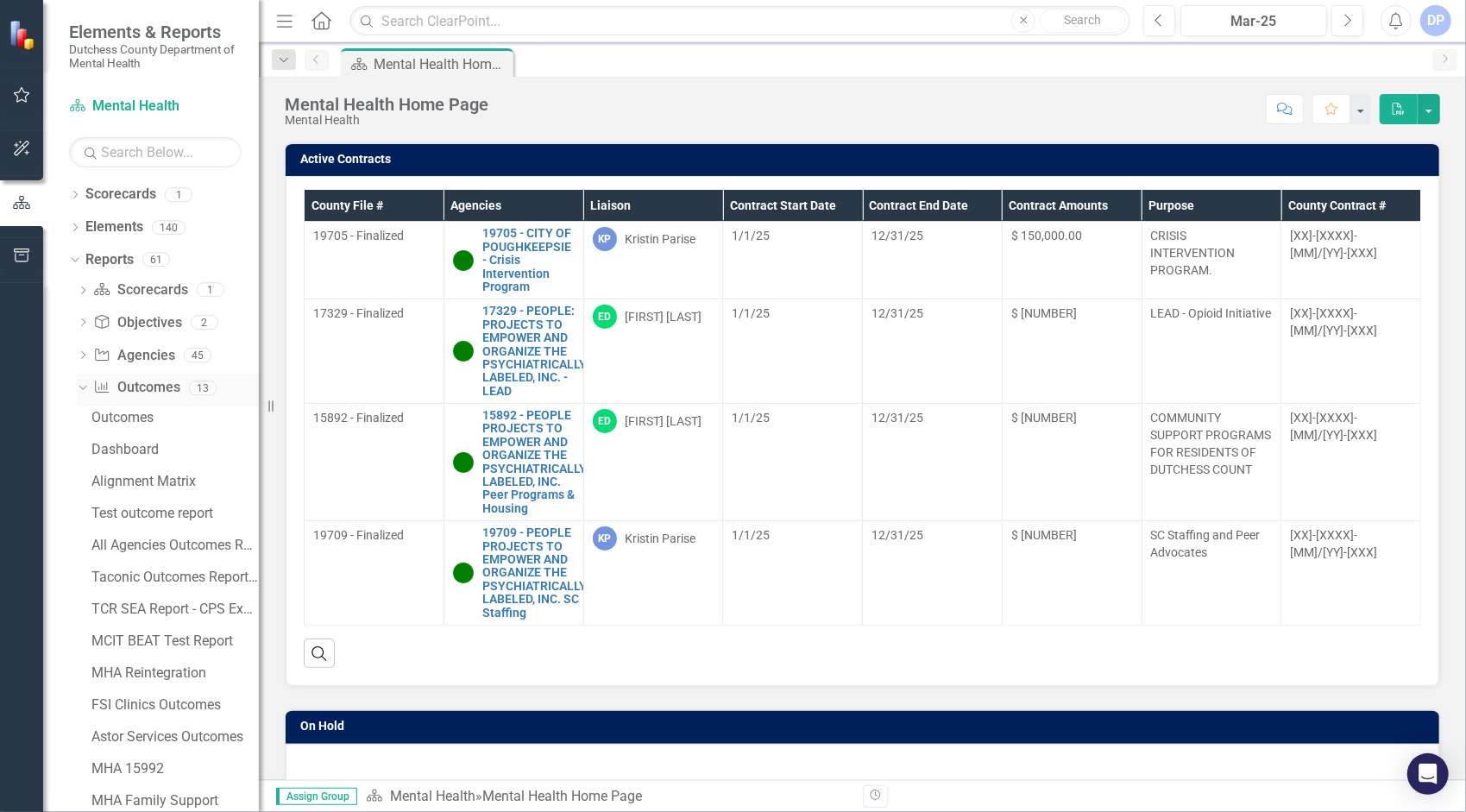 click on "Dropdown" at bounding box center [80, 387] 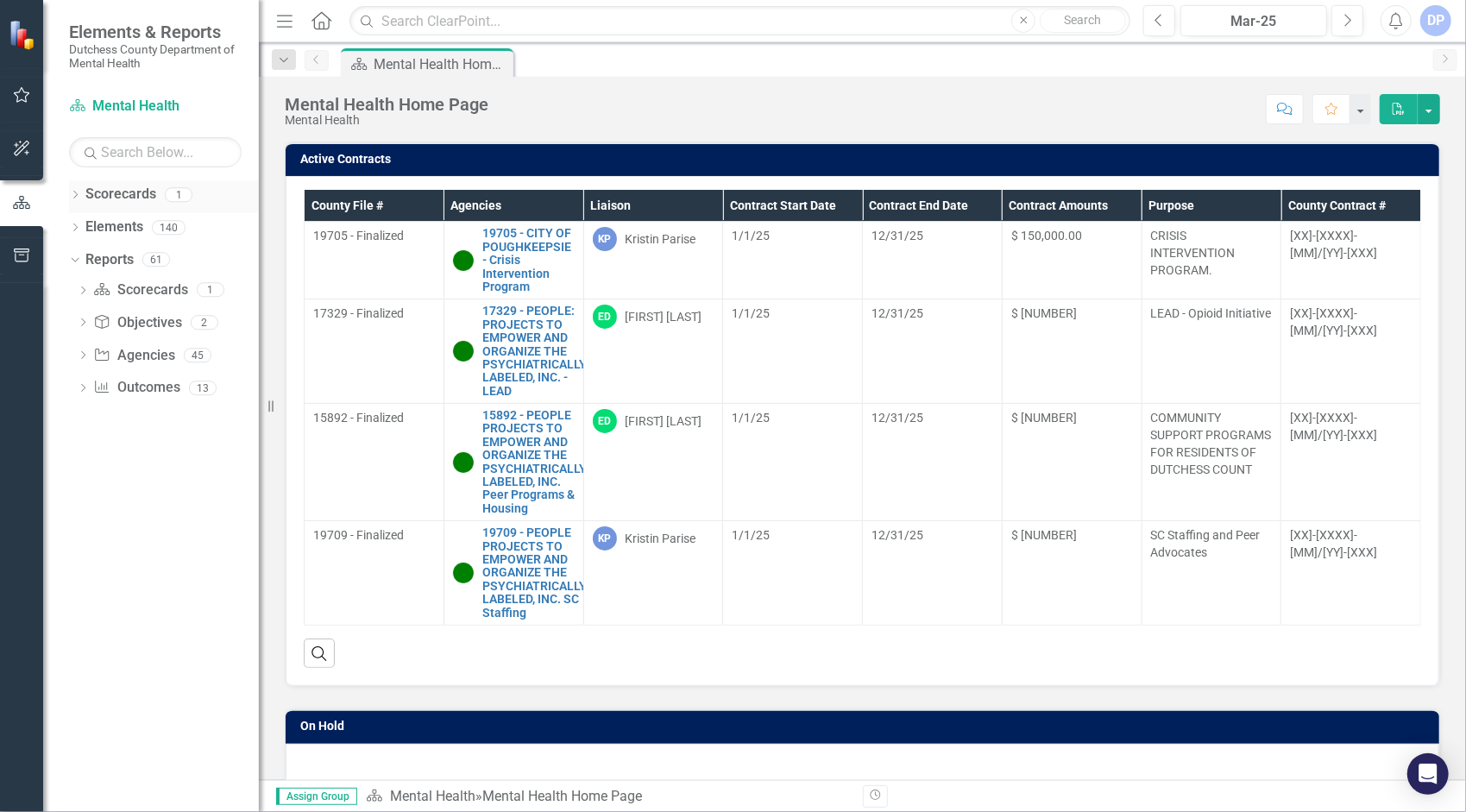 click on "Scorecards" at bounding box center [121, 194] 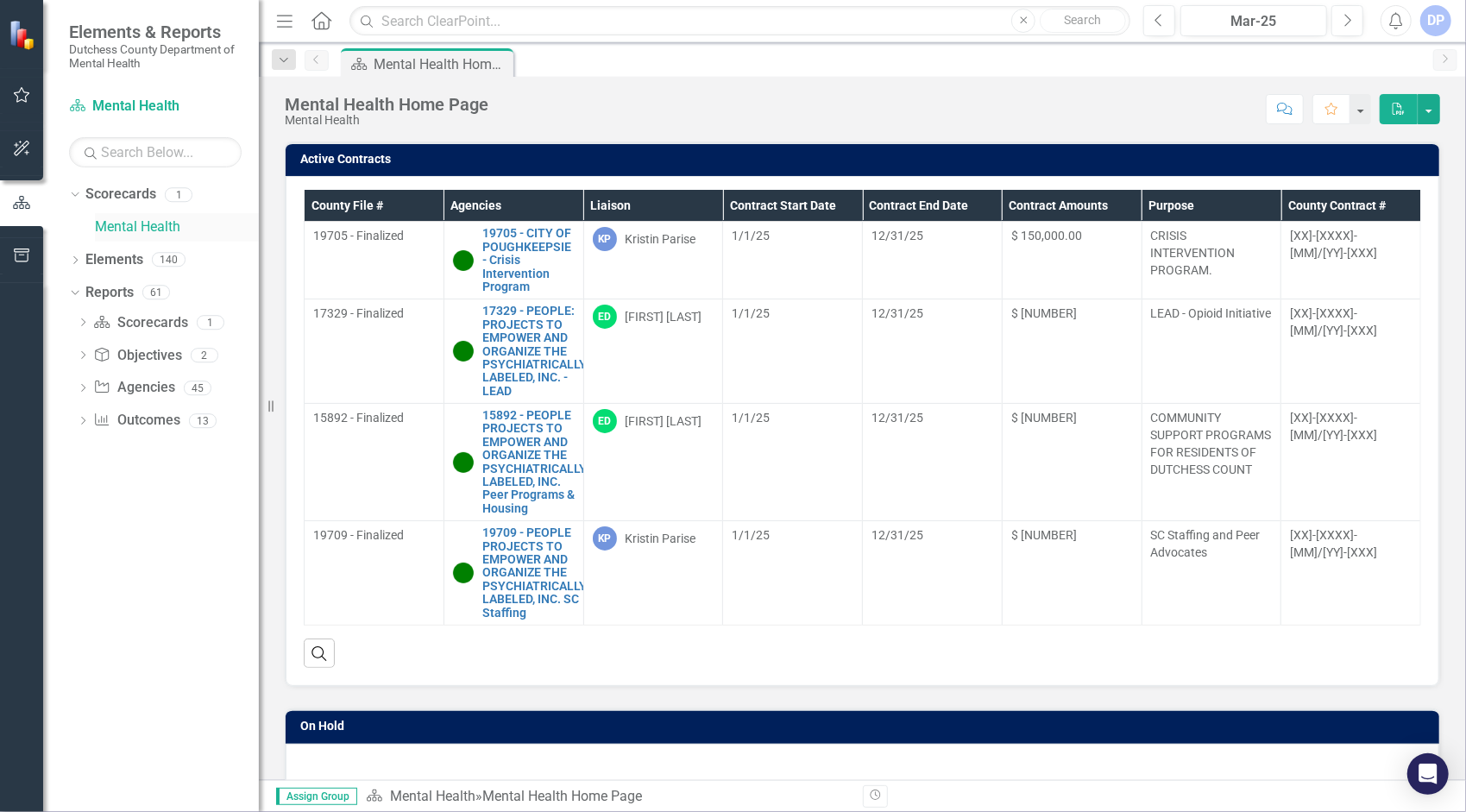 click on "Mental Health" at bounding box center [177, 227] 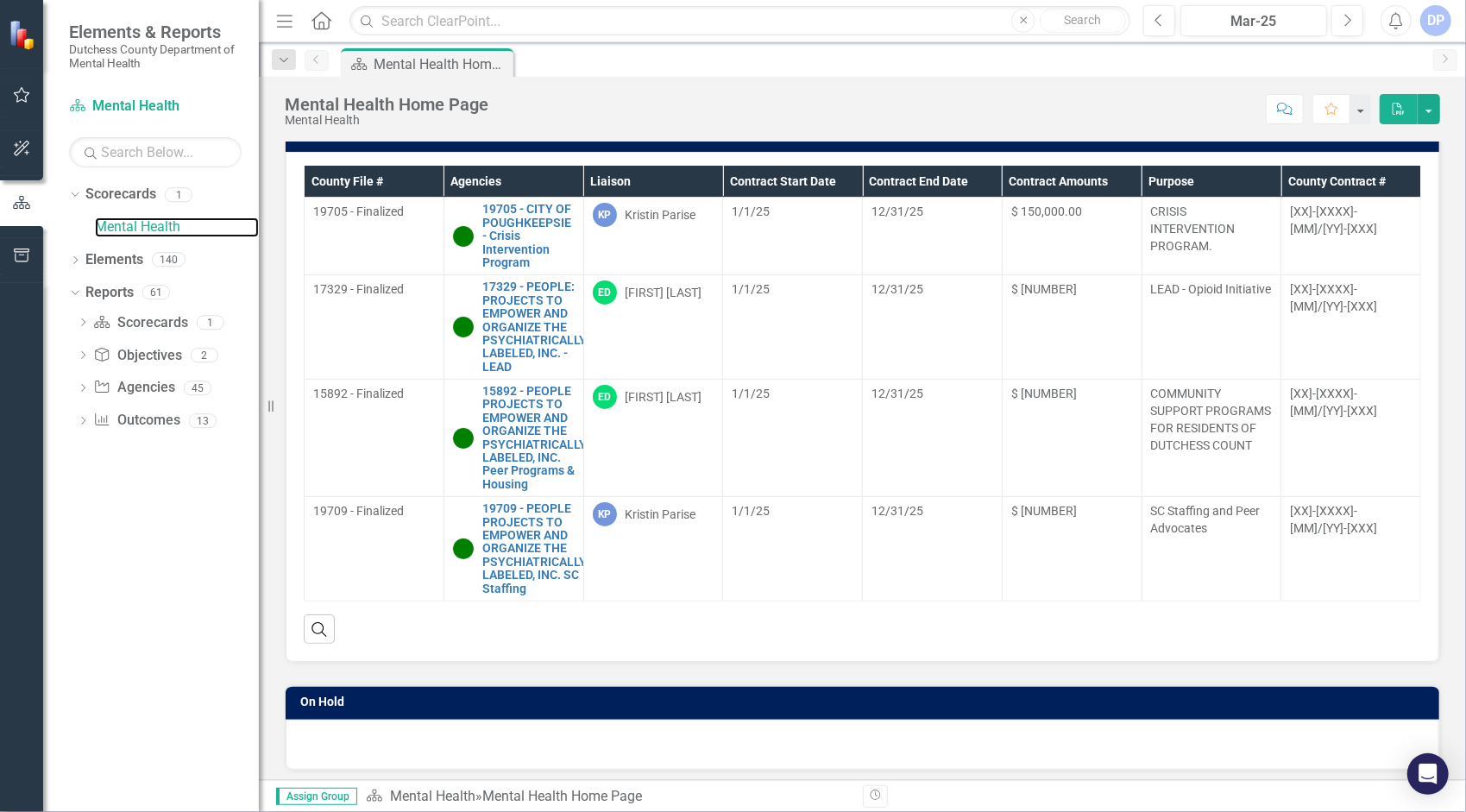 scroll, scrollTop: 0, scrollLeft: 0, axis: both 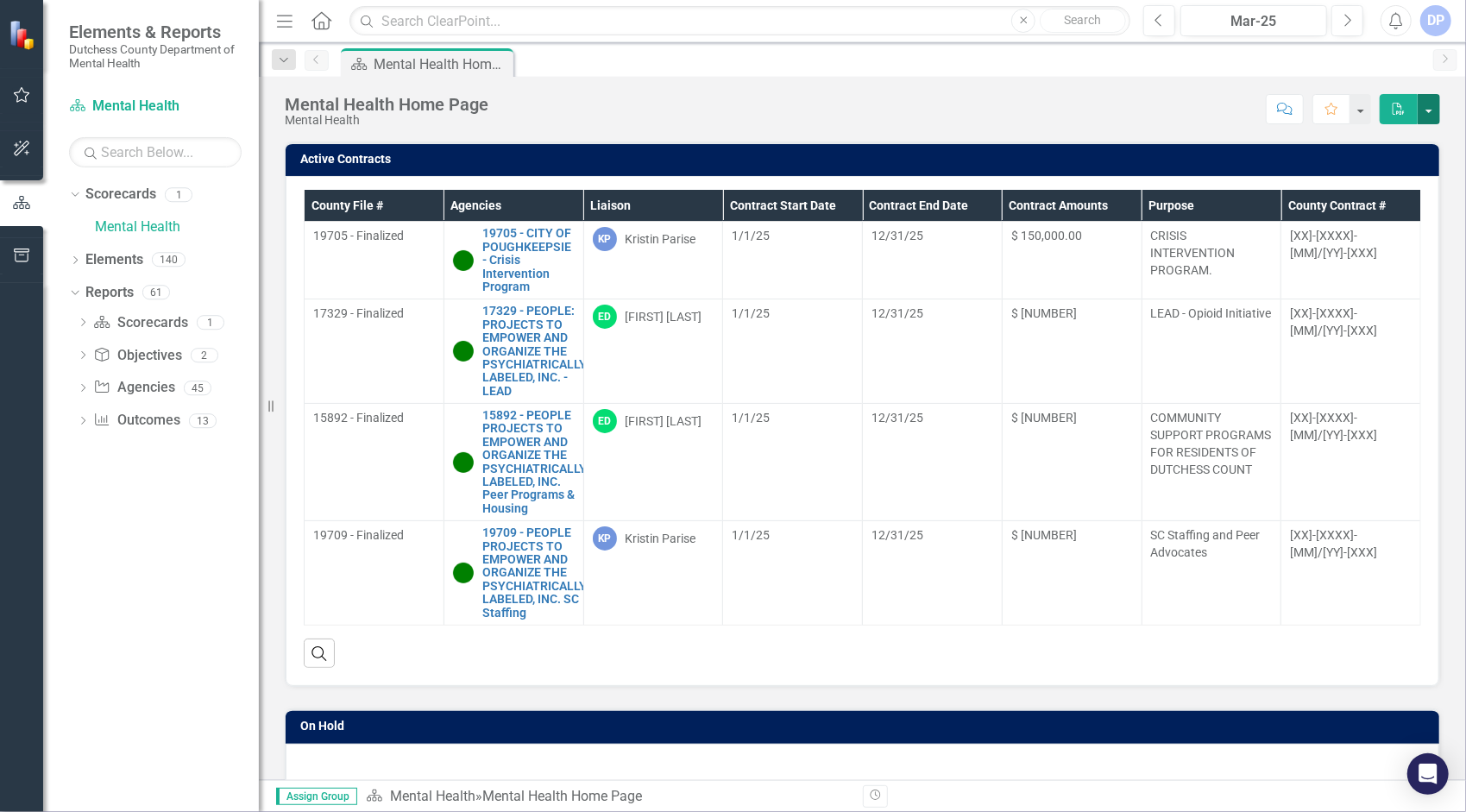 click at bounding box center [1429, 109] 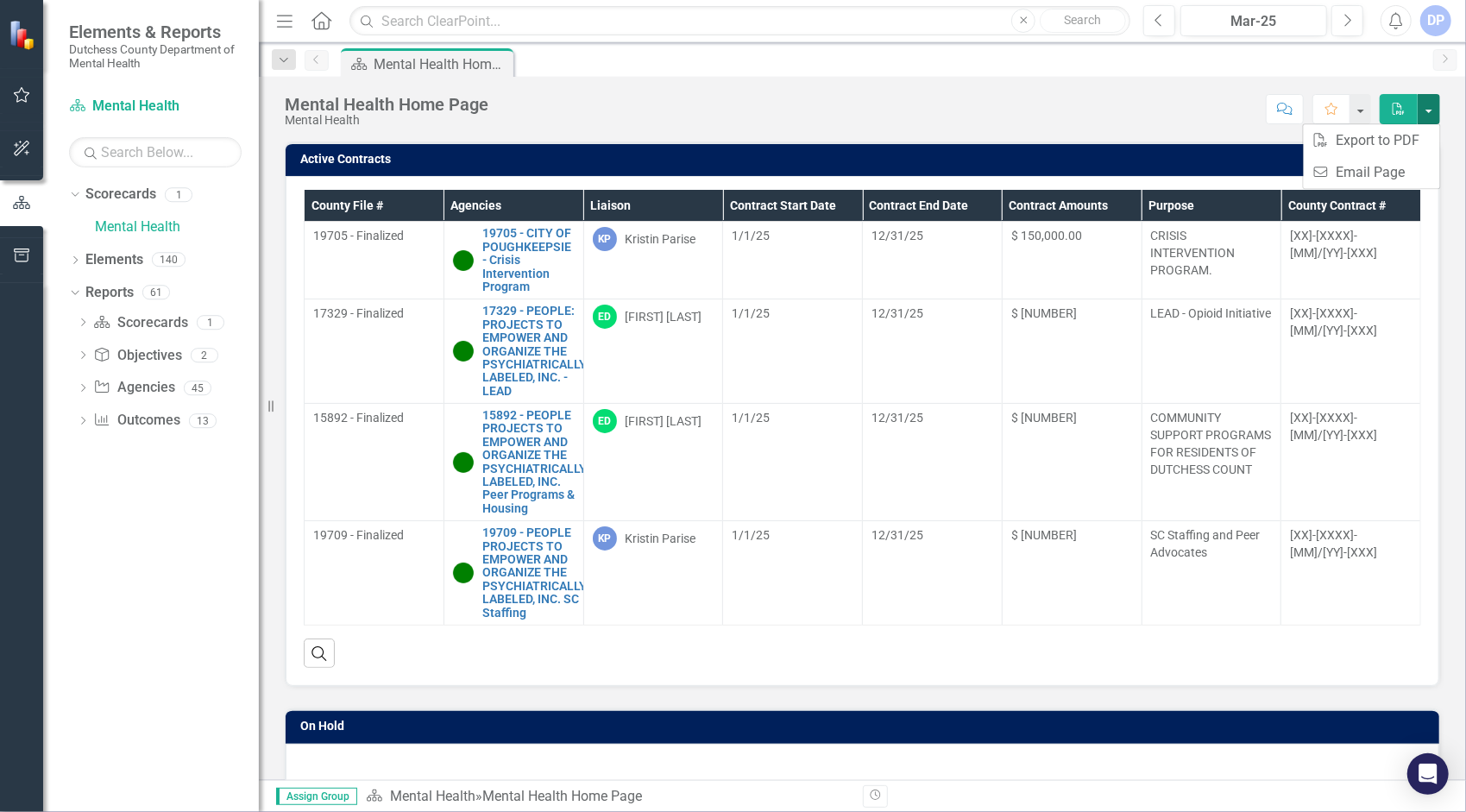 click at bounding box center (1429, 109) 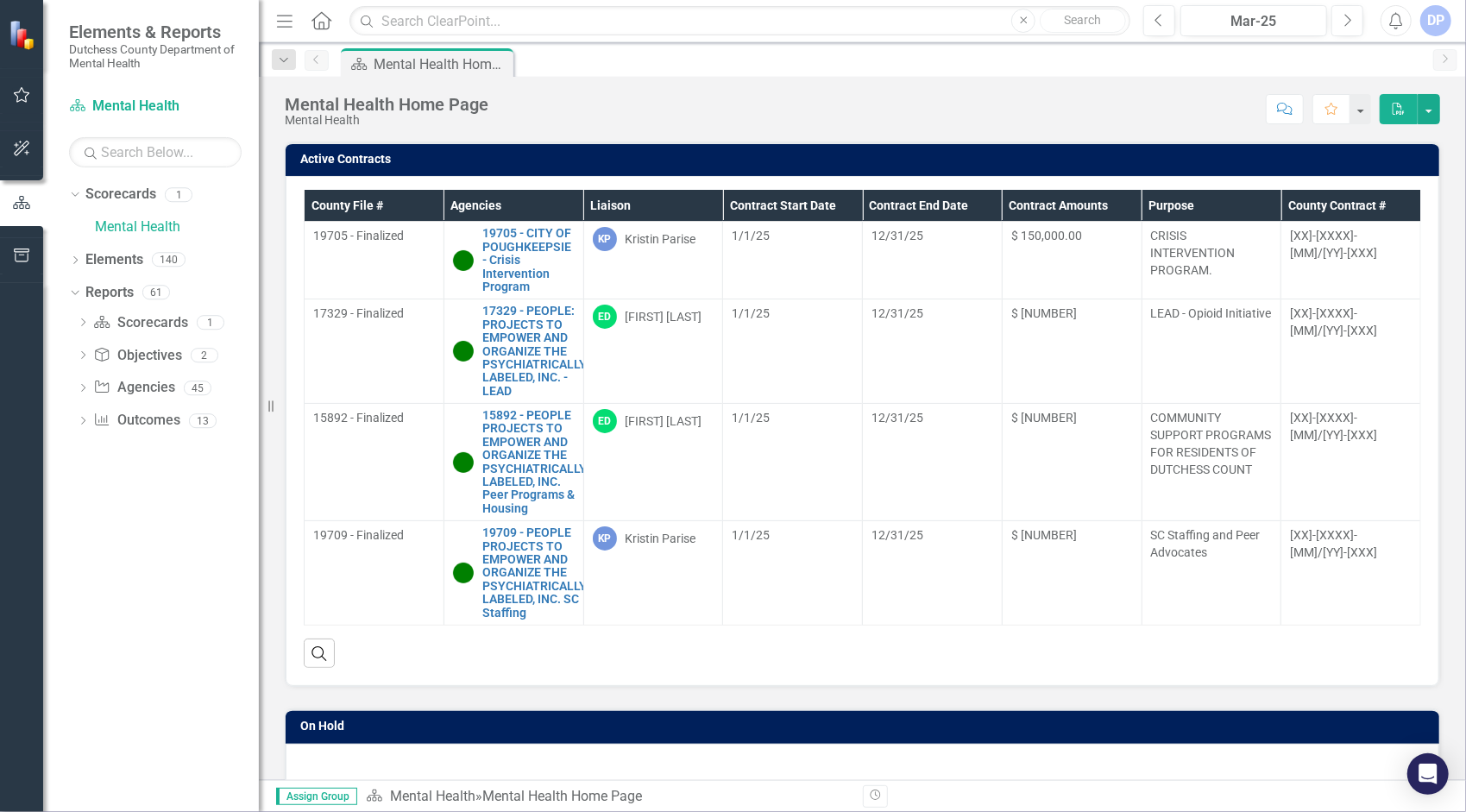 click on "Score: N/A [MMM]-[YY] Completed  Comment Favorite PDF" at bounding box center [968, 109] 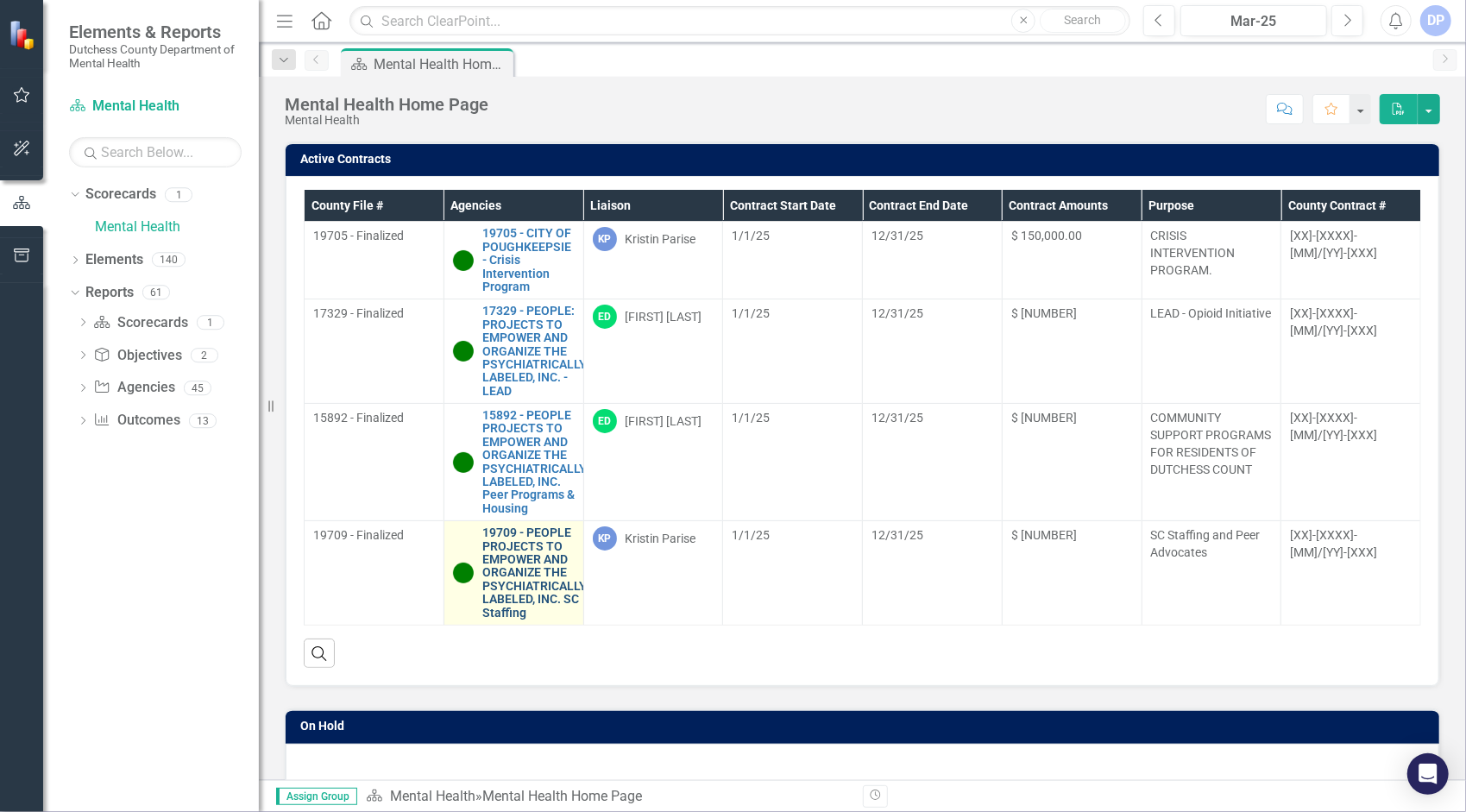 click on "19709 - PEOPLE PROJECTS TO EMPOWER AND ORGANIZE THE PSYCHIATRICALLY LABELED, INC. SC Staffing" at bounding box center (534, 573) 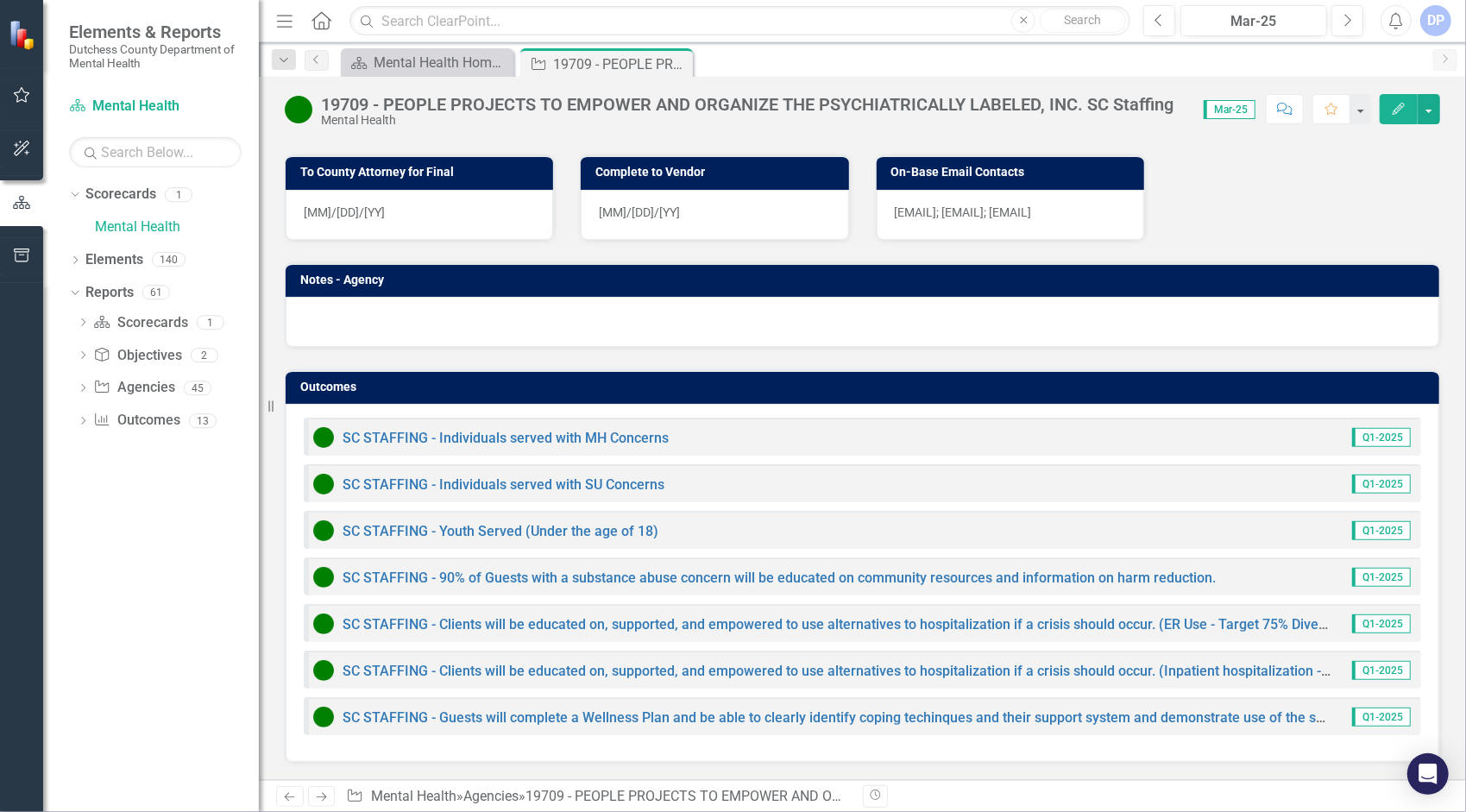 scroll, scrollTop: 1091, scrollLeft: 0, axis: vertical 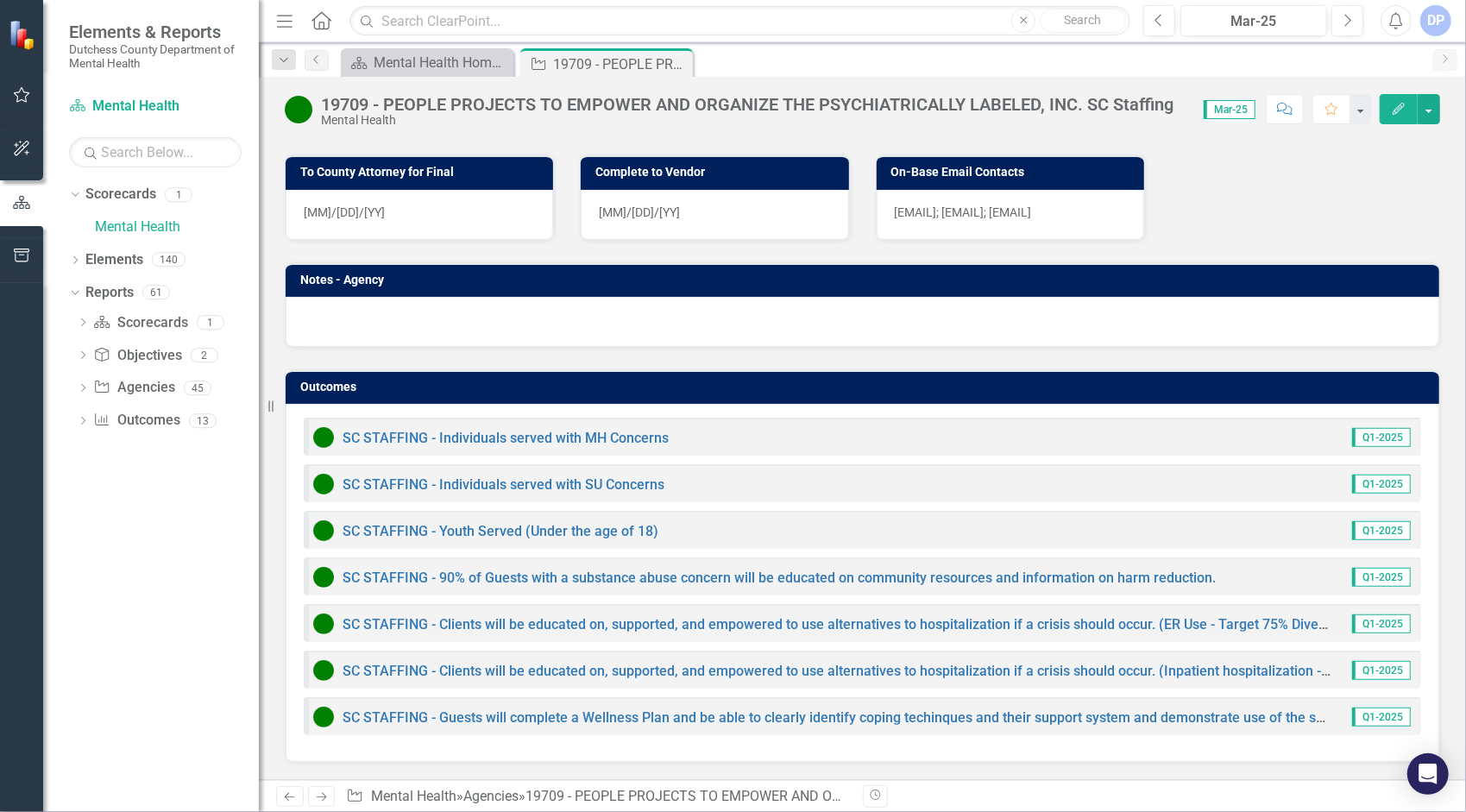 click on "Q1-2025" at bounding box center [1381, 437] 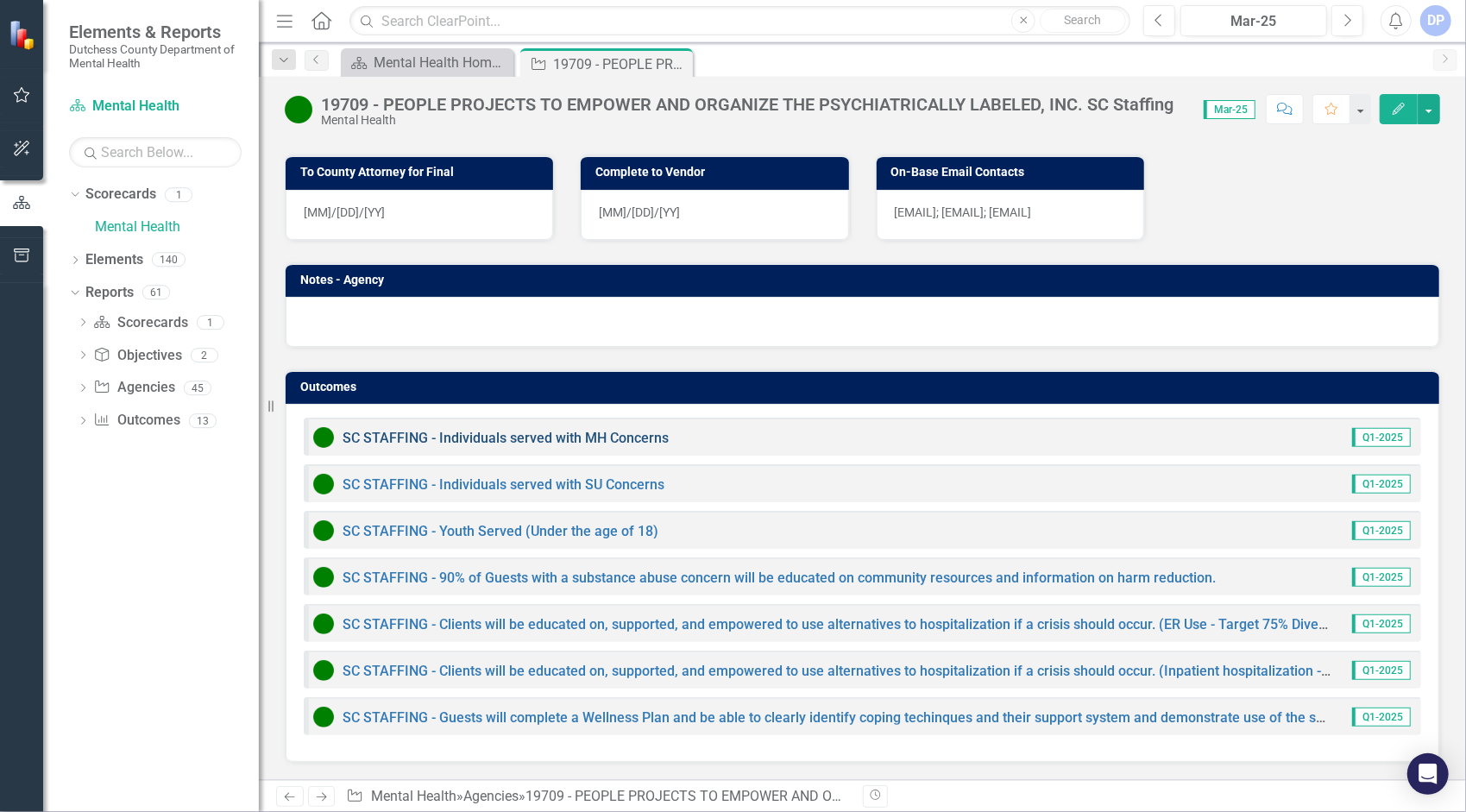 click on "SC STAFFING - Individuals served with MH Concerns" at bounding box center [506, 437] 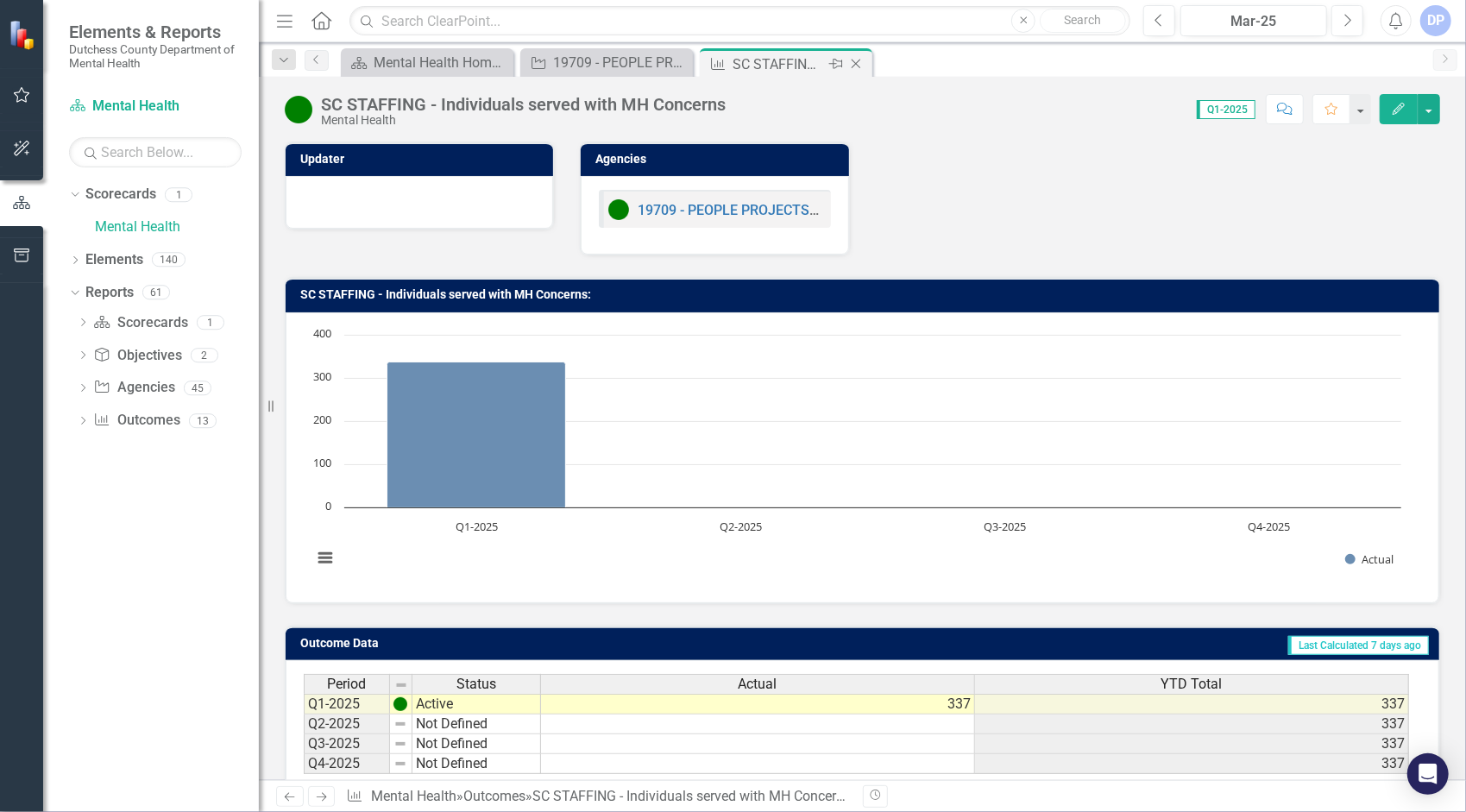 click on "Close" at bounding box center [856, 64] 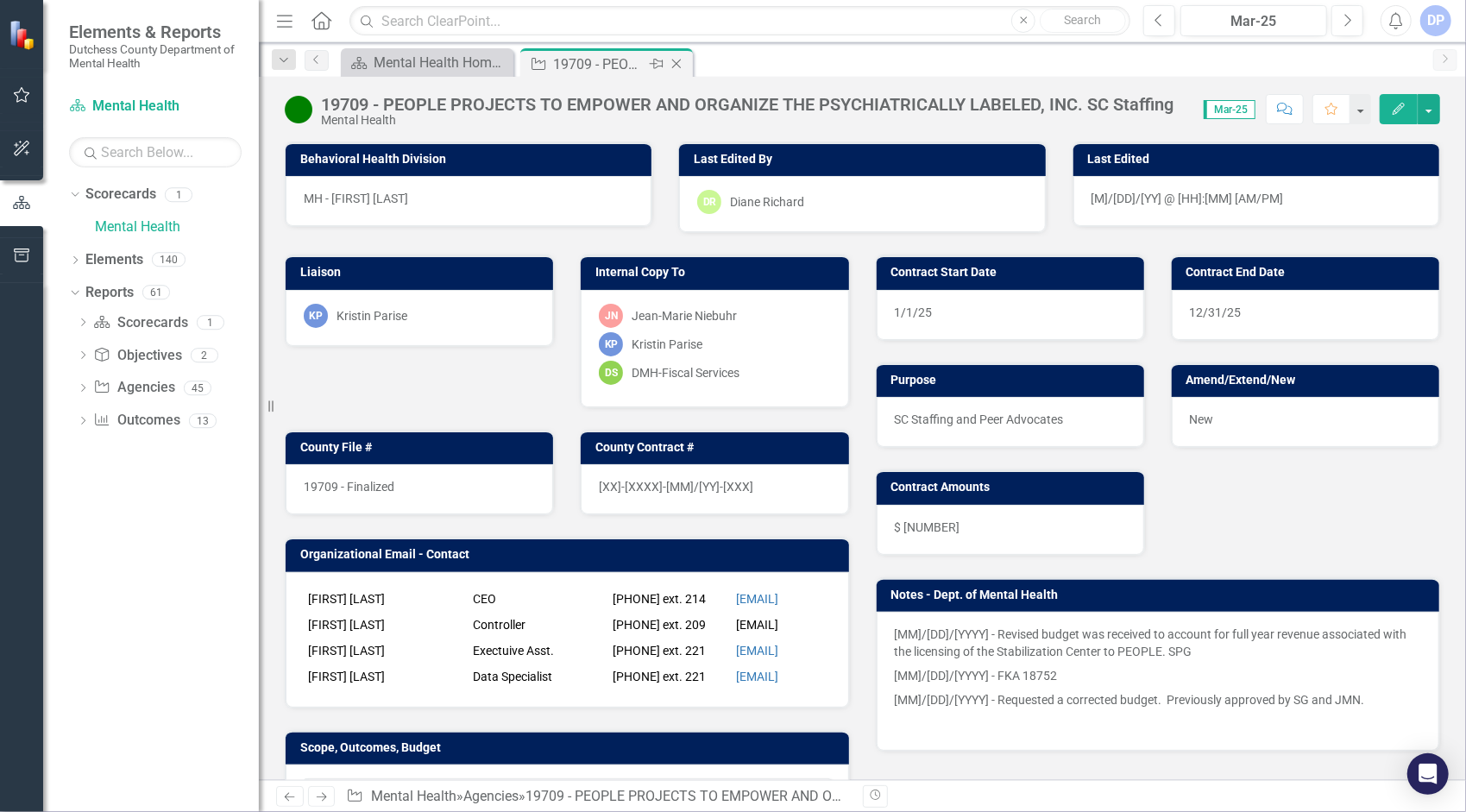 click on "Close" at bounding box center (676, 64) 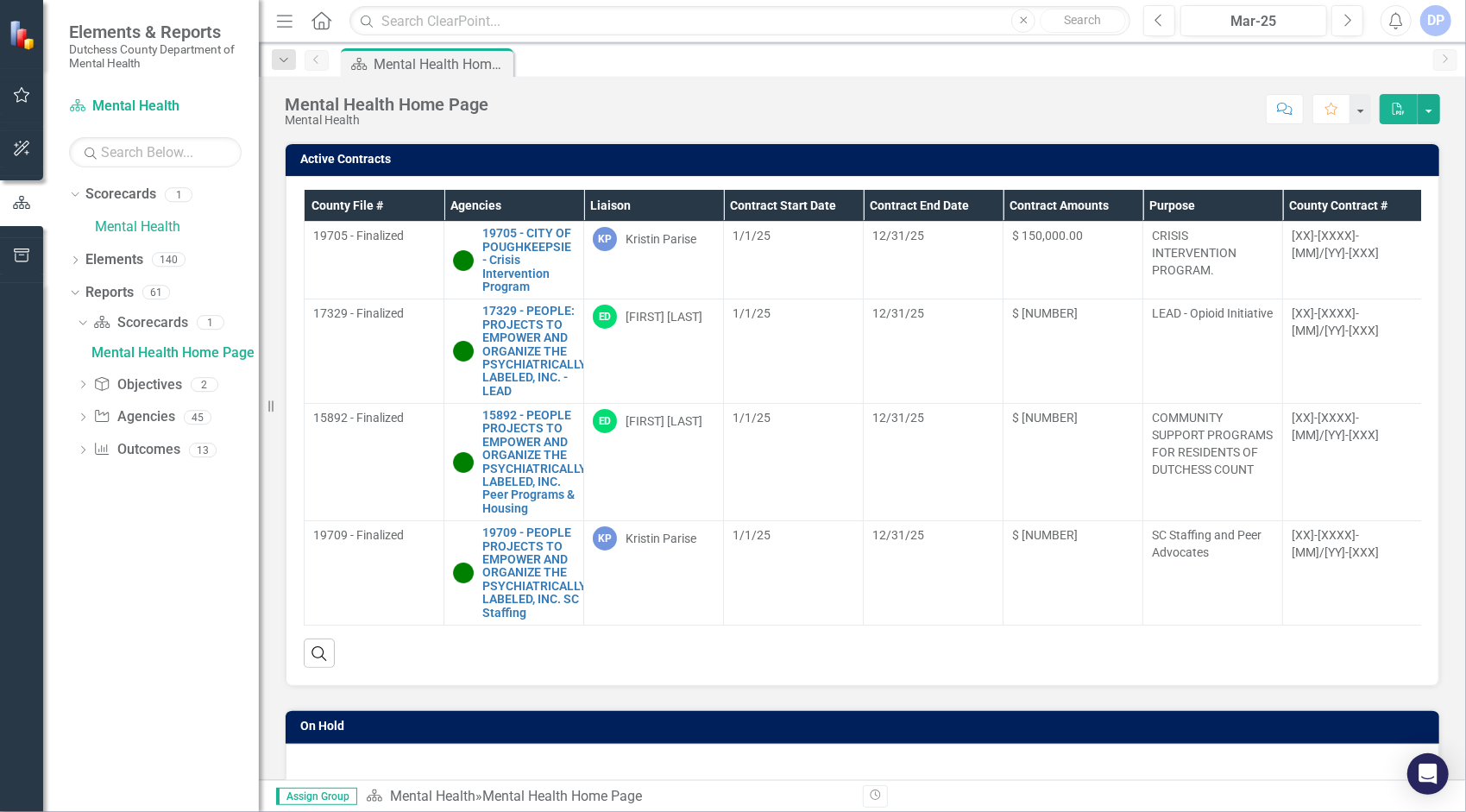 scroll, scrollTop: 0, scrollLeft: 0, axis: both 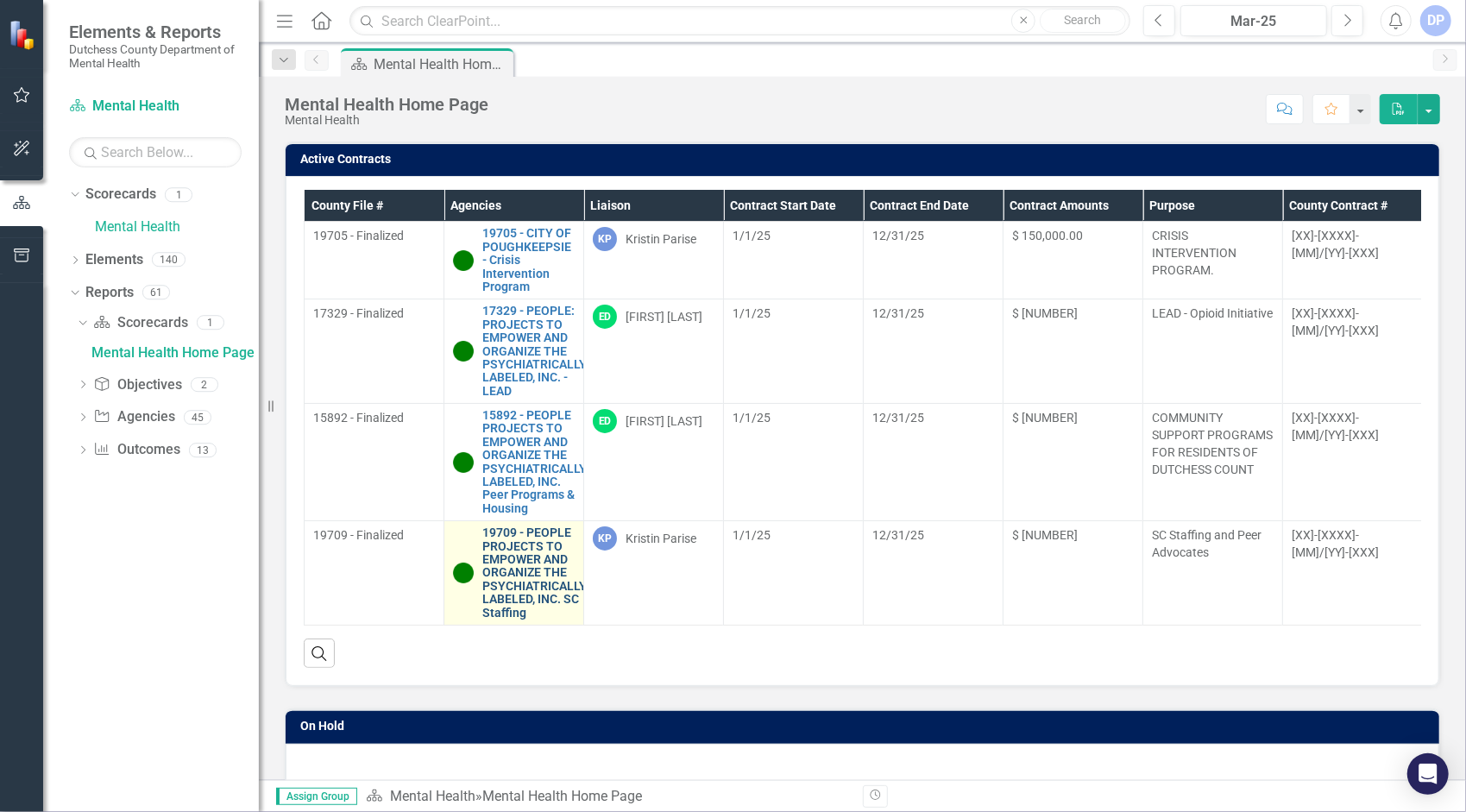 click on "19709 - PEOPLE PROJECTS TO EMPOWER AND ORGANIZE THE PSYCHIATRICALLY LABELED, INC. SC Staffing" at bounding box center (534, 573) 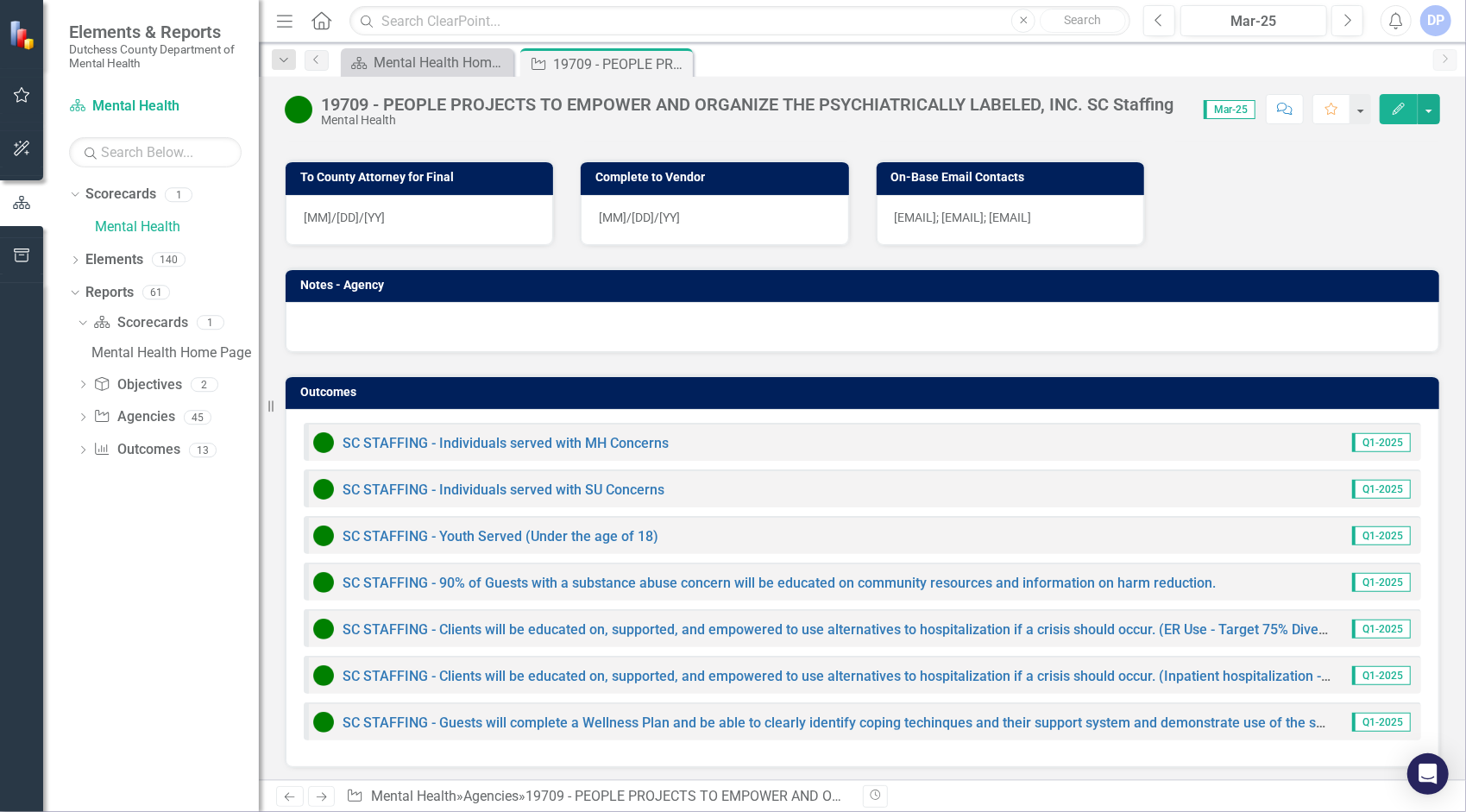 scroll, scrollTop: 1091, scrollLeft: 0, axis: vertical 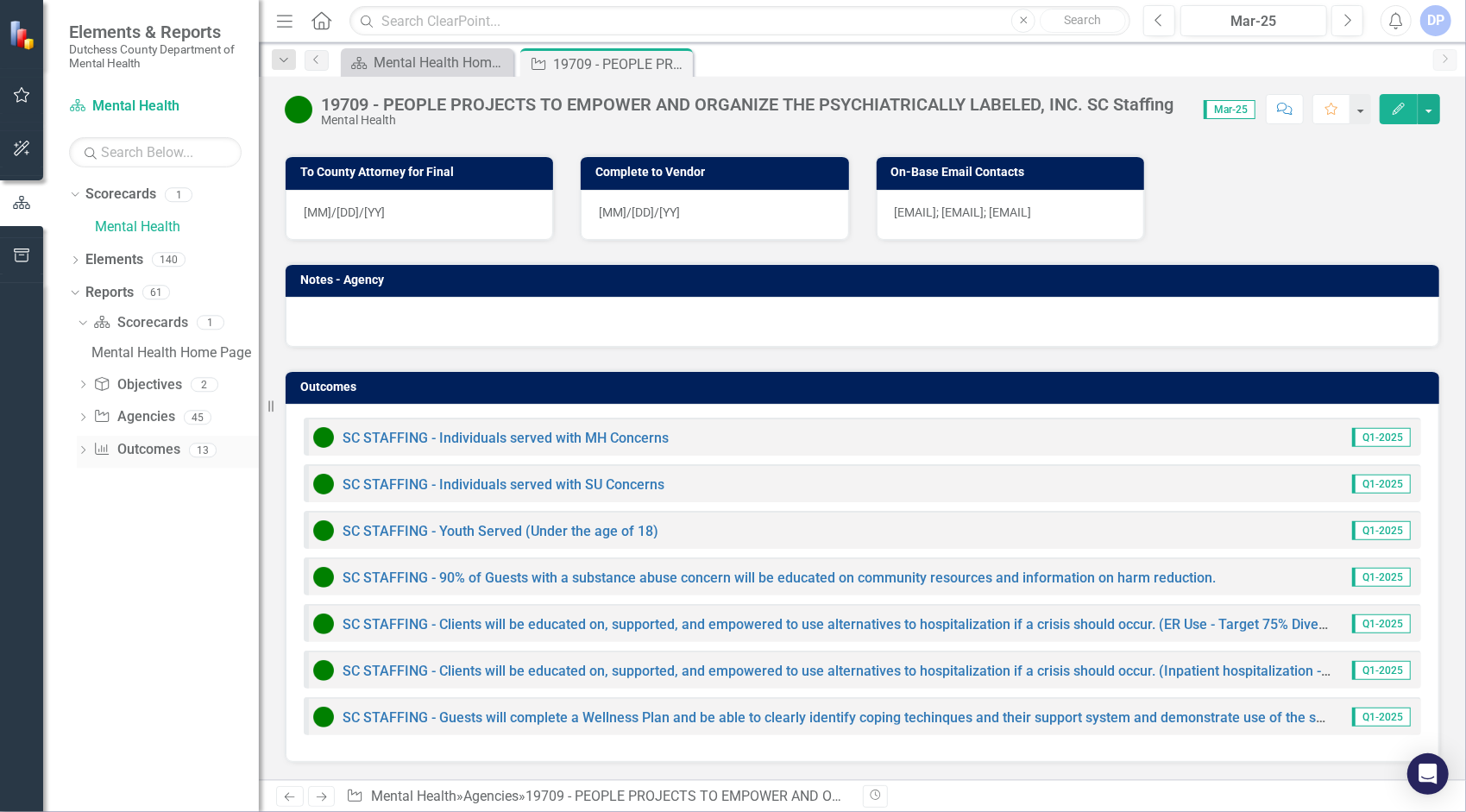 click on "Dropdown" at bounding box center [83, 451] 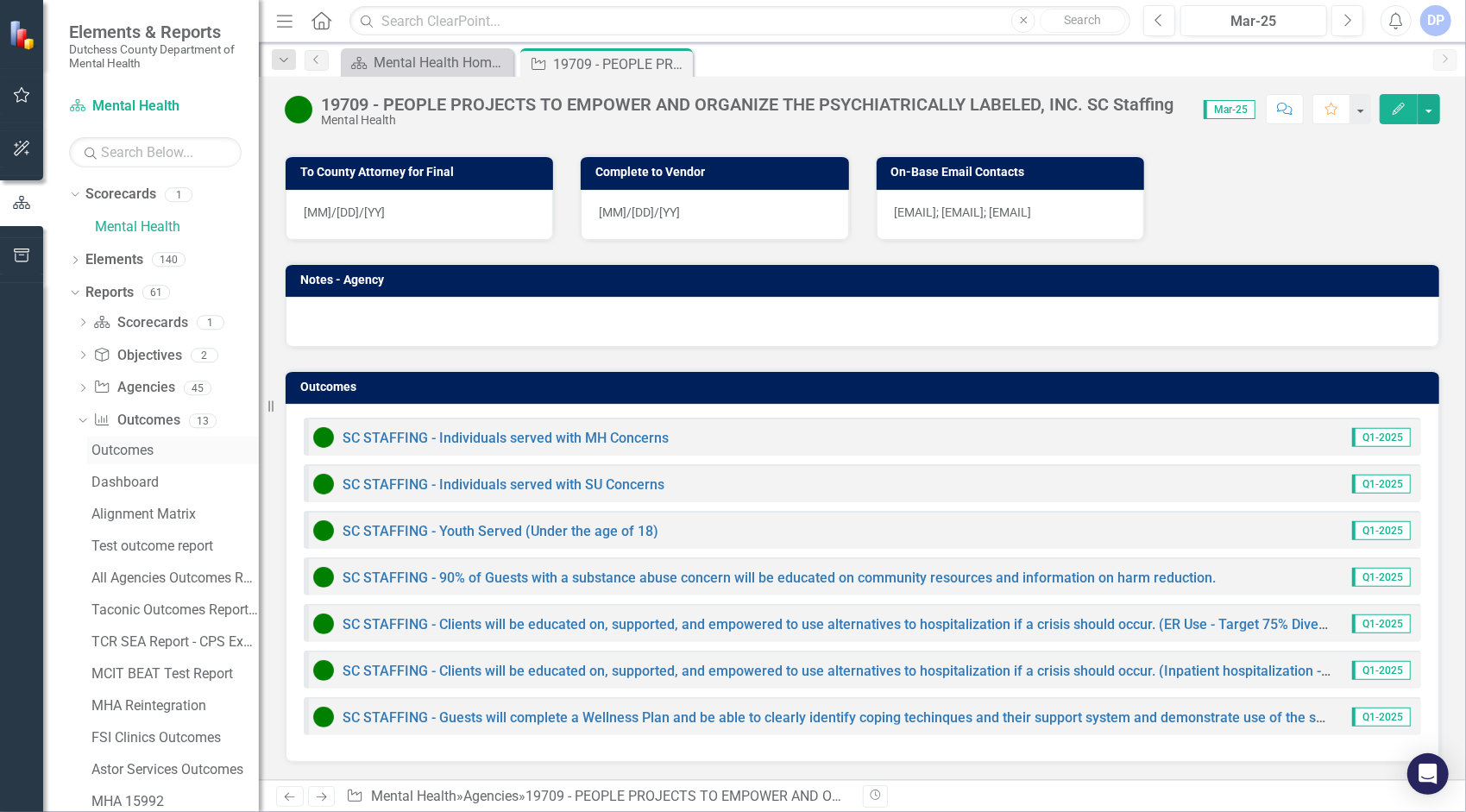 click on "Outcomes" at bounding box center (175, 450) 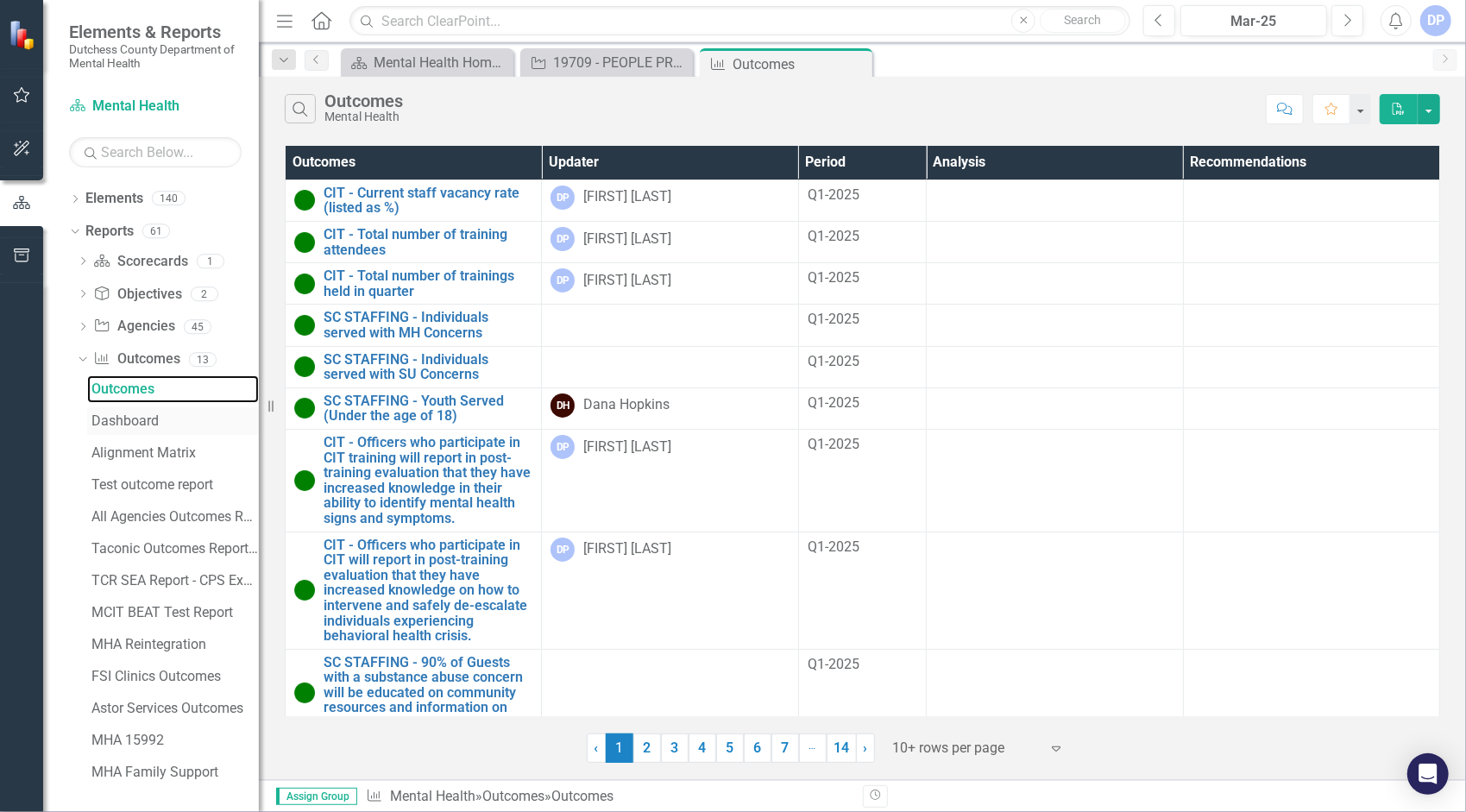 scroll, scrollTop: 65, scrollLeft: 0, axis: vertical 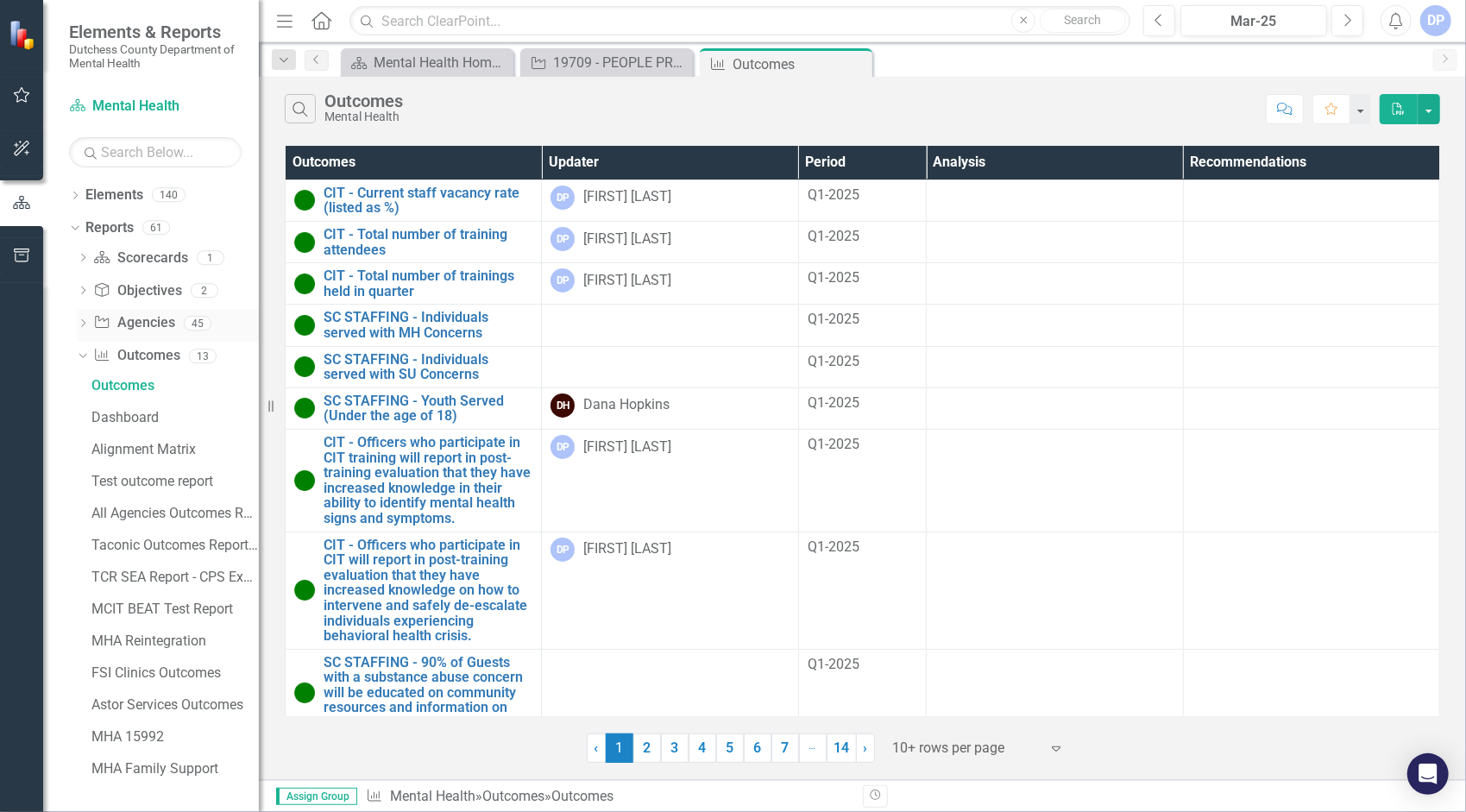 click at bounding box center [83, 323] 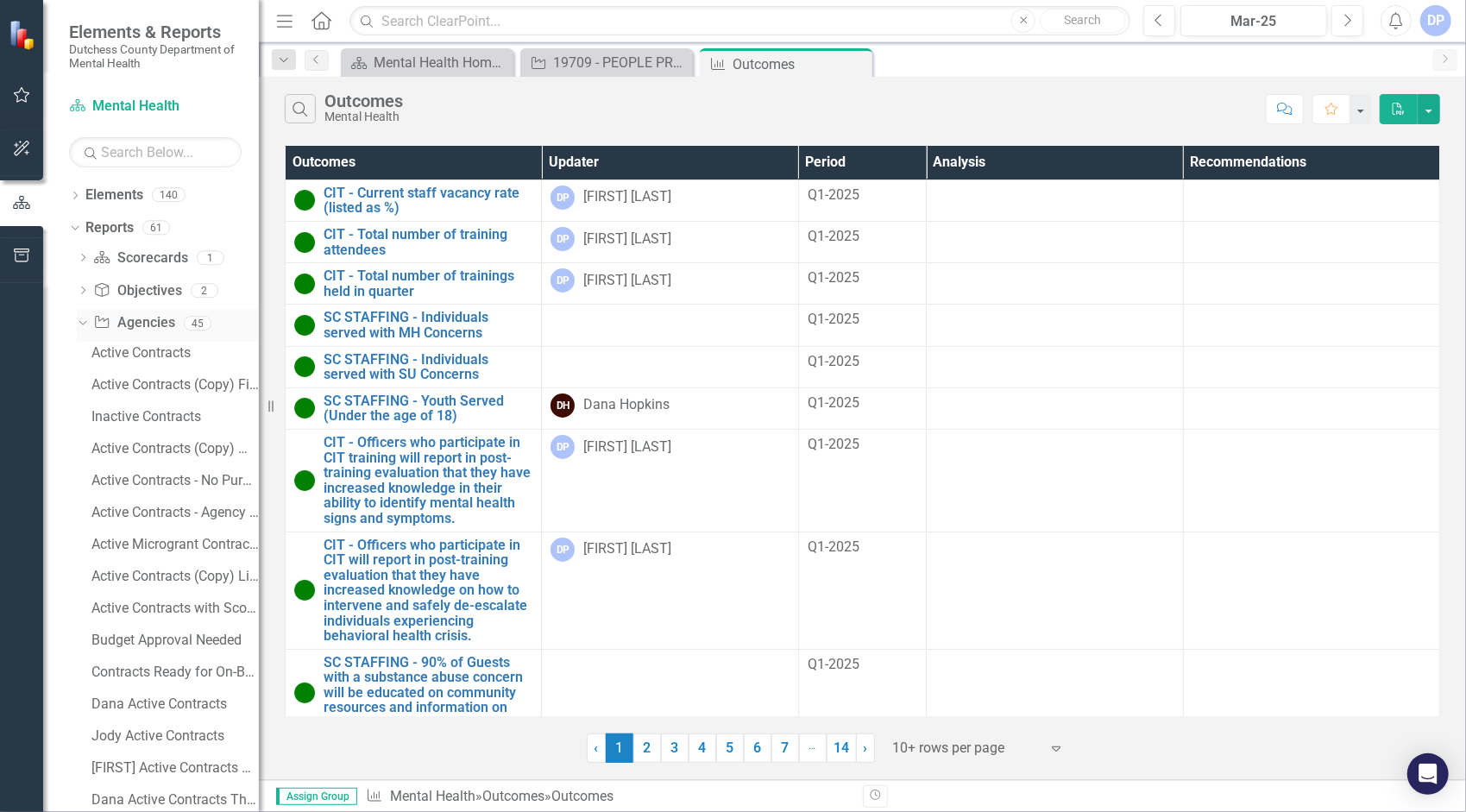 click on "Dropdown" at bounding box center (80, 323) 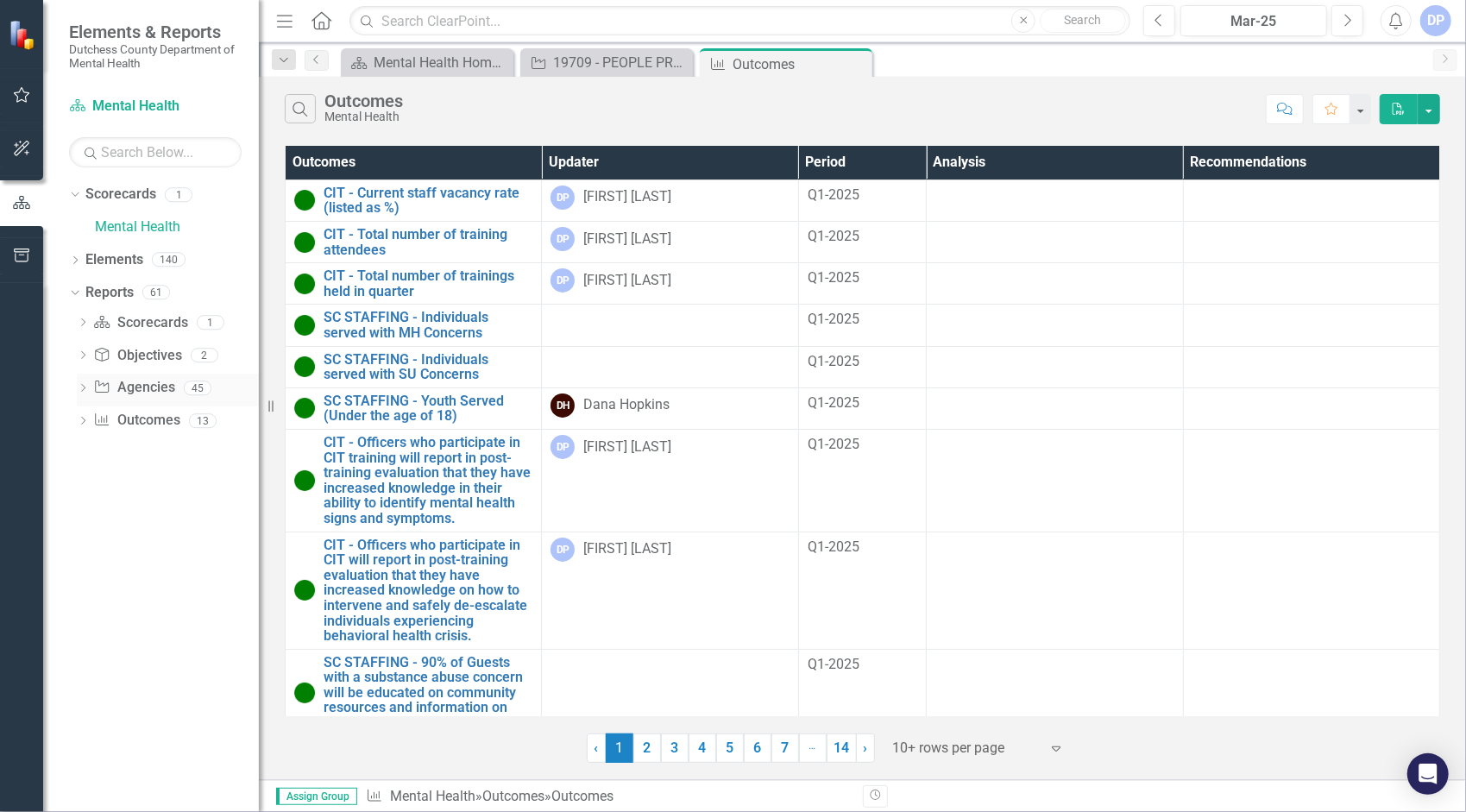 scroll, scrollTop: 0, scrollLeft: 0, axis: both 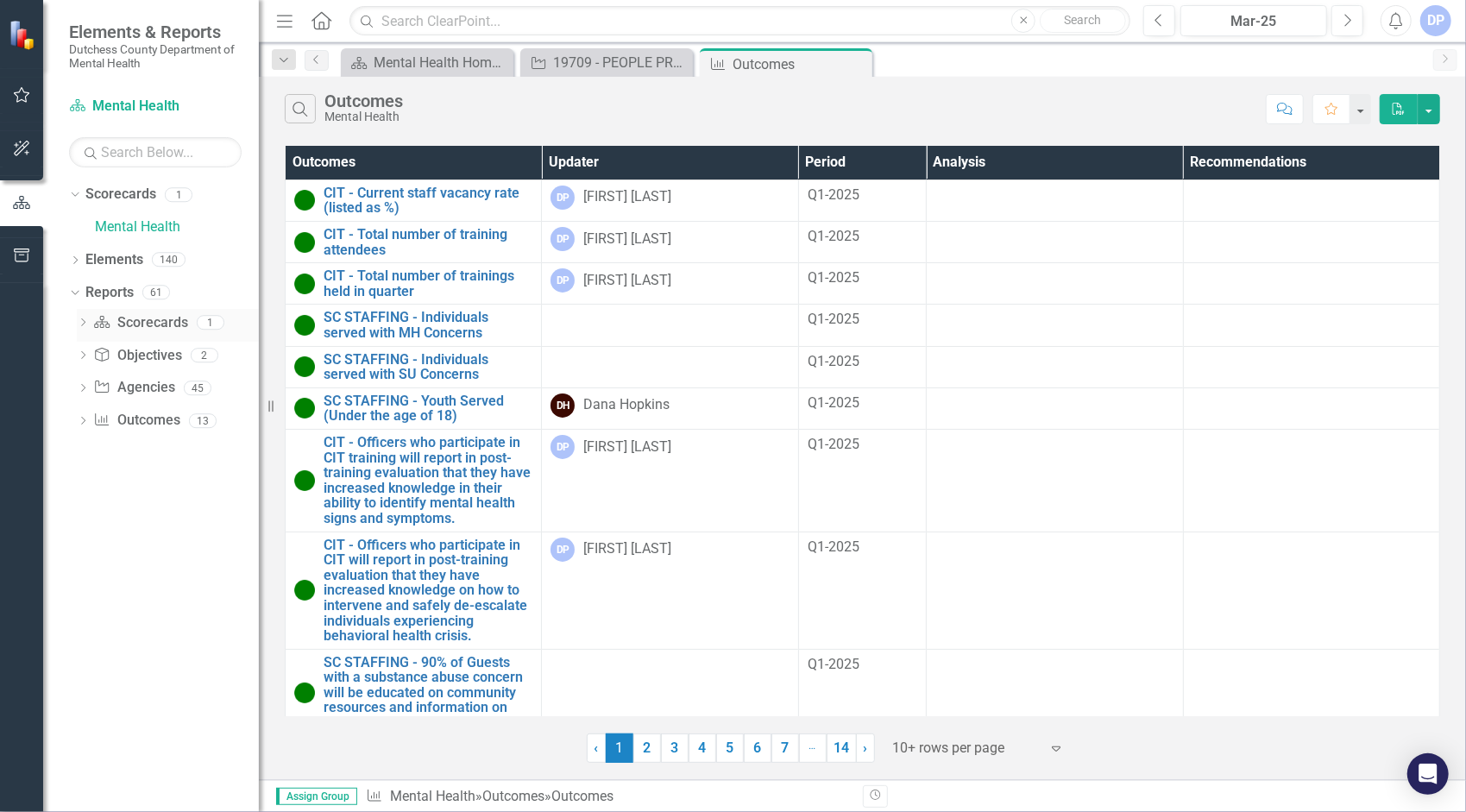 click on "Dropdown" at bounding box center [83, 324] 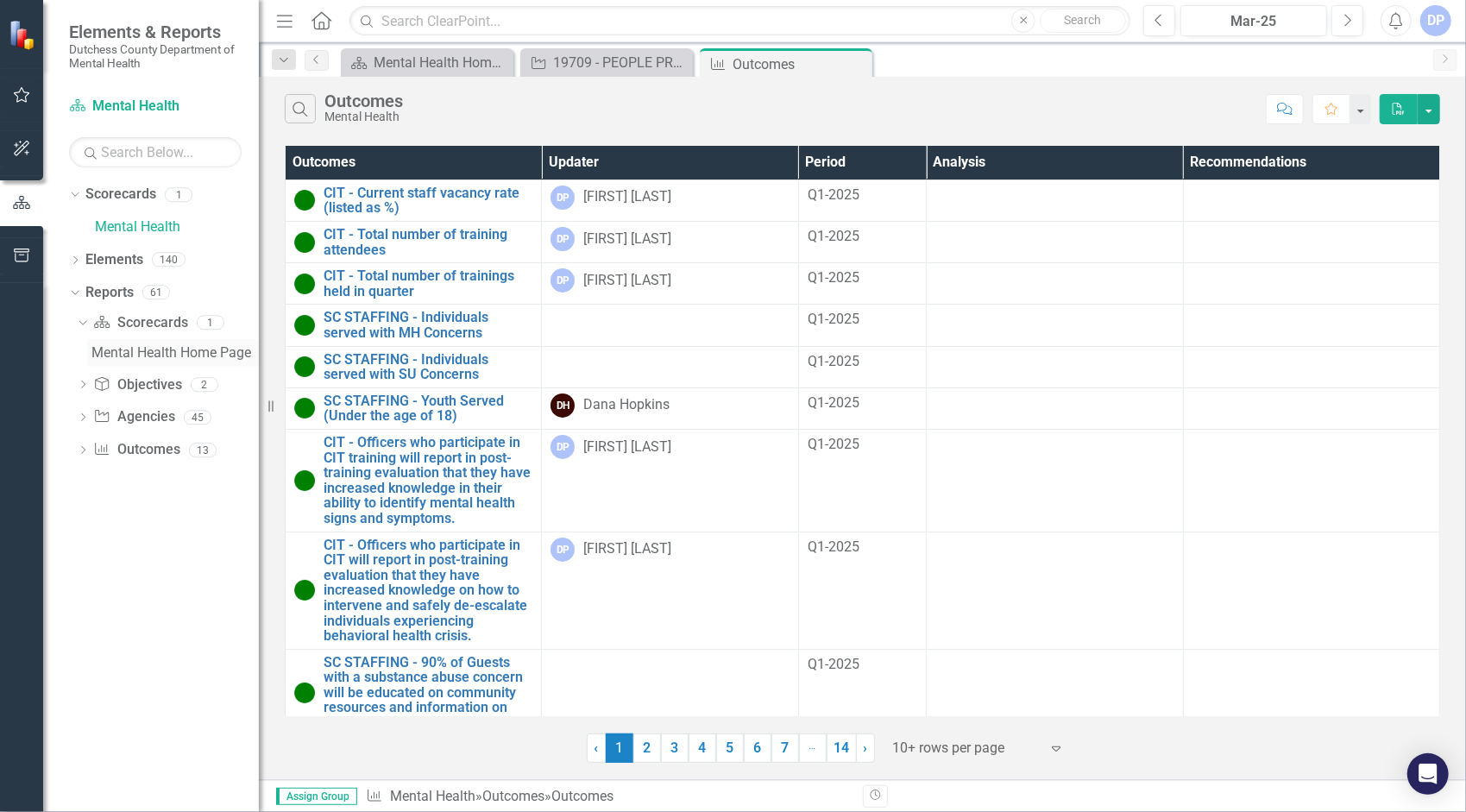 click on "Mental Health Home Page" at bounding box center [175, 353] 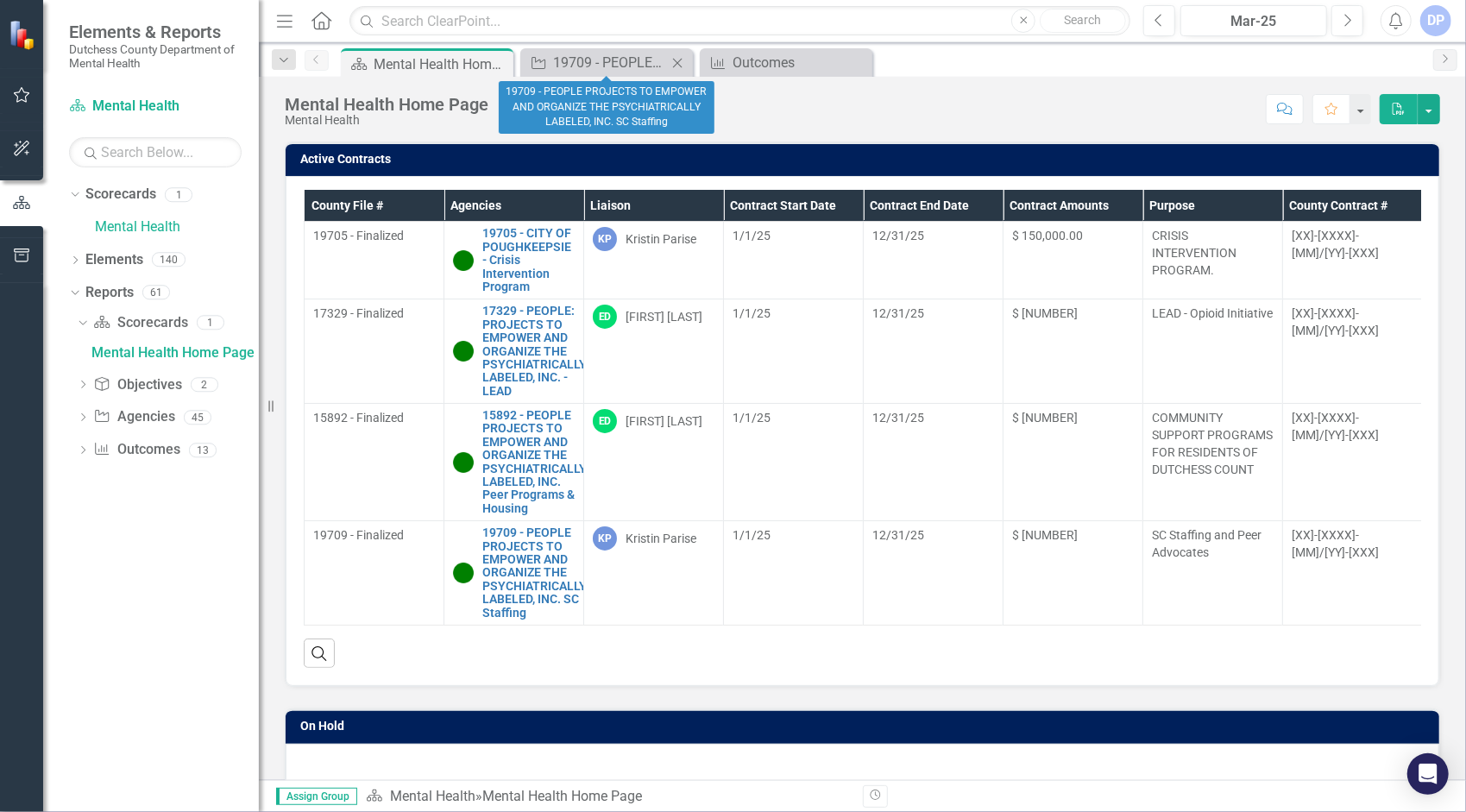click on "Close" at bounding box center (677, 63) 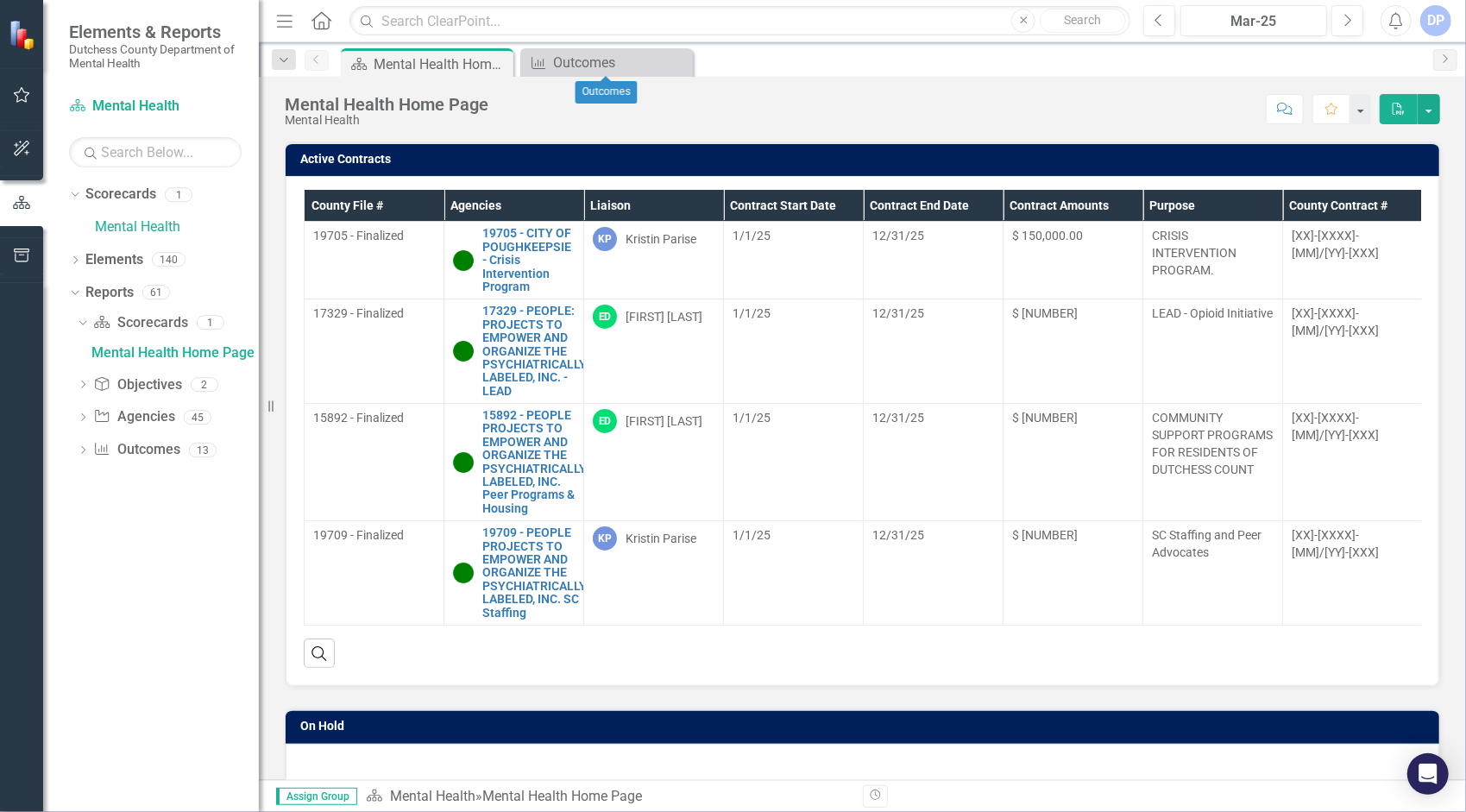 click on "Close" at bounding box center (0, 0) 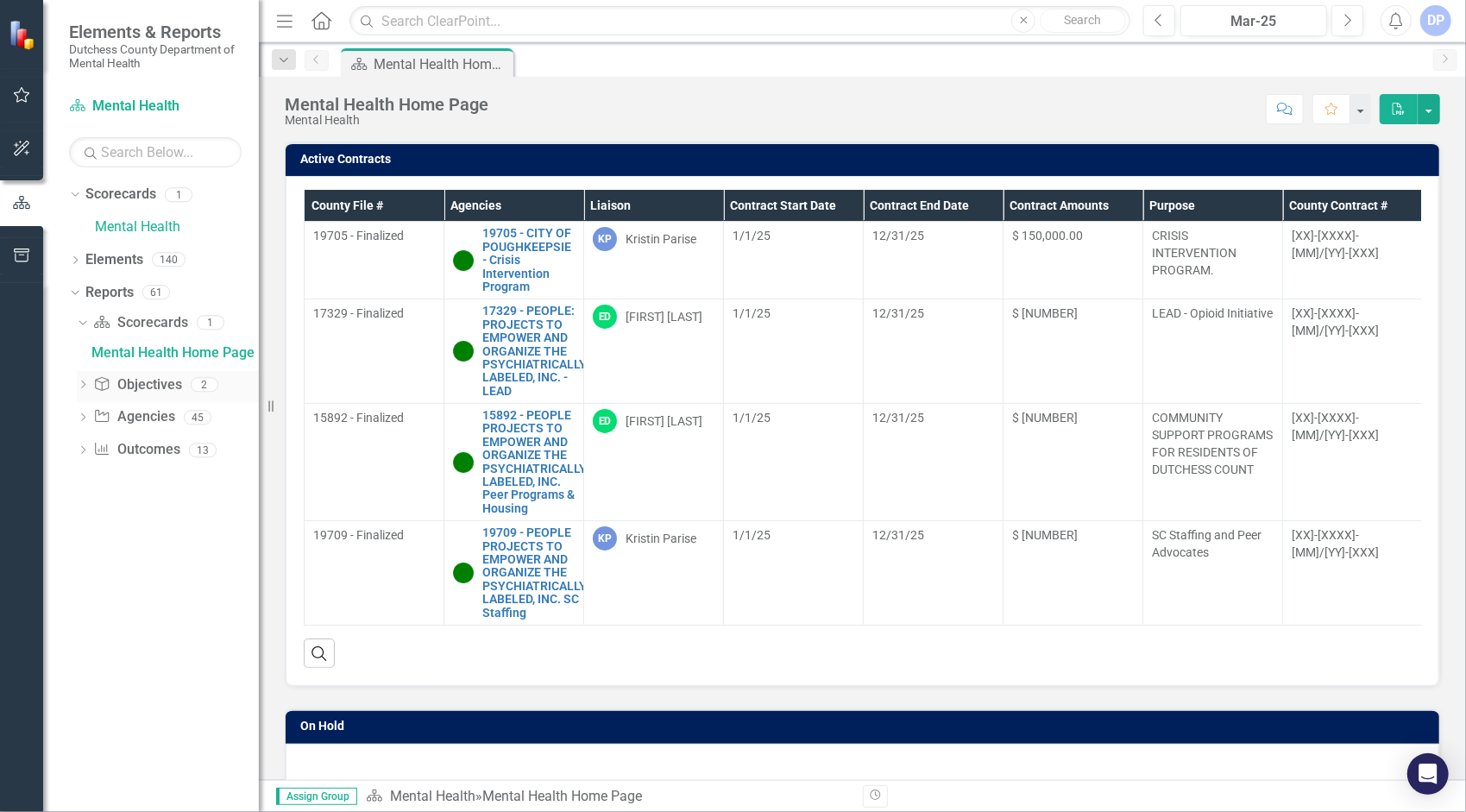 click on "Dropdown" at bounding box center [83, 387] 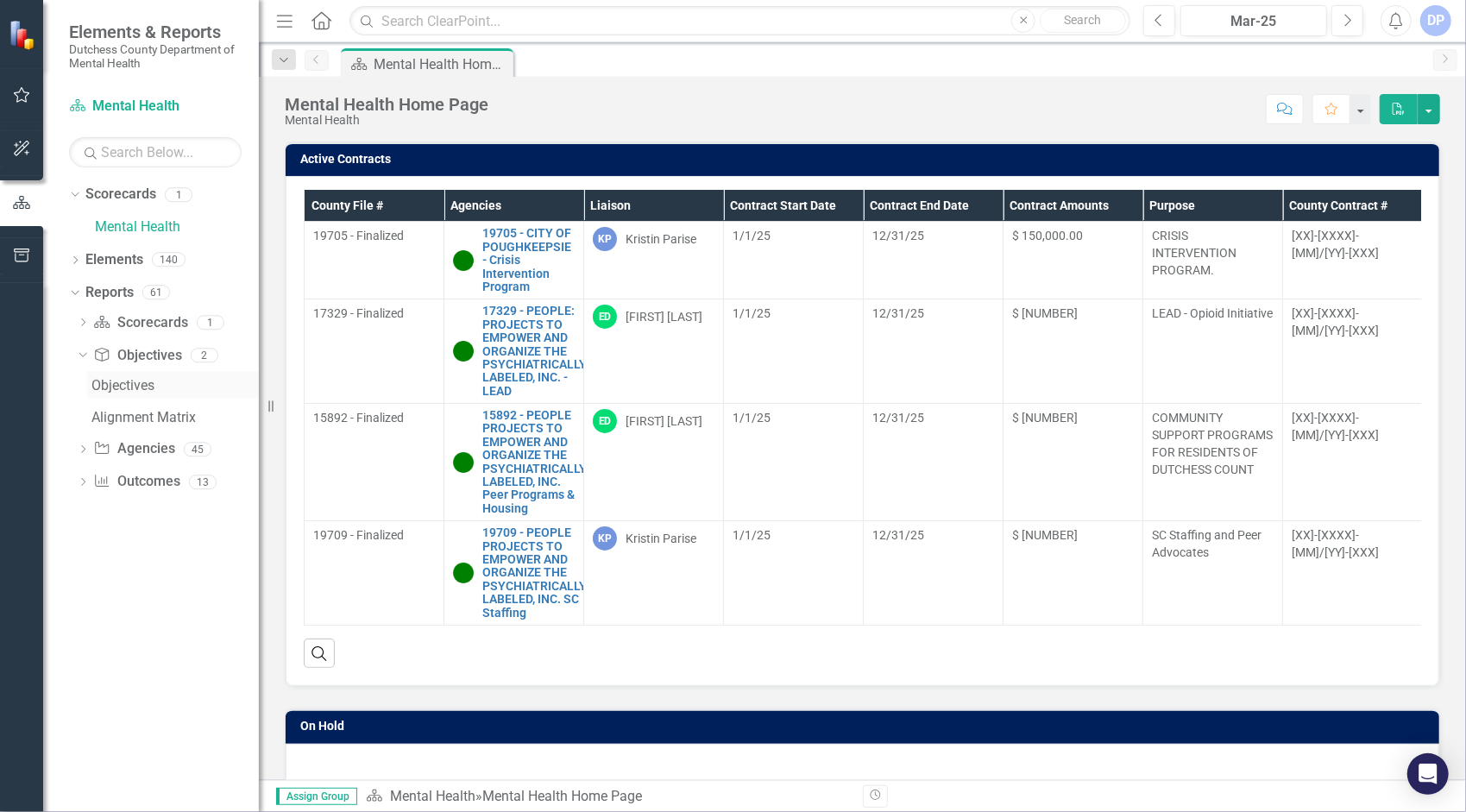 click on "Objectives" at bounding box center (175, 386) 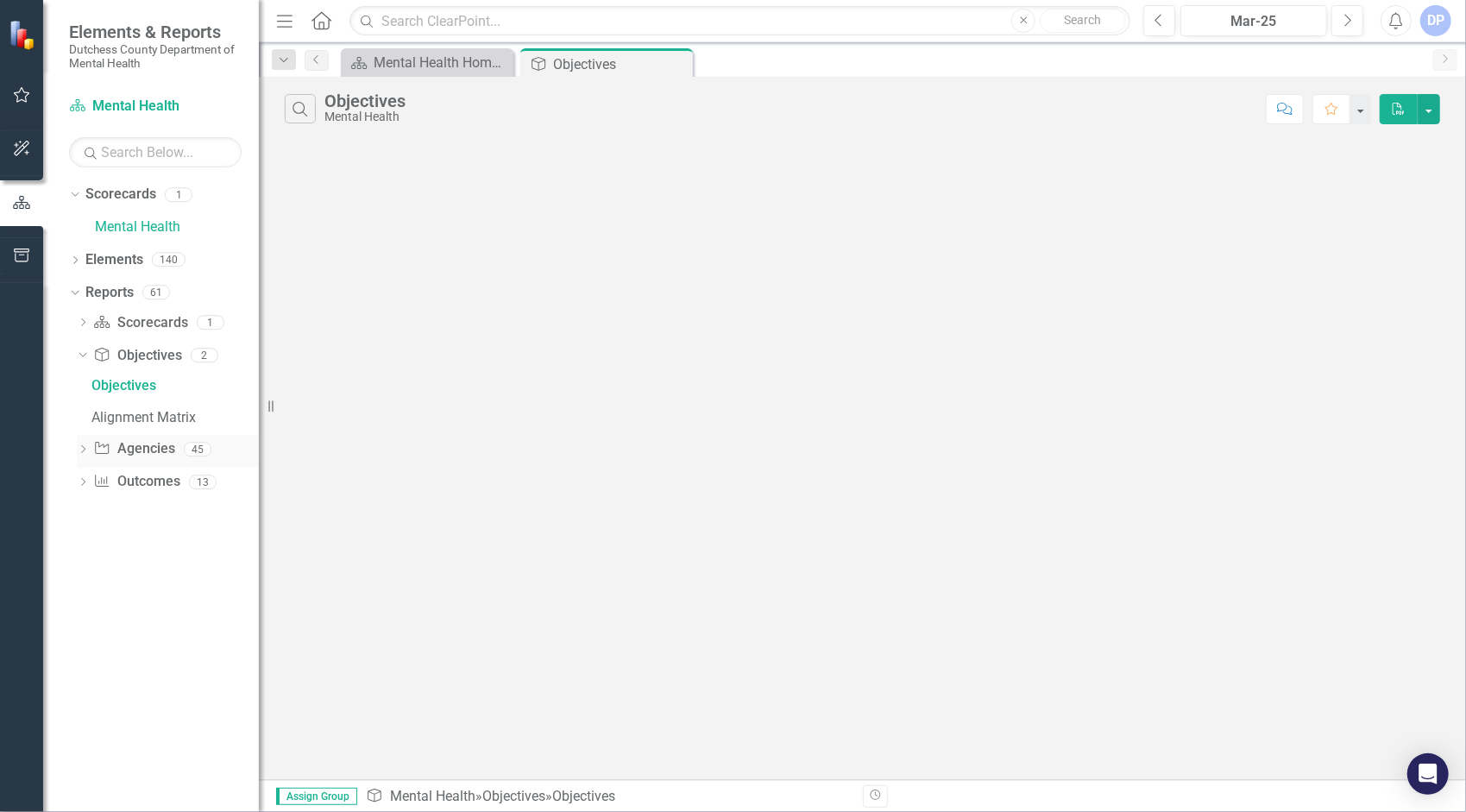 click on "Dropdown" at bounding box center (83, 450) 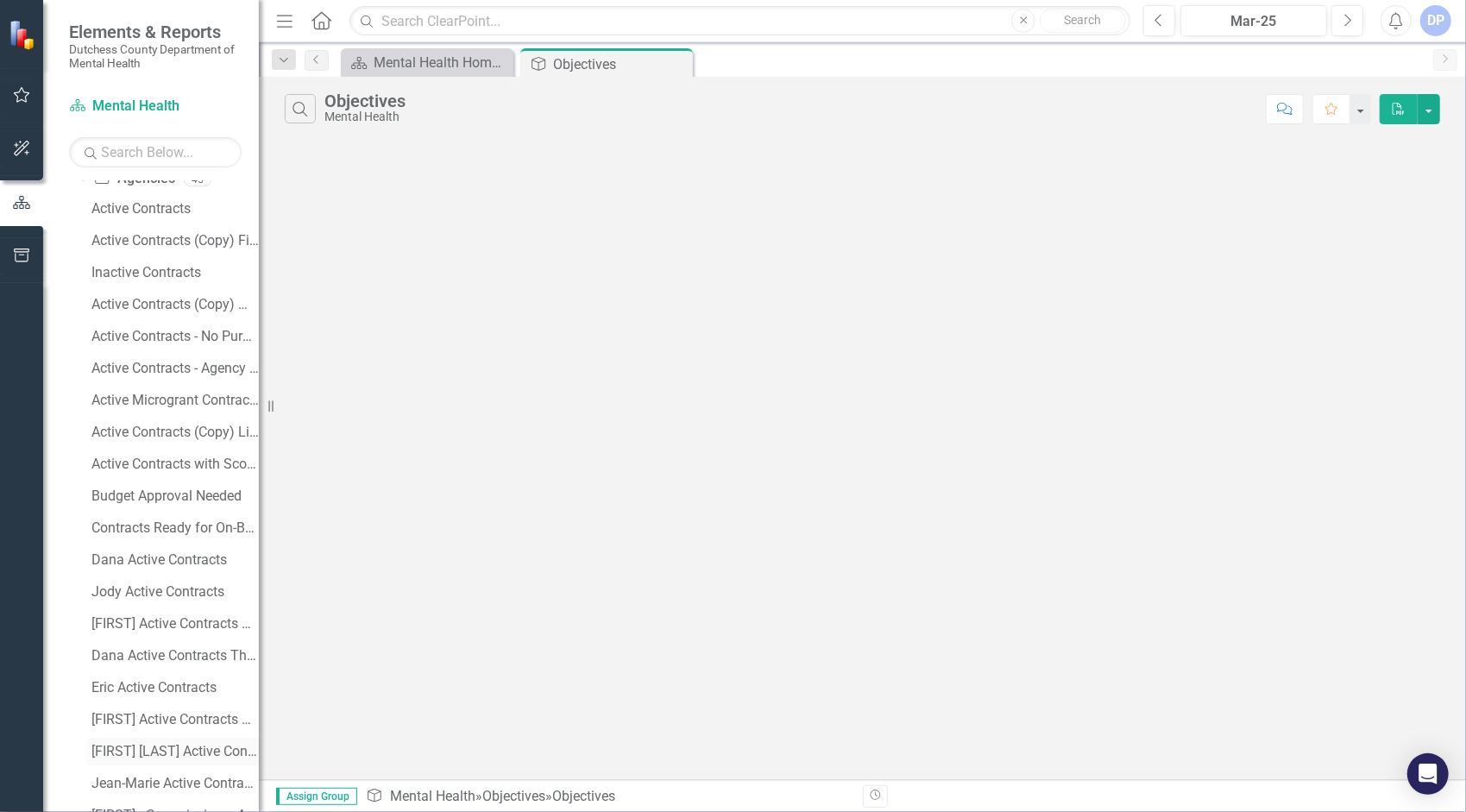 scroll, scrollTop: 0, scrollLeft: 0, axis: both 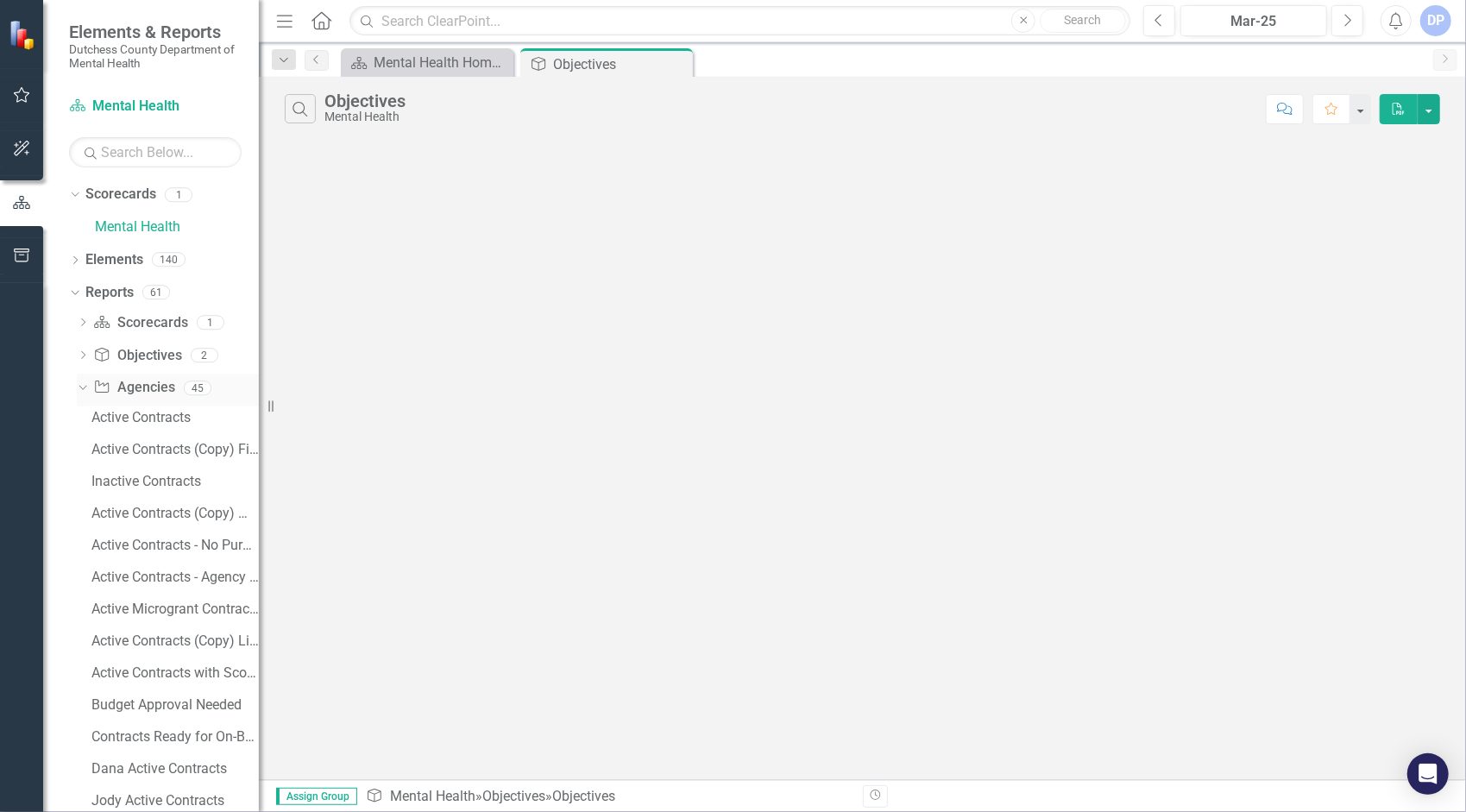 click on "Dropdown" at bounding box center (79, 387) 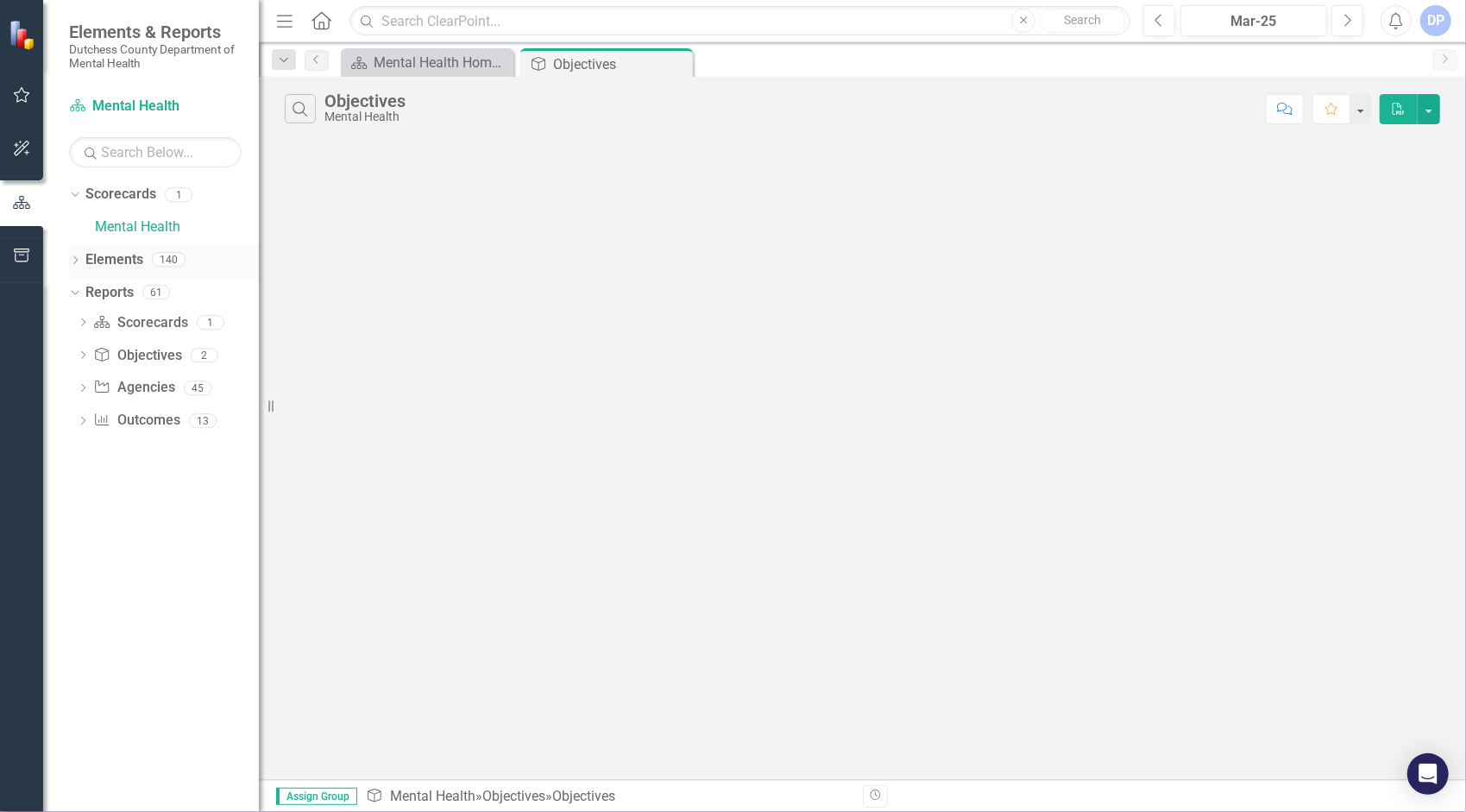 click on "Dropdown" at bounding box center [75, 261] 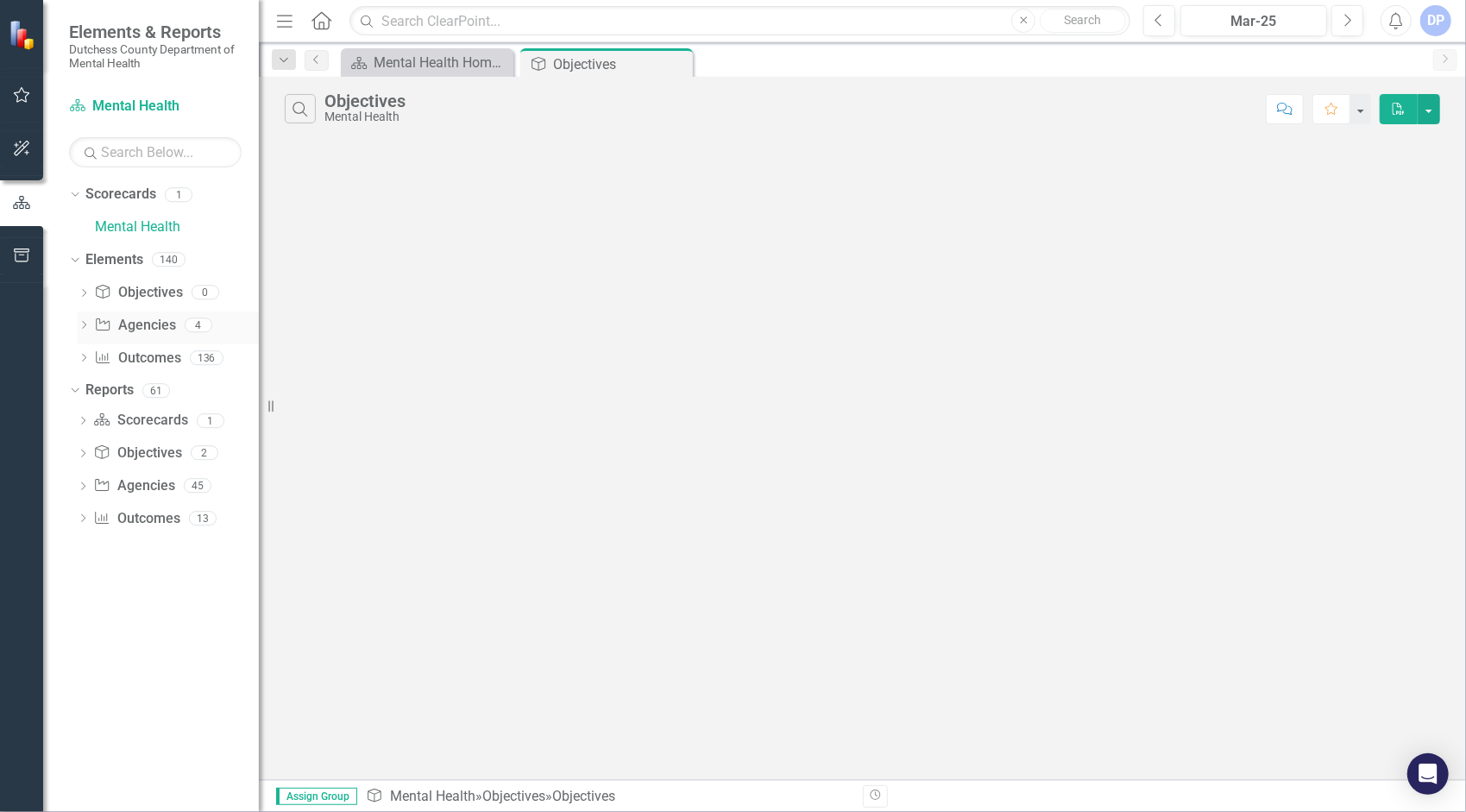 click at bounding box center [84, 324] 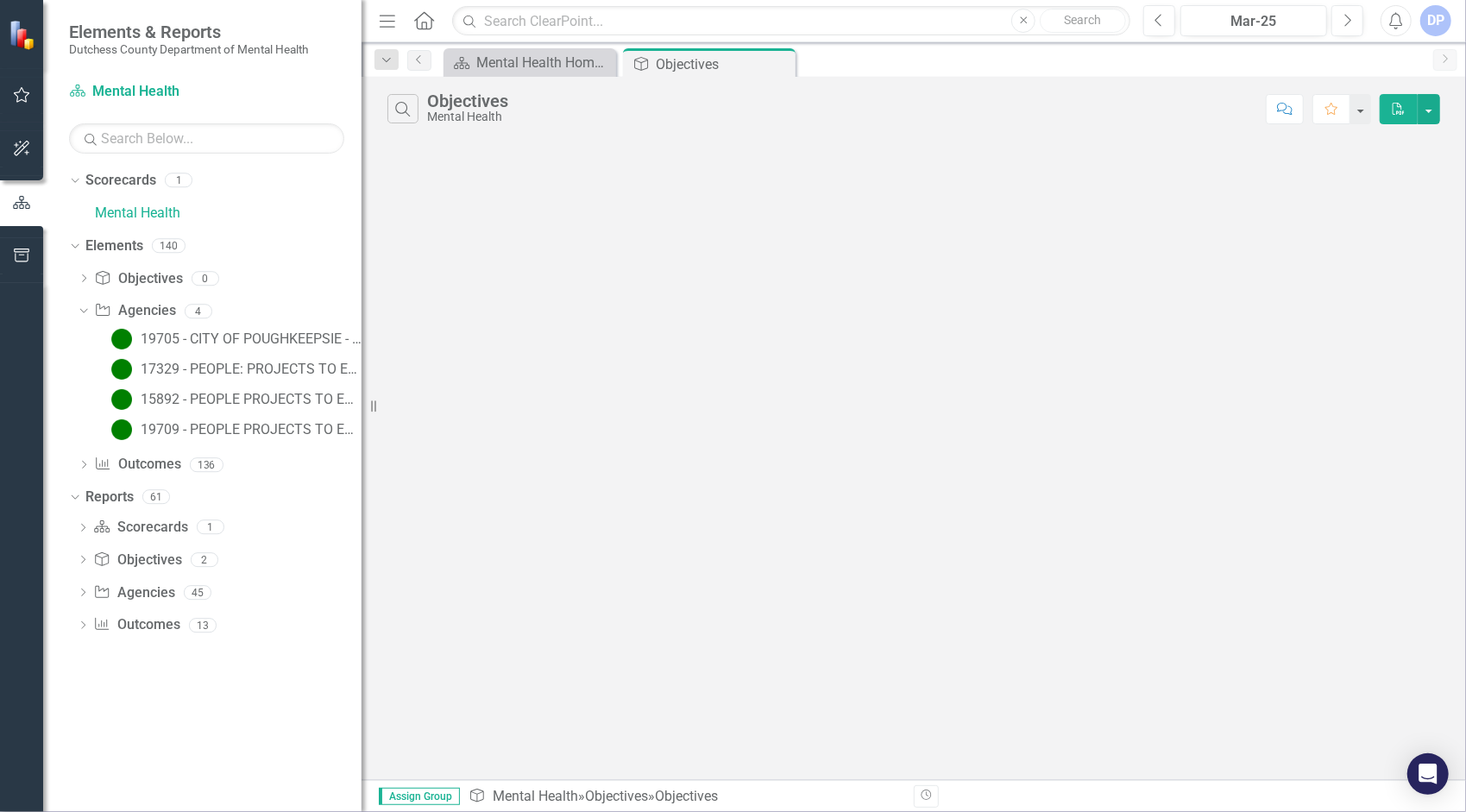 drag, startPoint x: 266, startPoint y: 408, endPoint x: 362, endPoint y: 404, distance: 96.0833 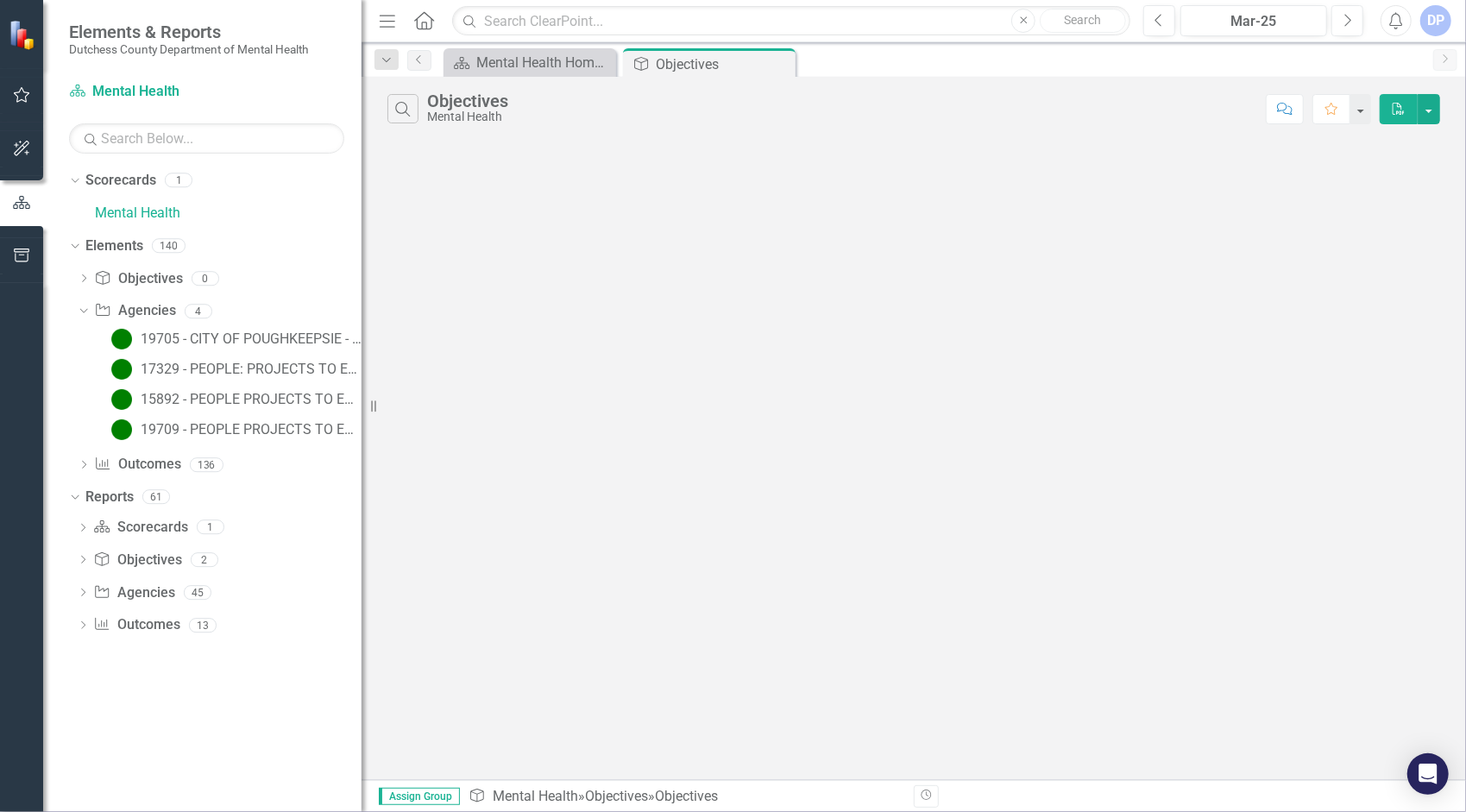 click on "Resize" at bounding box center [368, 406] 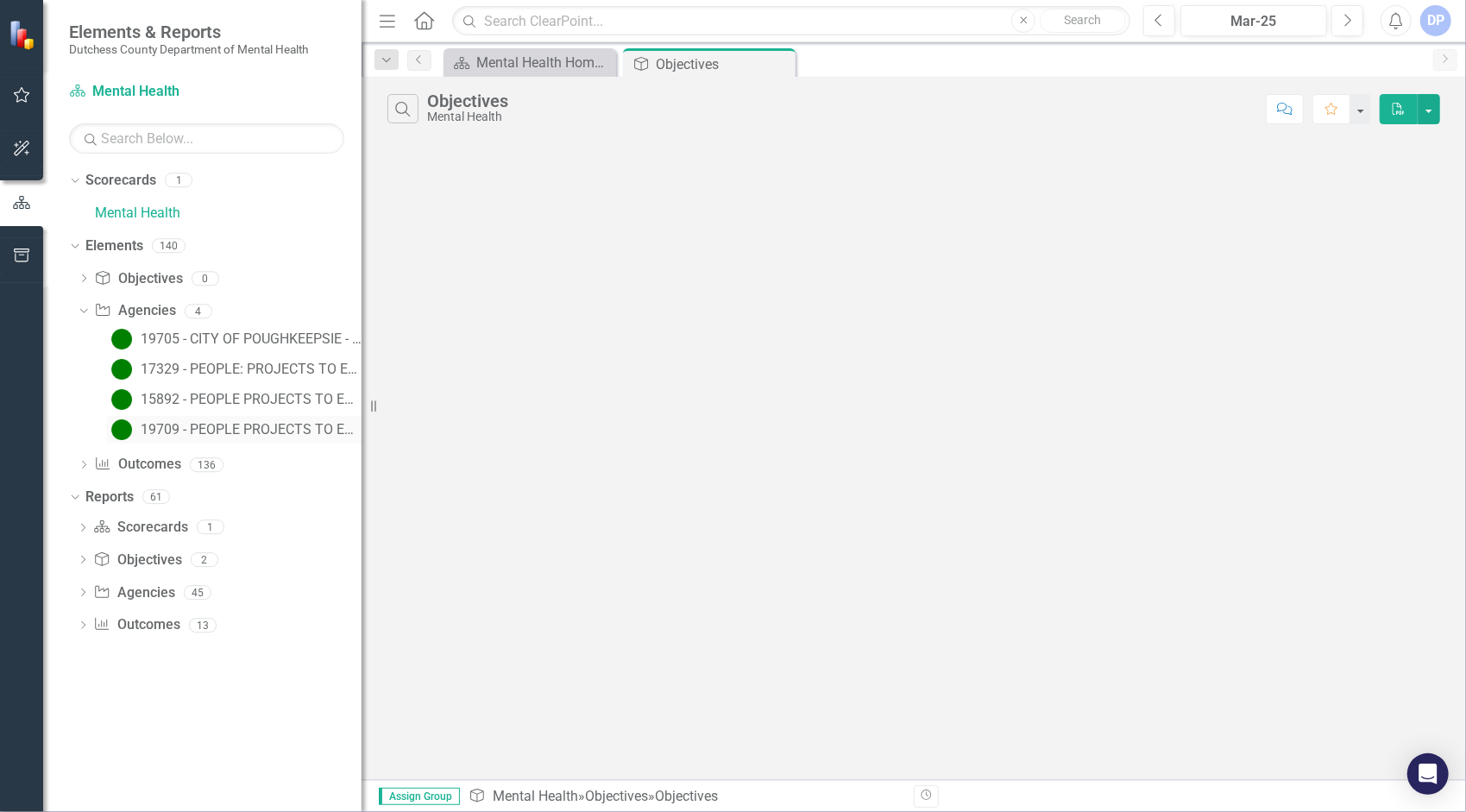 click on "19709 - PEOPLE PROJECTS TO EMPOWER AND ORGANIZE THE PSYCHIATRICALLY LABELED, INC. SC Staffing" at bounding box center (251, 430) 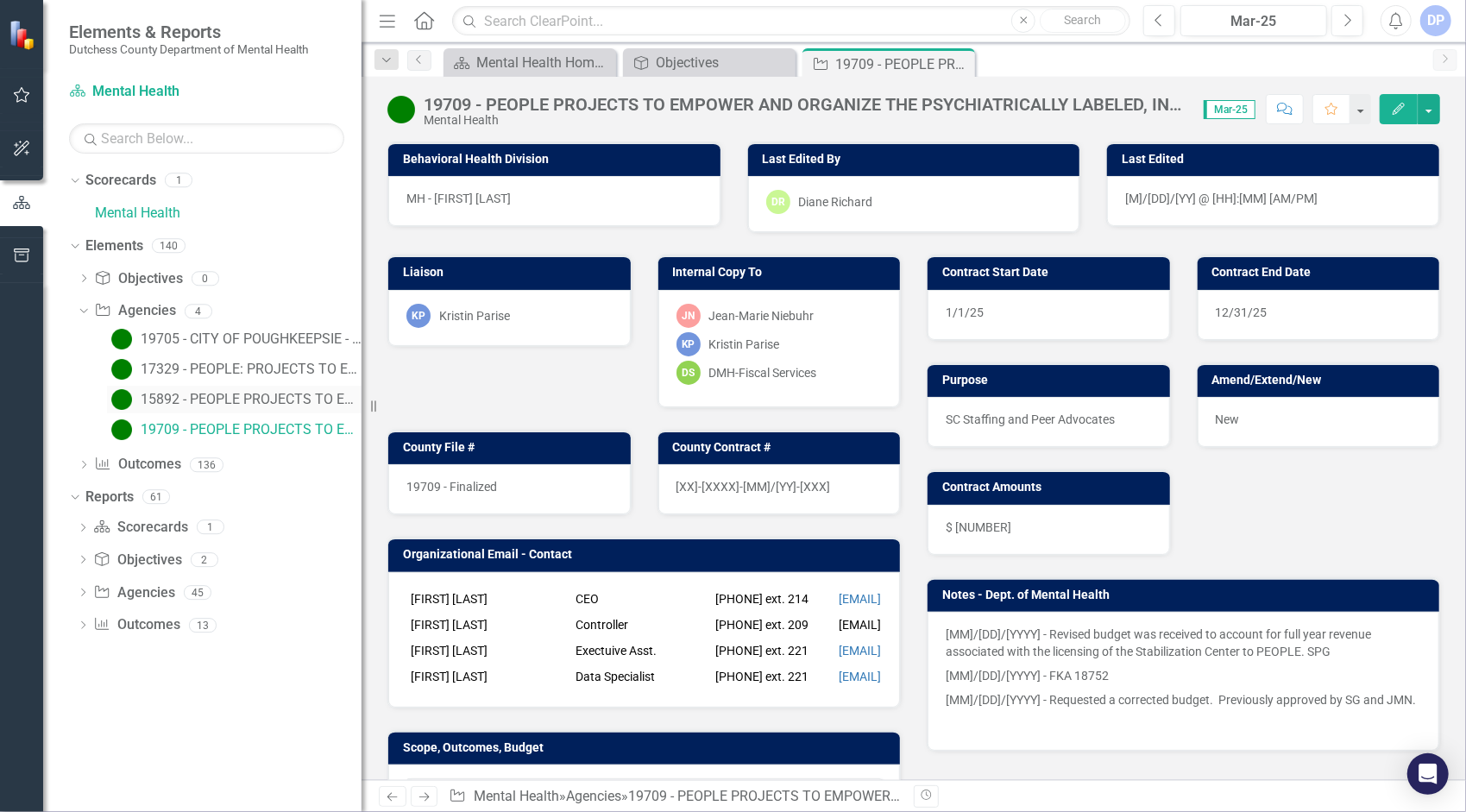 click on "15892 - PEOPLE PROJECTS TO EMPOWER AND ORGANIZE THE PSYCHIATRICALLY LABELED, INC. Peer Programs & Housing" at bounding box center [251, 400] 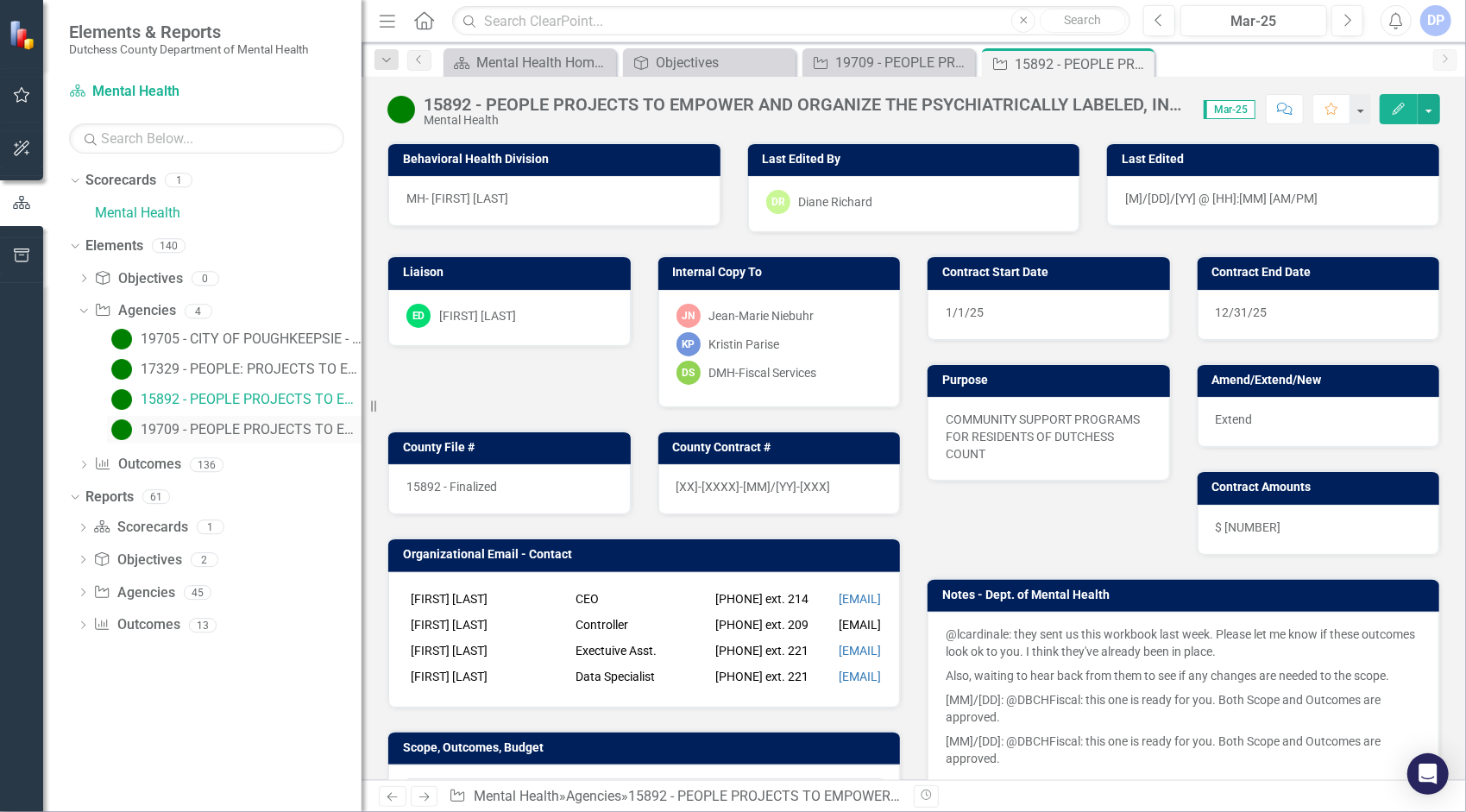 drag, startPoint x: 236, startPoint y: 421, endPoint x: 247, endPoint y: 416, distance: 12.083046 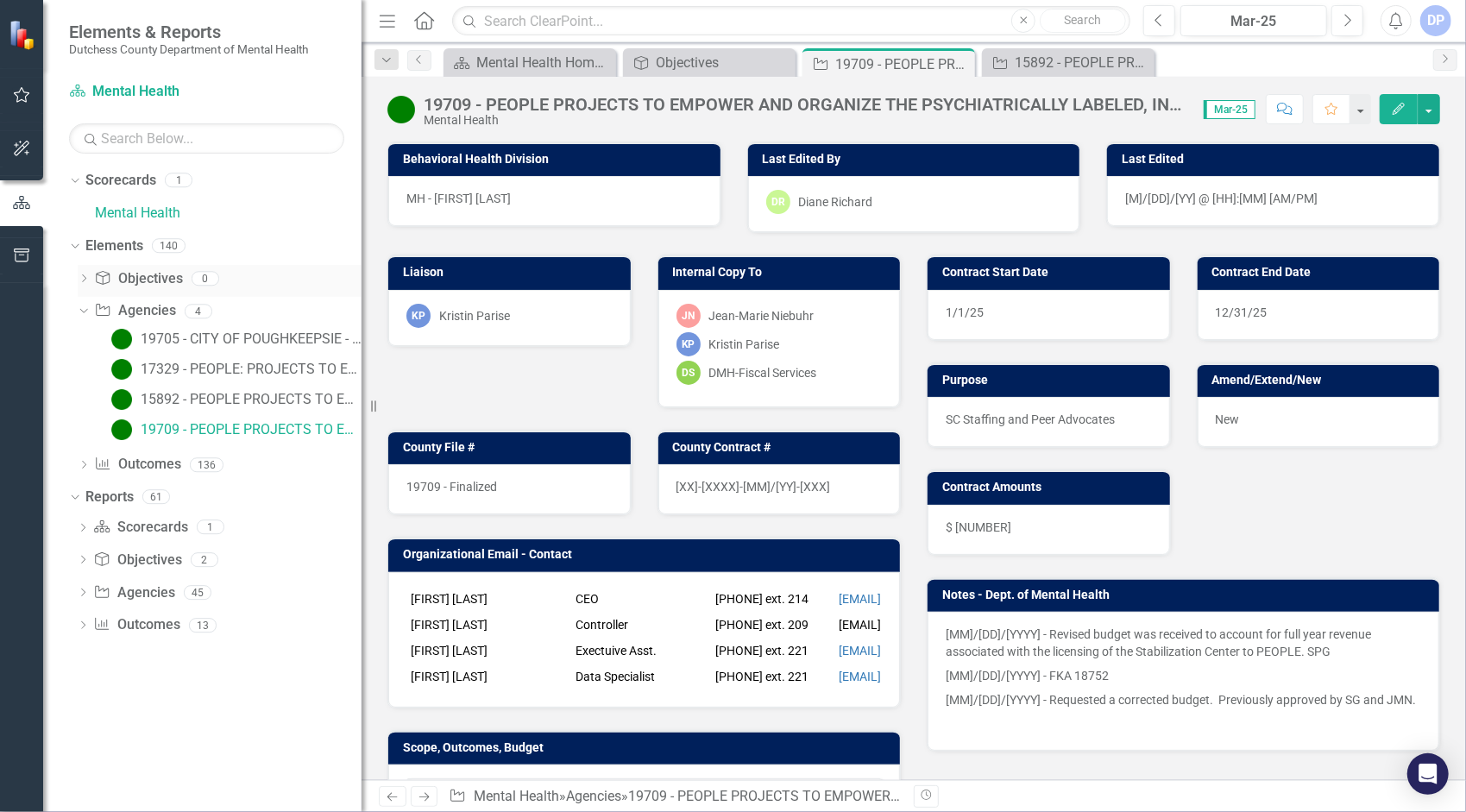 click on "Dropdown" at bounding box center [84, 280] 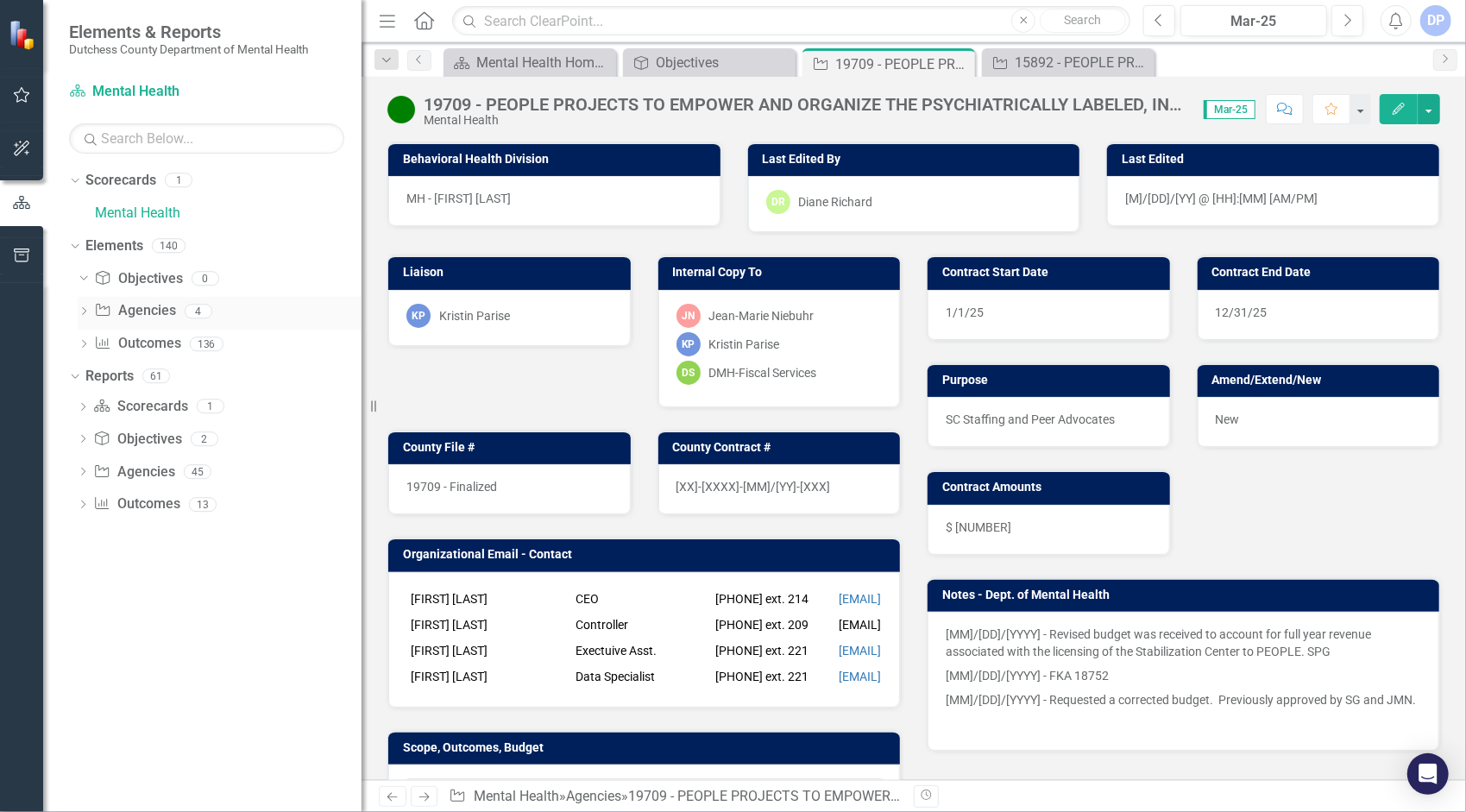 click on "Dropdown" at bounding box center (84, 312) 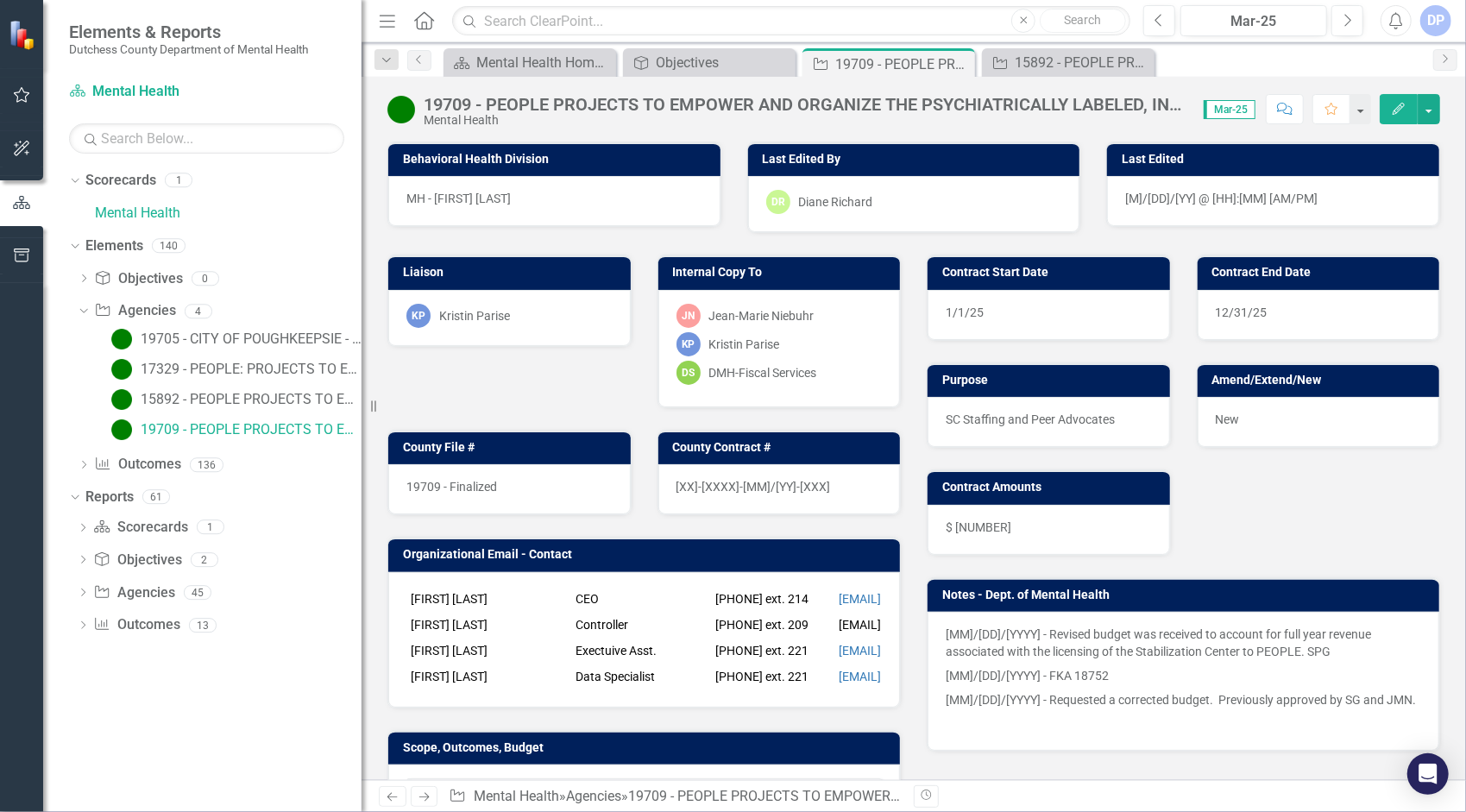 click at bounding box center [1399, 109] 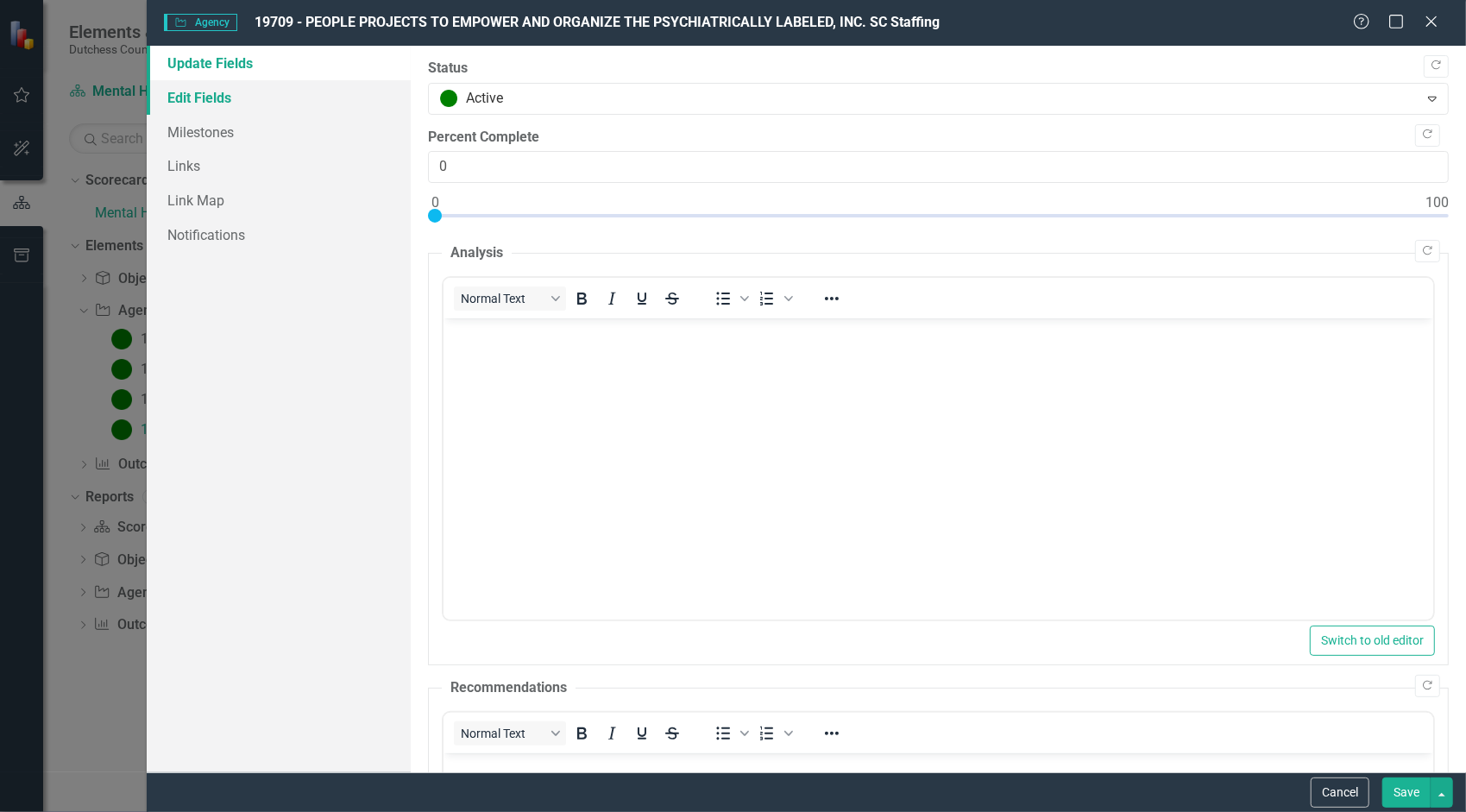 scroll, scrollTop: 0, scrollLeft: 0, axis: both 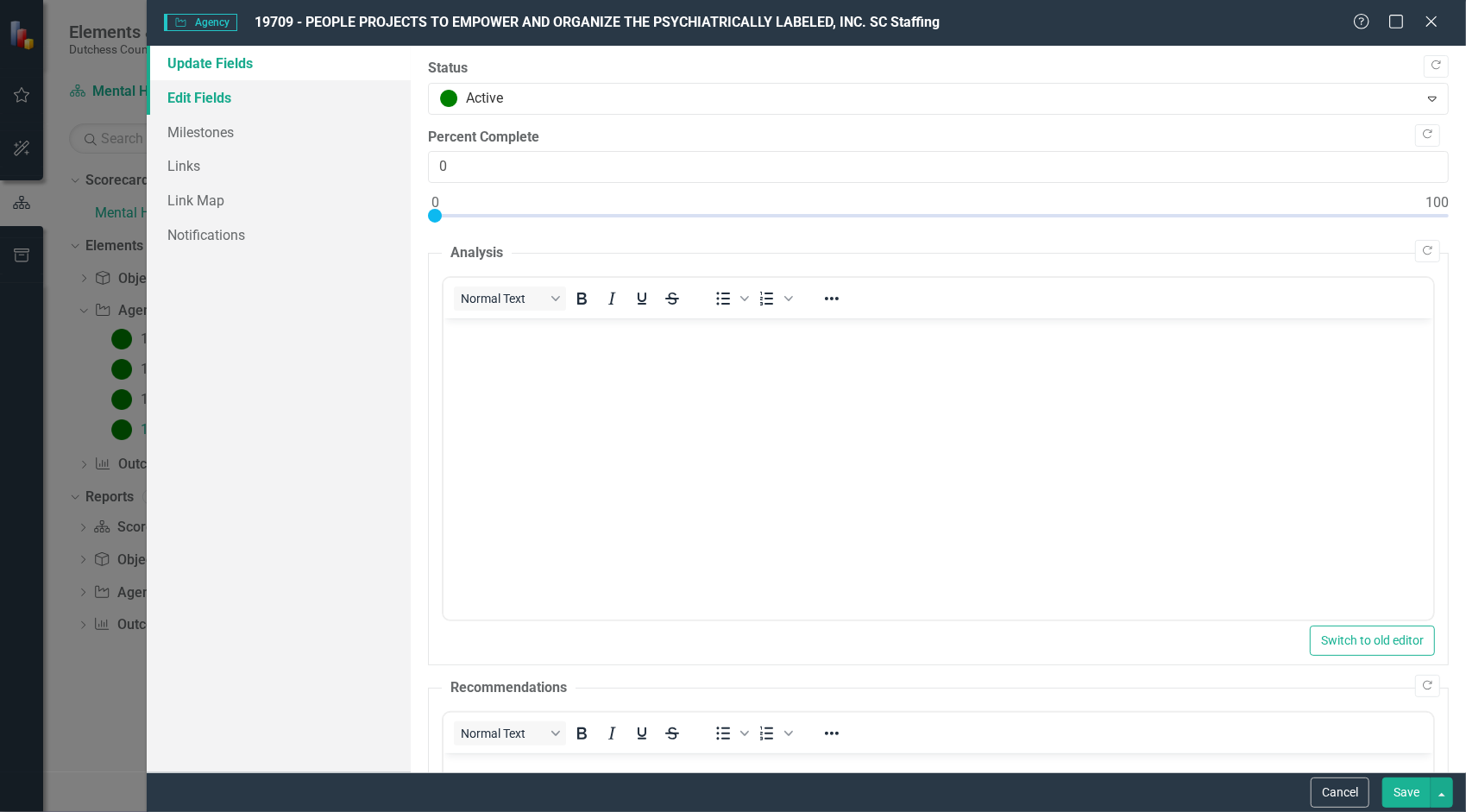 click on "Edit Fields" at bounding box center [279, 98] 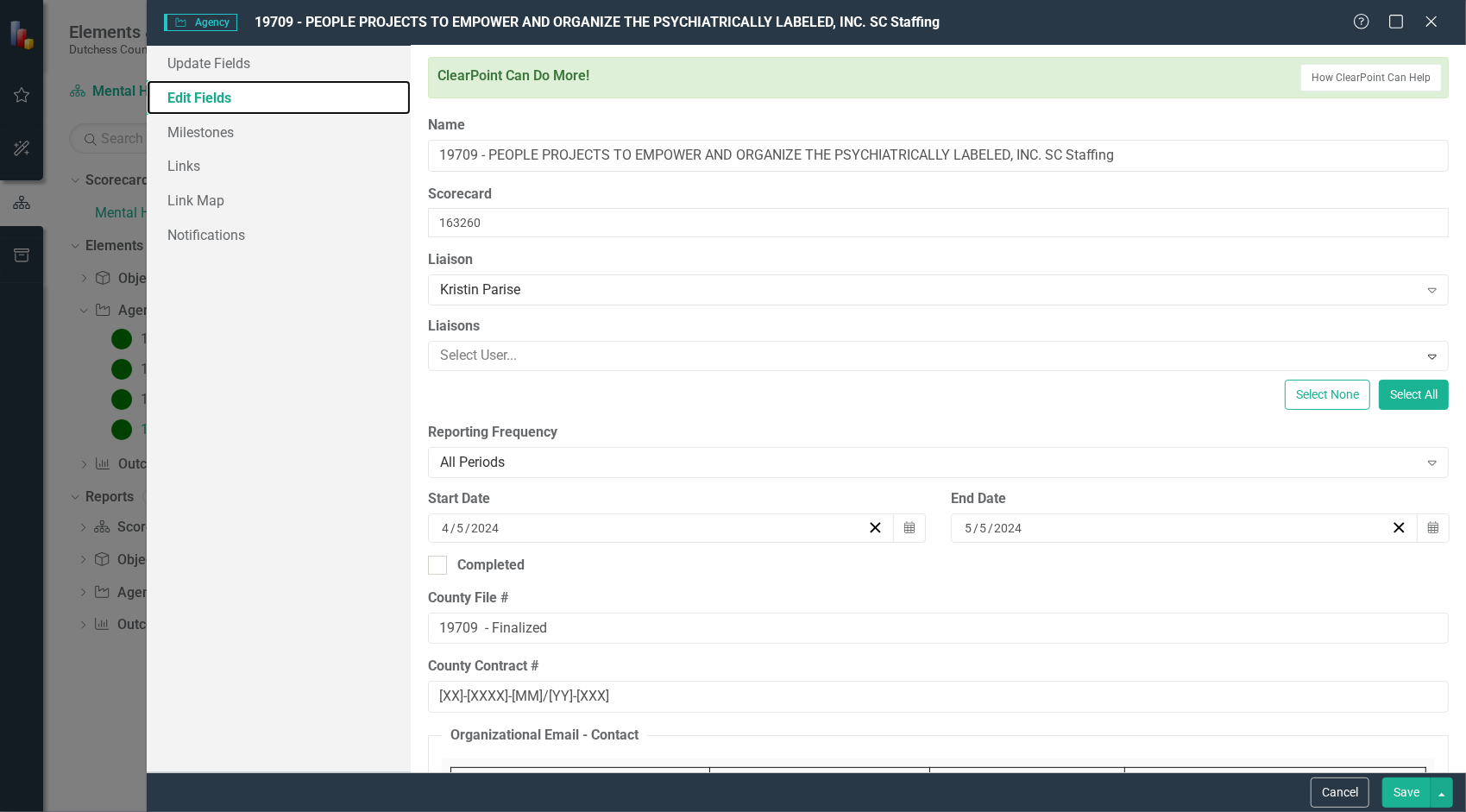 scroll, scrollTop: 0, scrollLeft: 0, axis: both 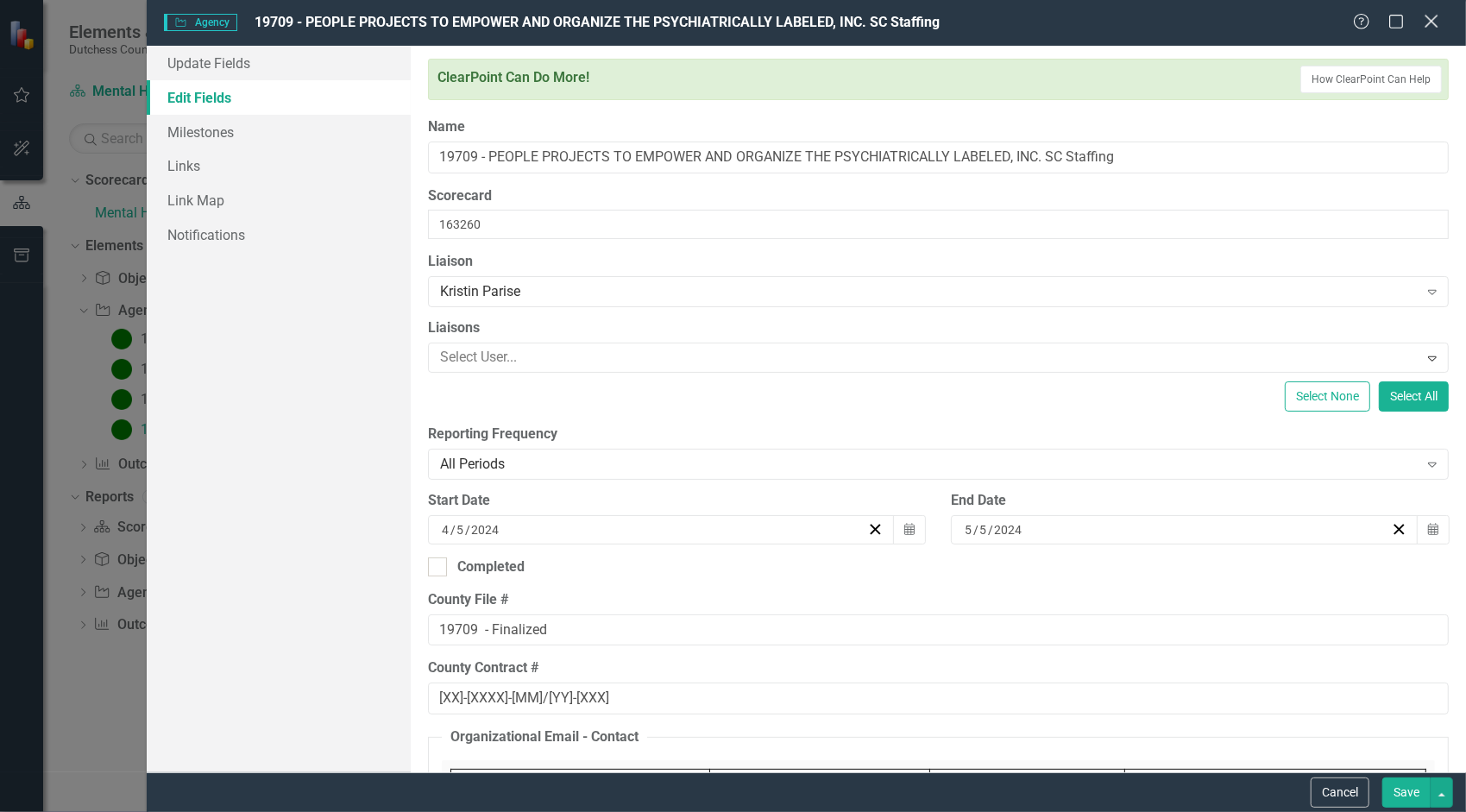 click on "Close" at bounding box center [1431, 21] 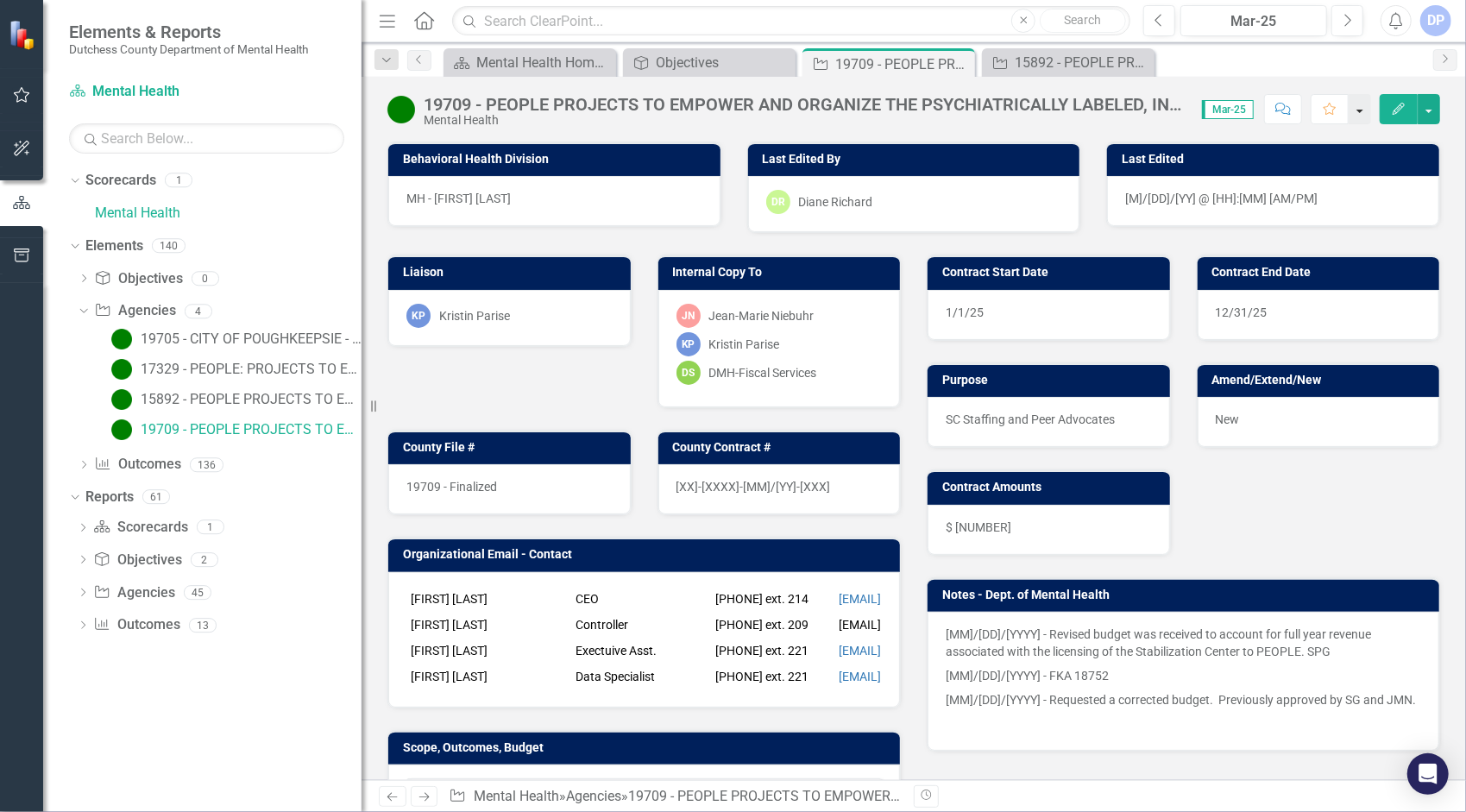 click at bounding box center [1360, 109] 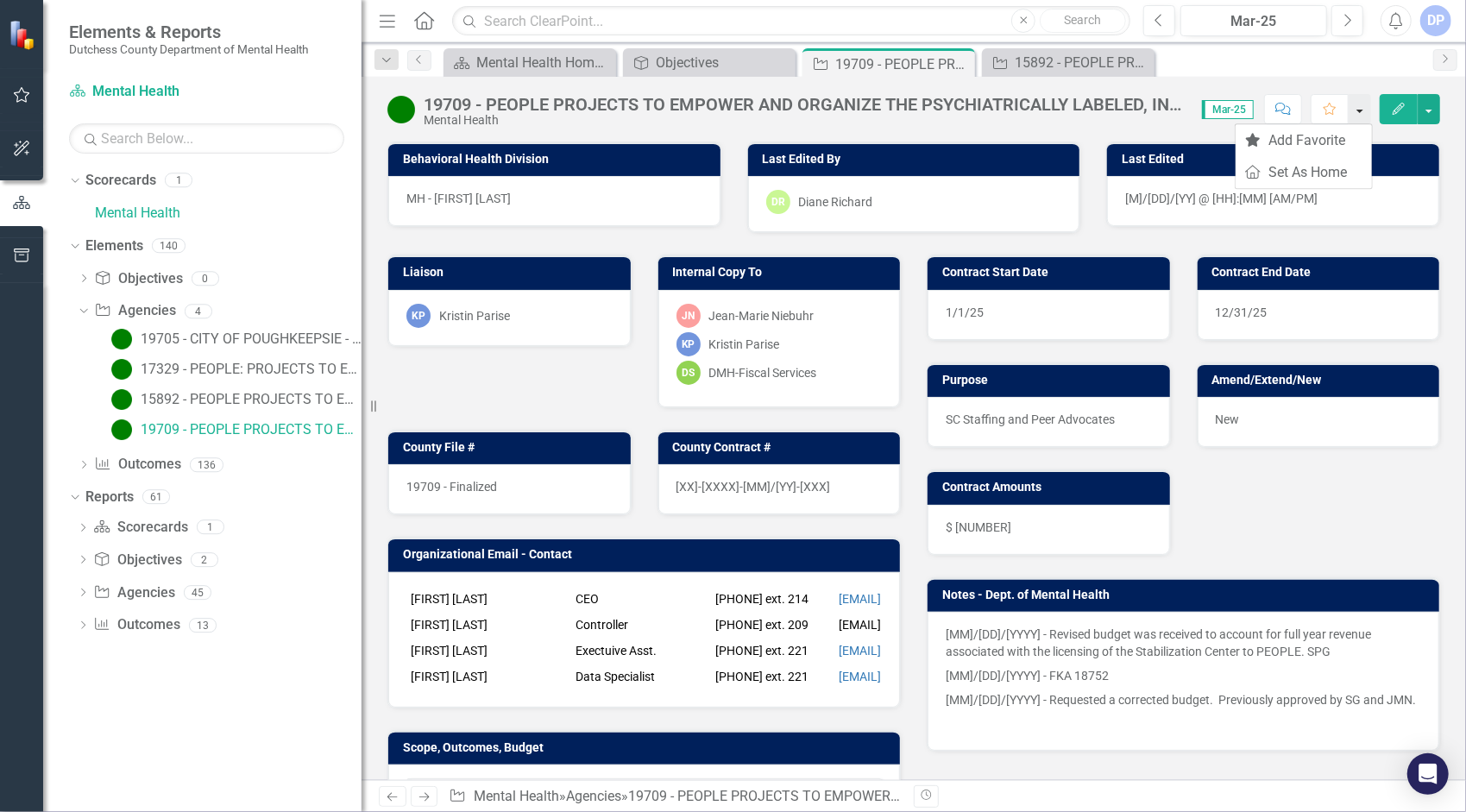 click at bounding box center (1360, 109) 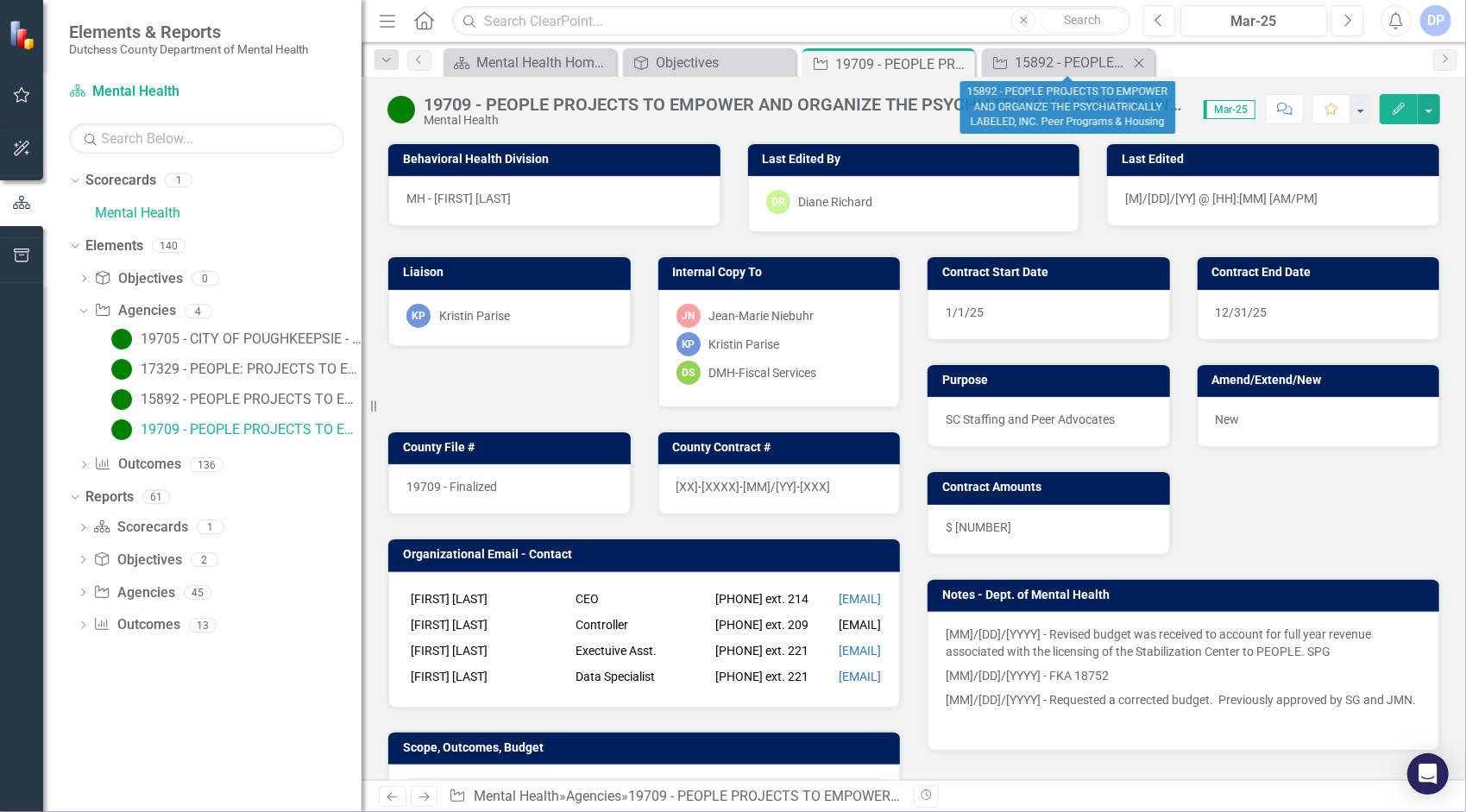 click on "Close" at bounding box center [1139, 63] 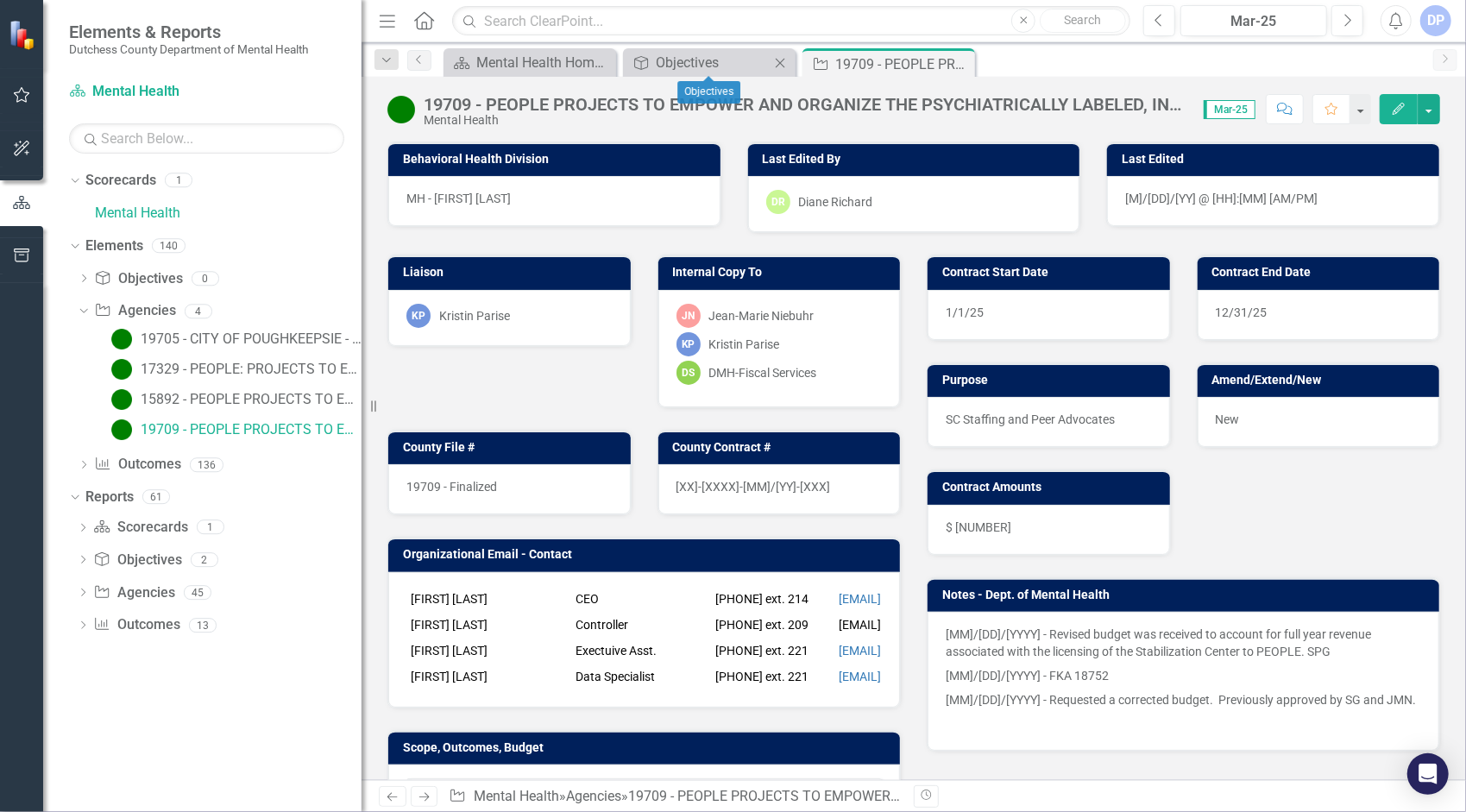 click at bounding box center [780, 62] 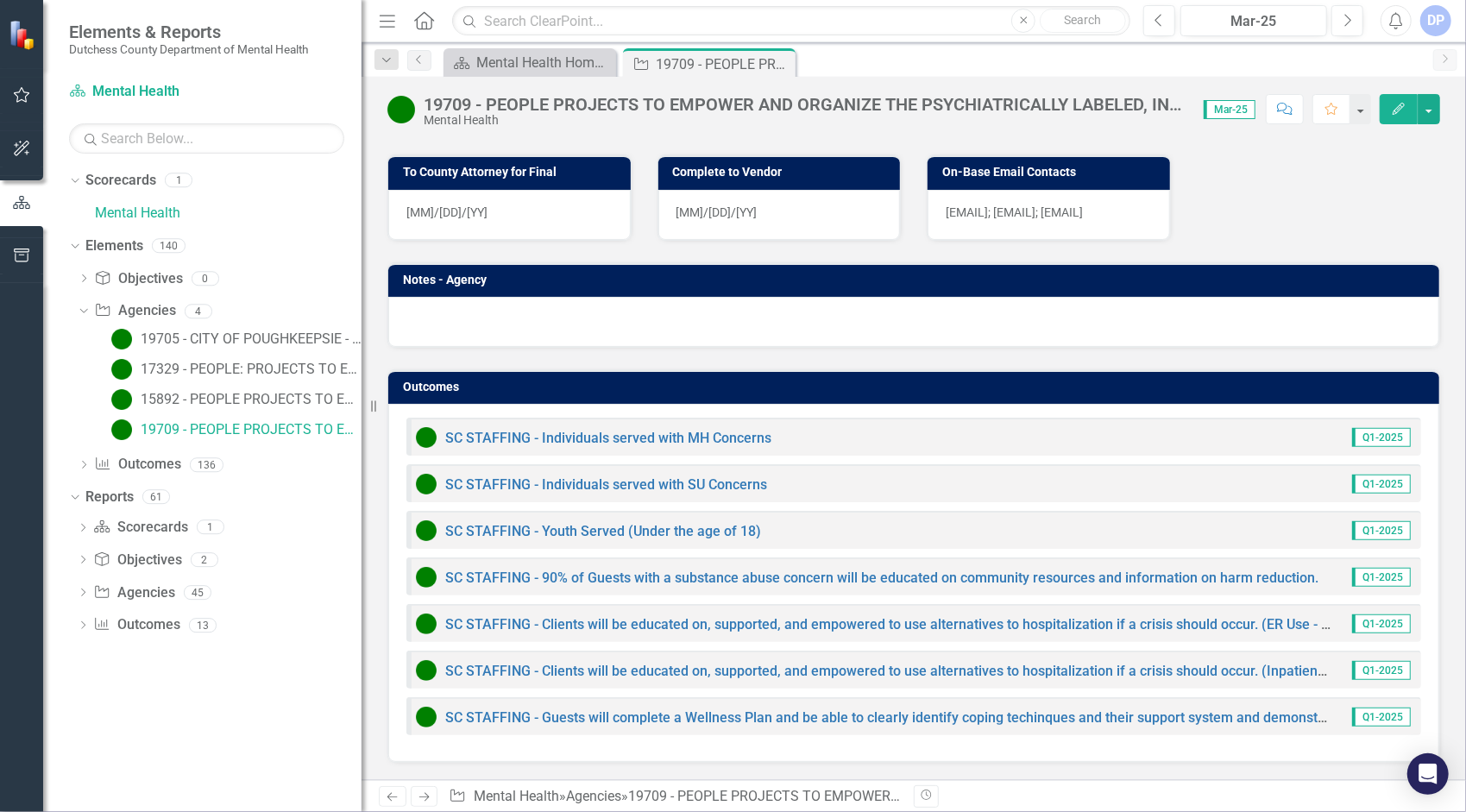 scroll, scrollTop: 1091, scrollLeft: 0, axis: vertical 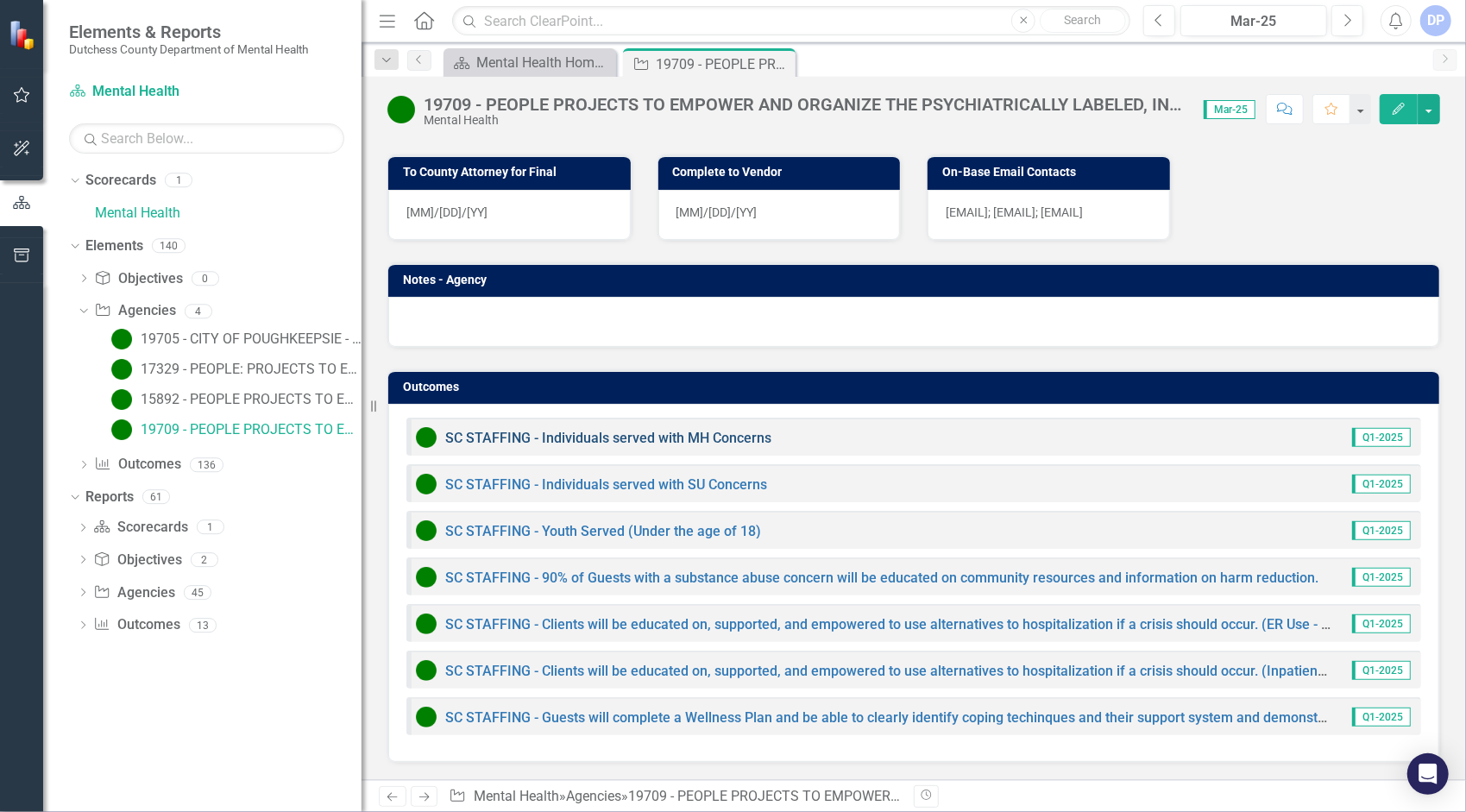 click on "SC STAFFING - Individuals served with MH Concerns" at bounding box center [608, 437] 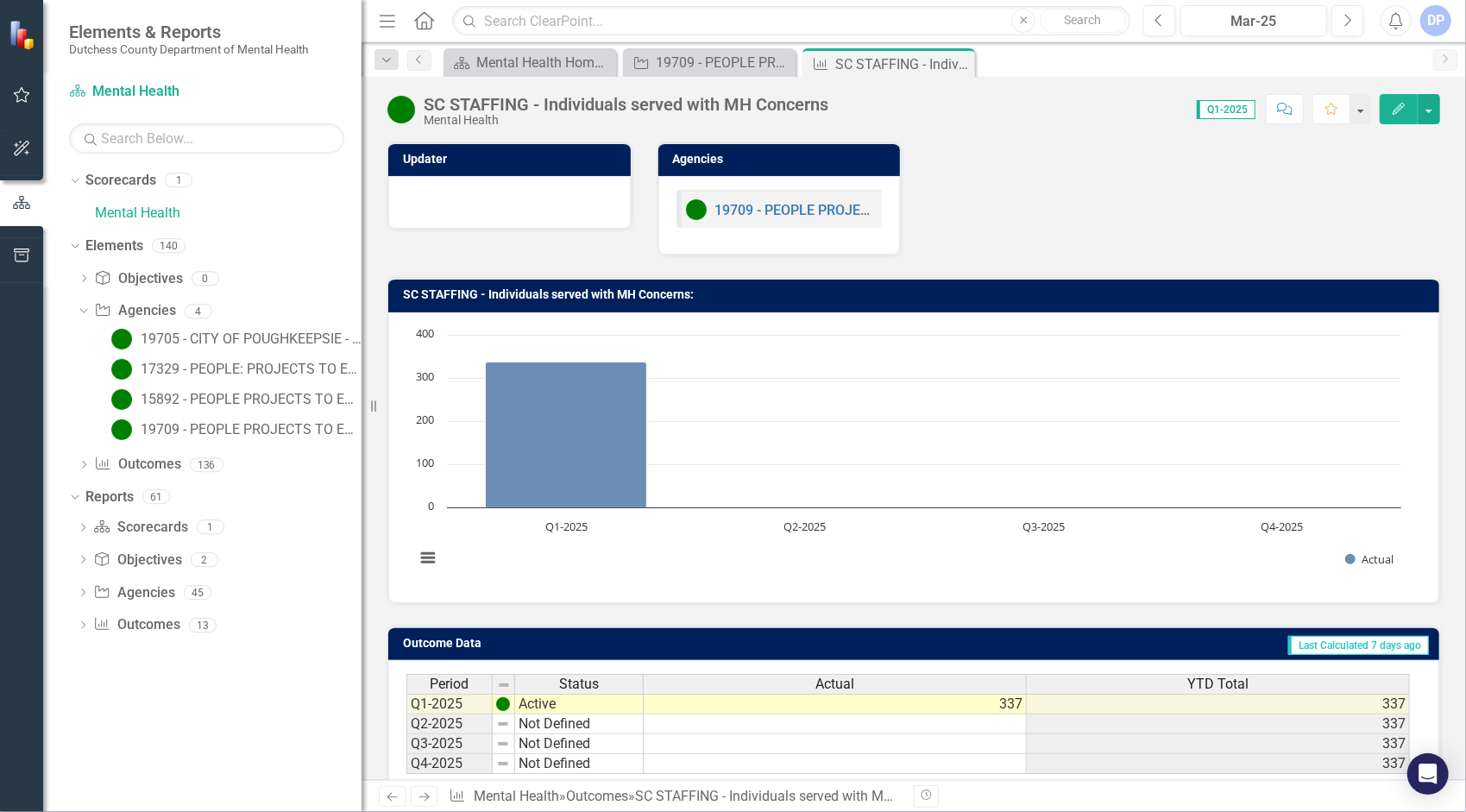 click on "Edit" at bounding box center (1399, 109) 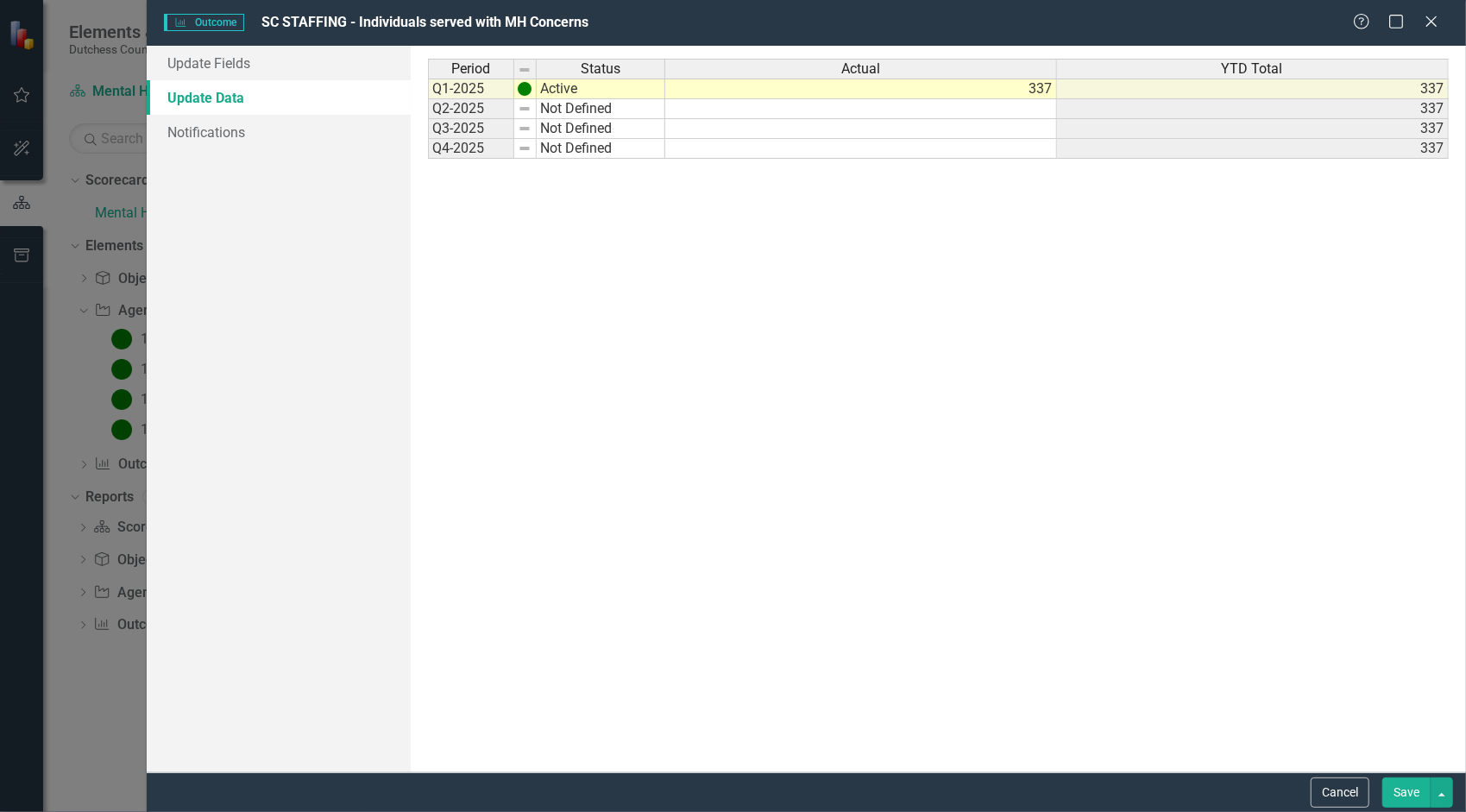 scroll, scrollTop: 0, scrollLeft: 0, axis: both 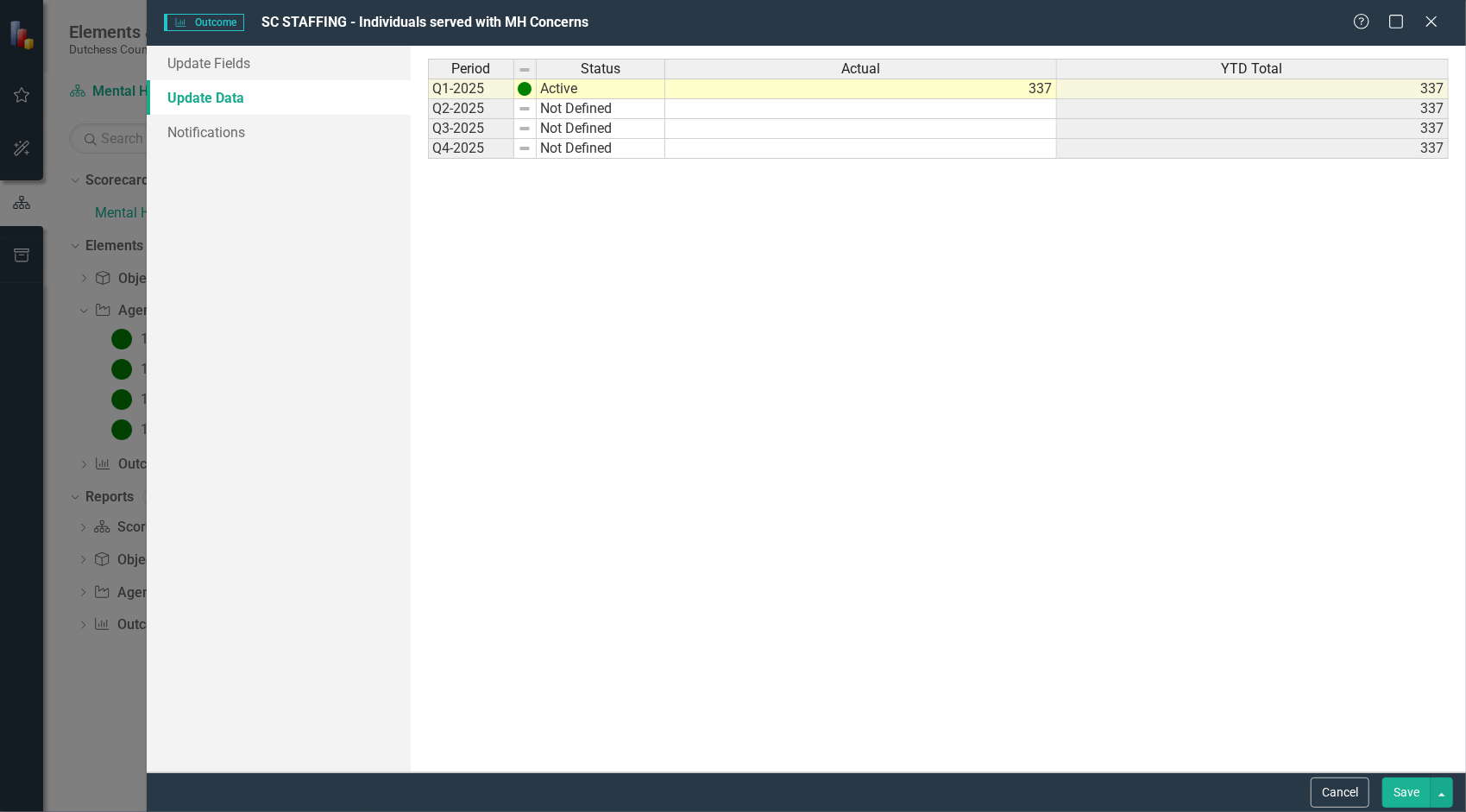 click on "Q2-2025" at bounding box center (471, 89) 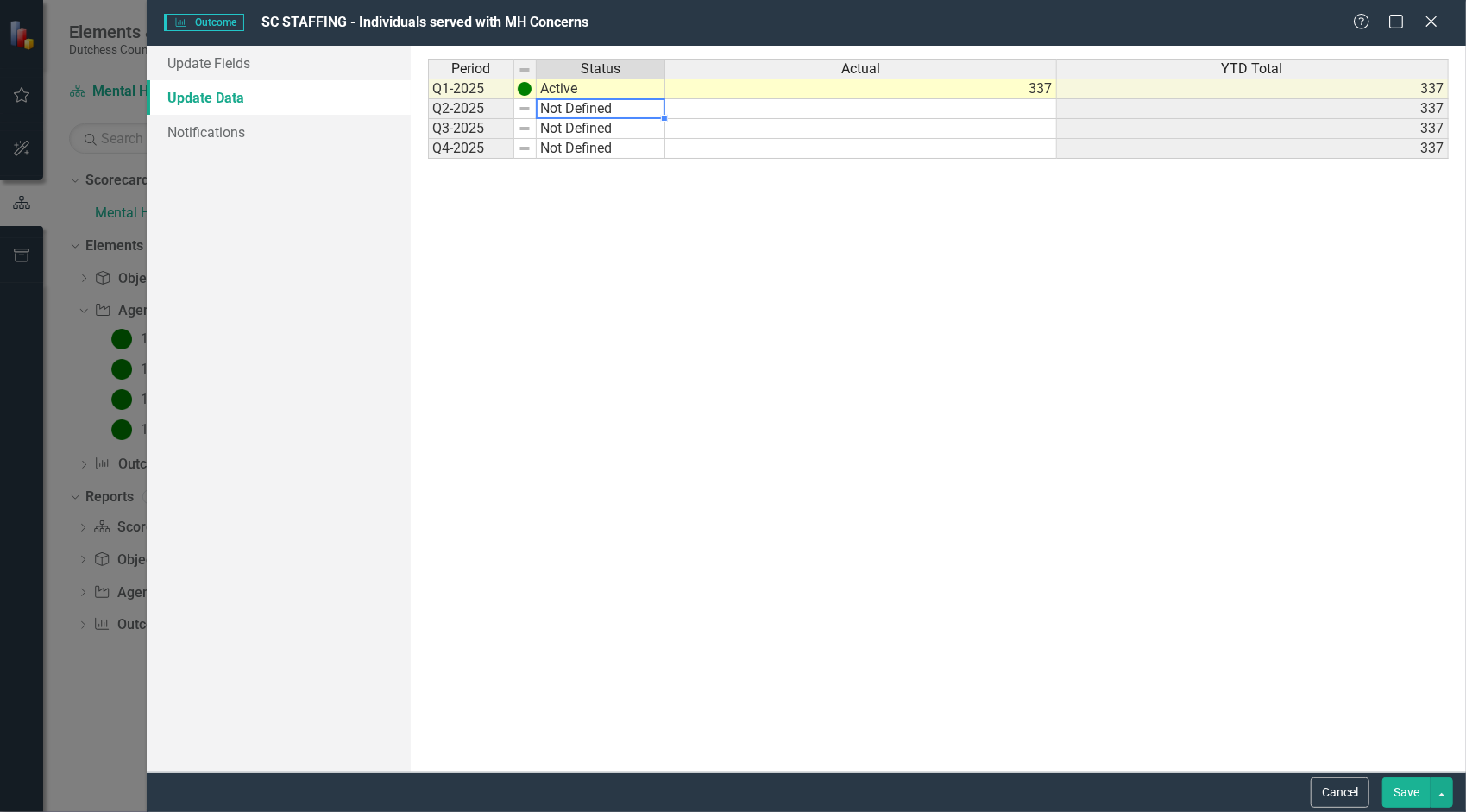 click on "Not Defined" at bounding box center (601, 109) 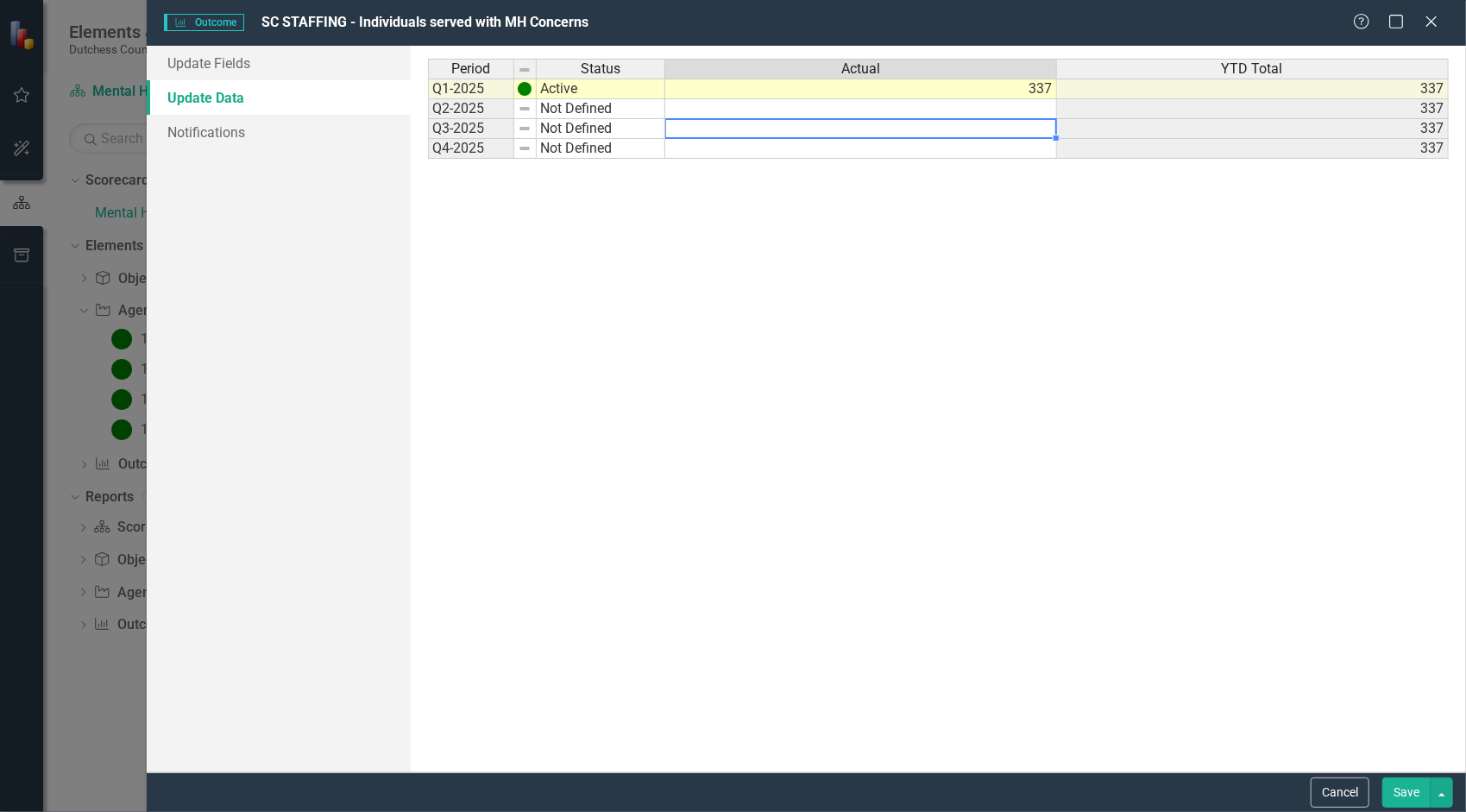 click on "Period Status Actual YTD Total Q1-[YYYY] Active 337 337 Q2-[YYYY] Not Defined 337 Q3-[YYYY] Not Defined 337 Q4-[YYYY] Not Defined 337" at bounding box center (428, 109) 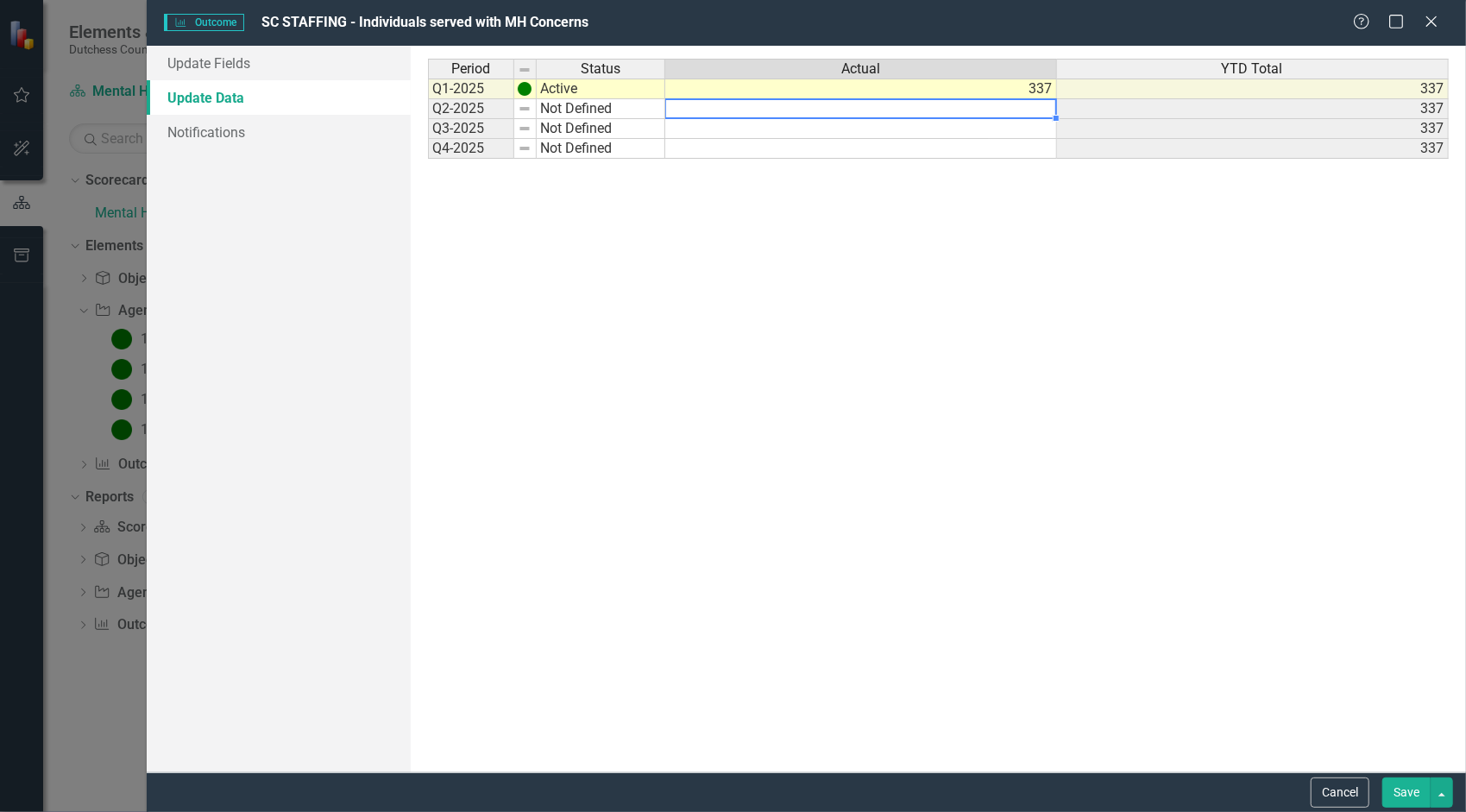 click at bounding box center (861, 109) 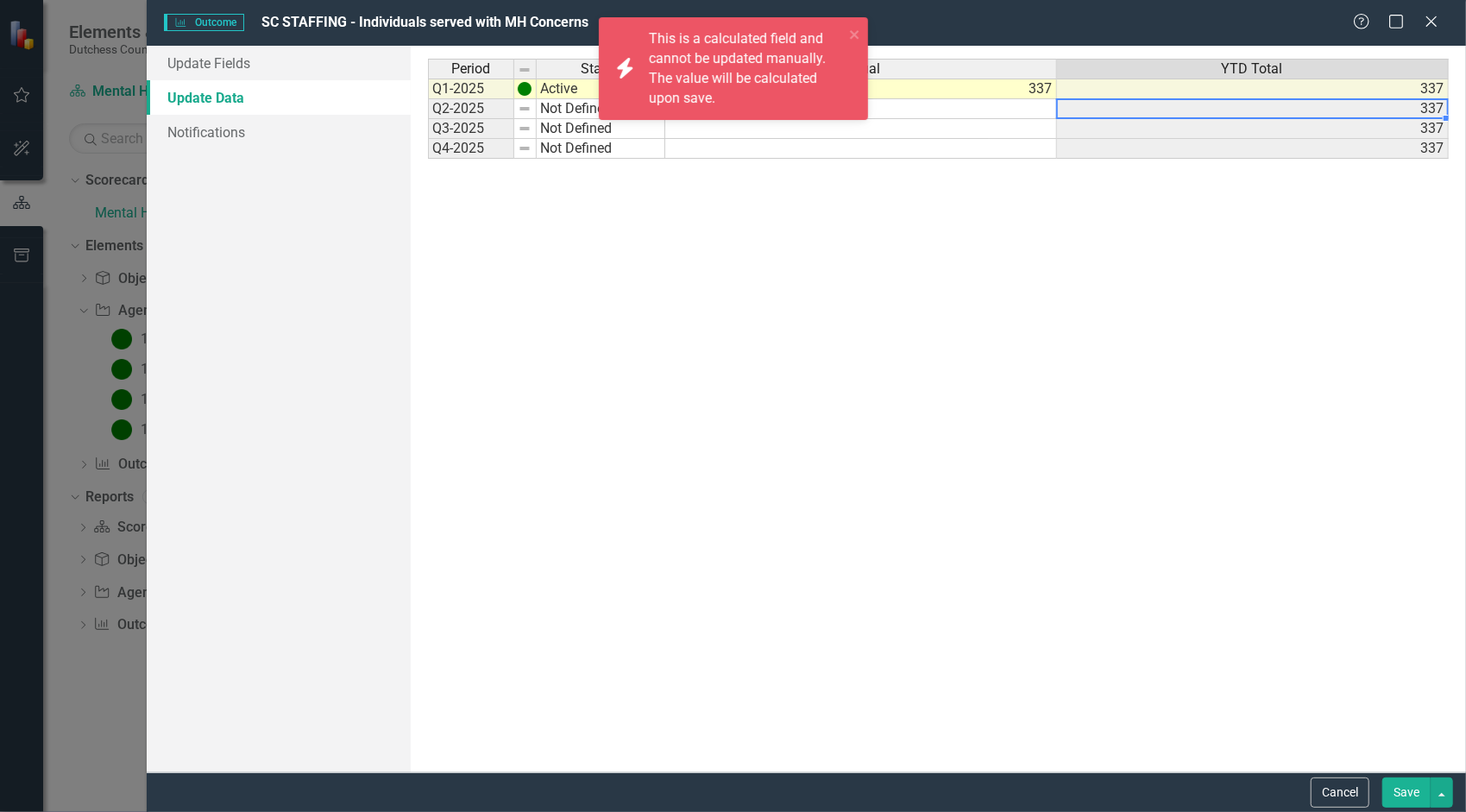 click at bounding box center (861, 89) 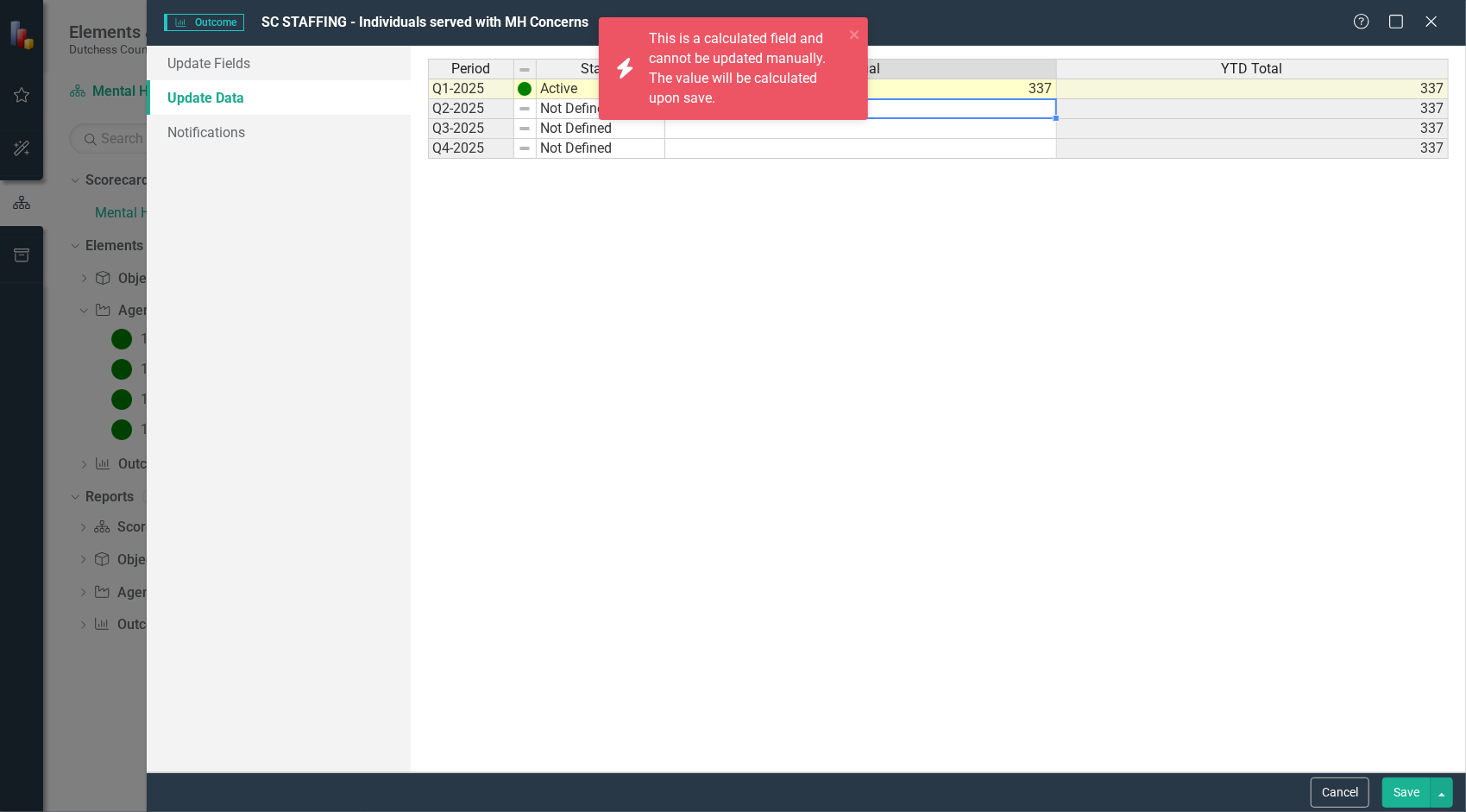 click on "icon.bolt This is a calculated field and cannot be updated manually. The value will be calculated upon save." at bounding box center (727, 68) 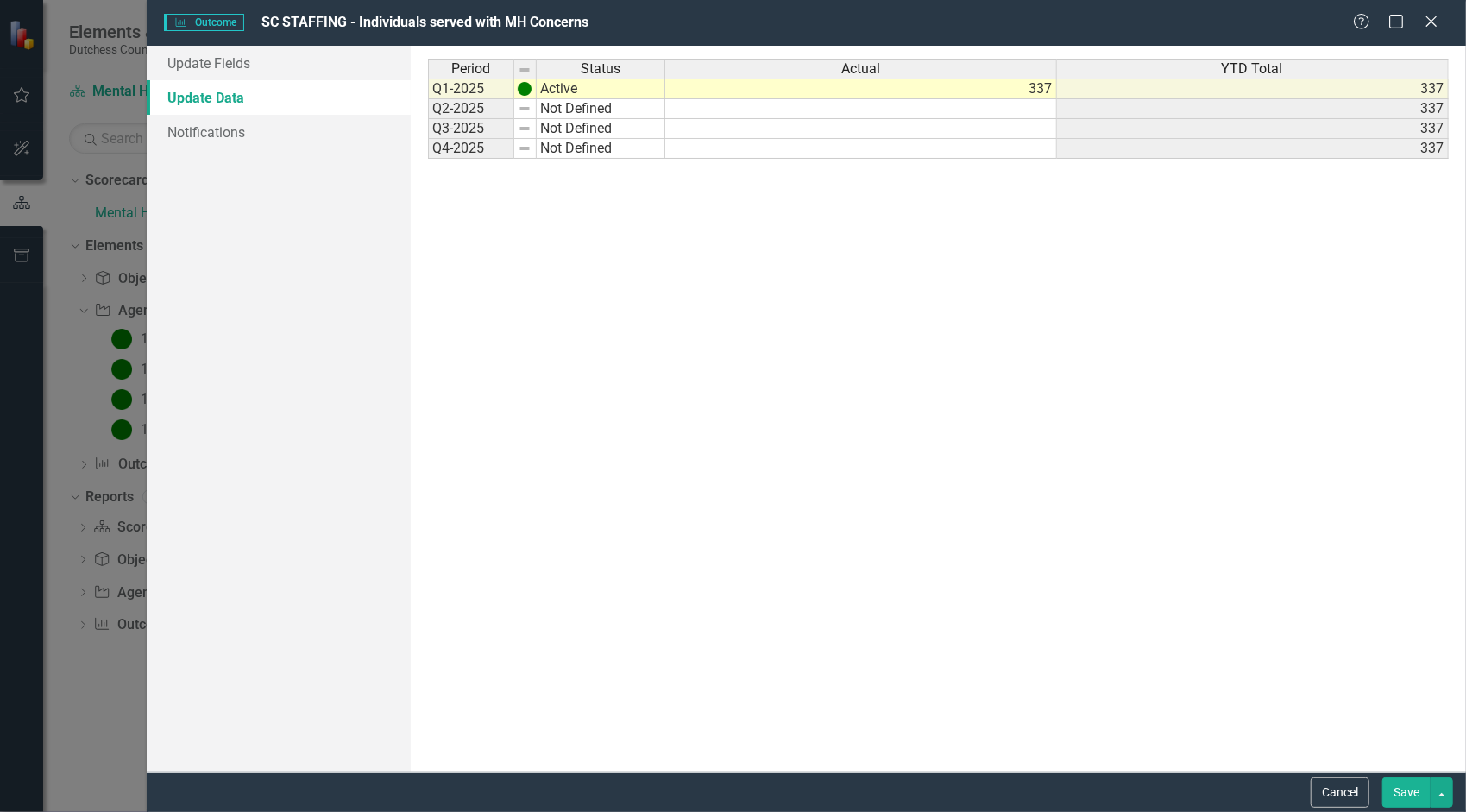 click at bounding box center [861, 89] 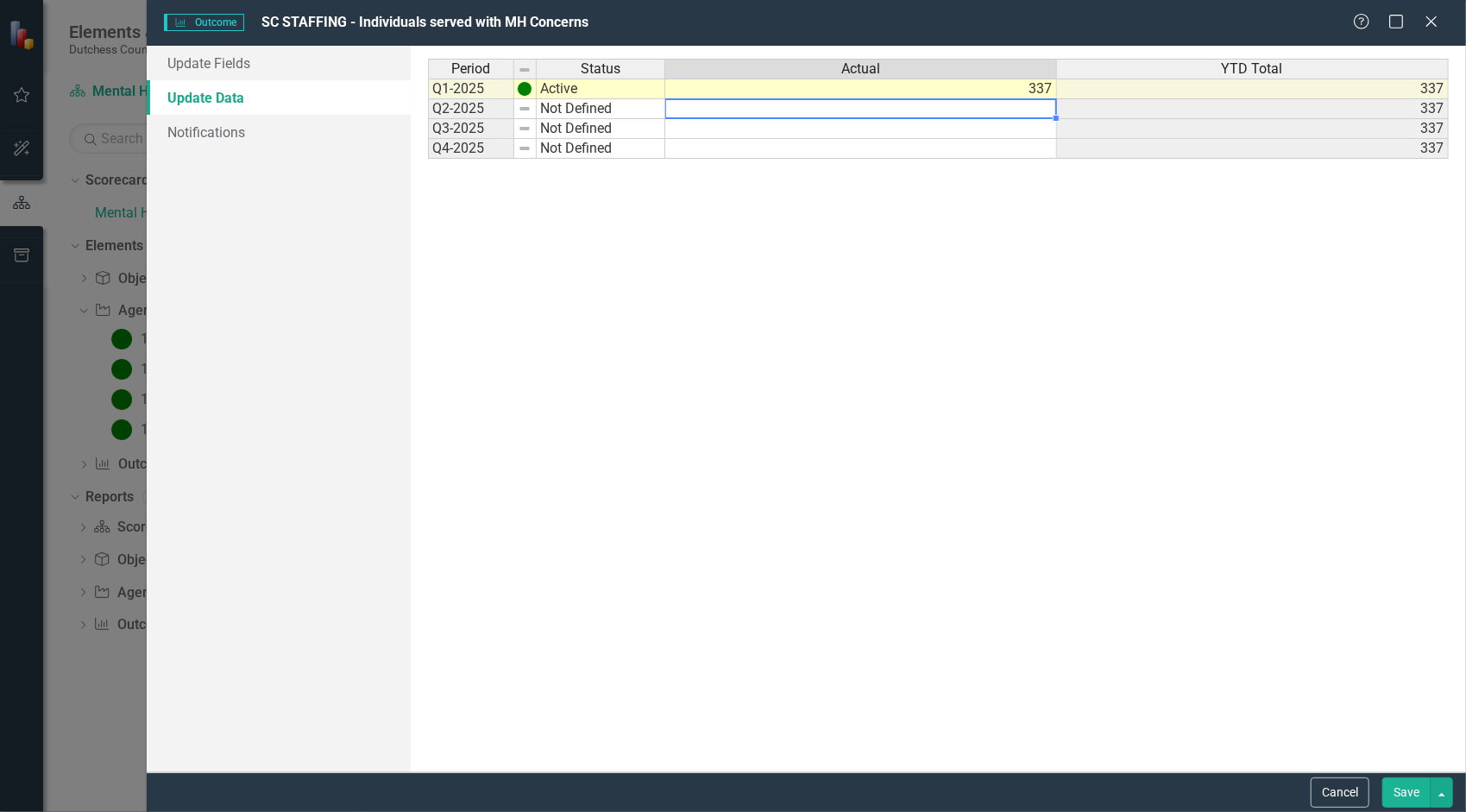 click at bounding box center (861, 109) 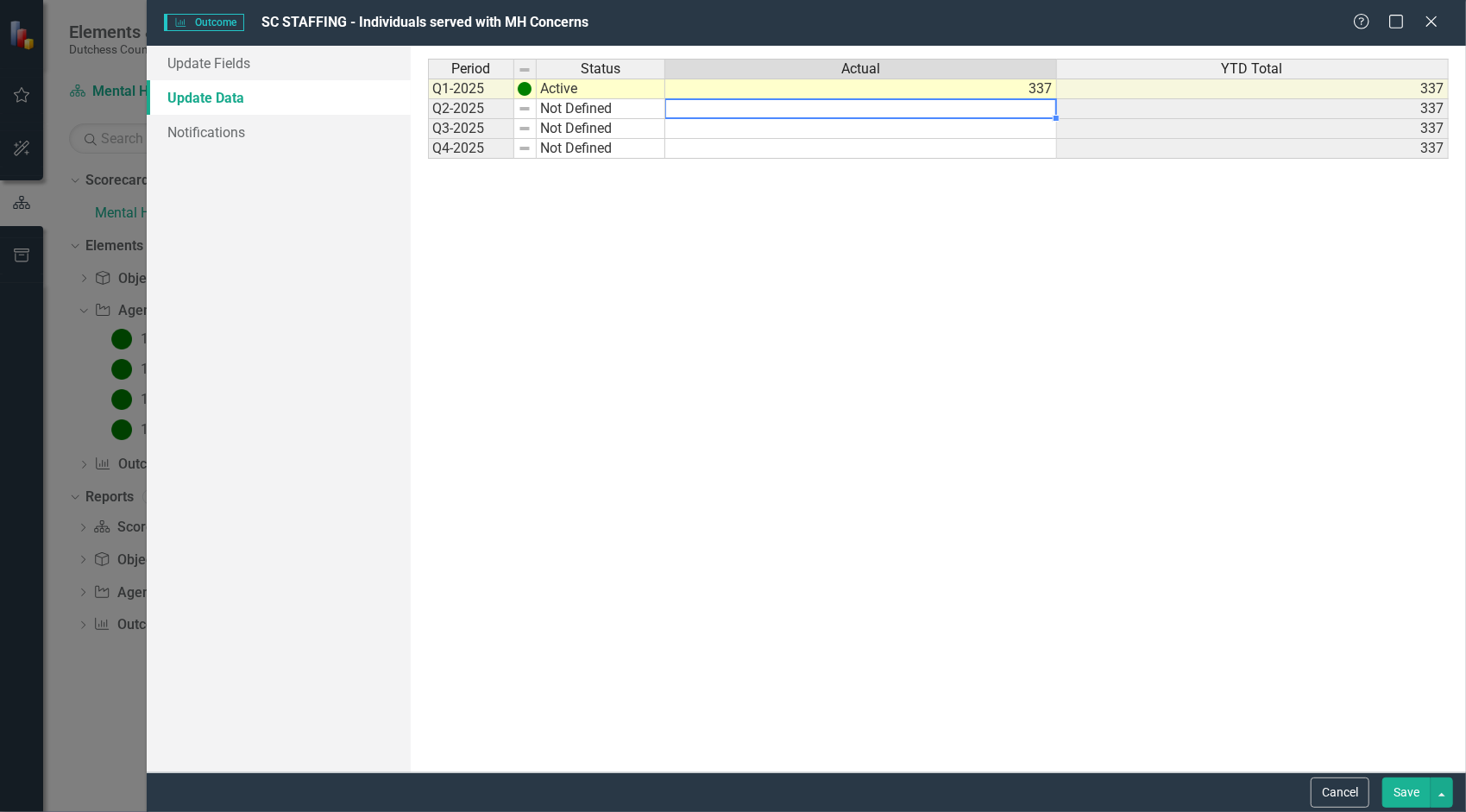 click at bounding box center (861, 109) 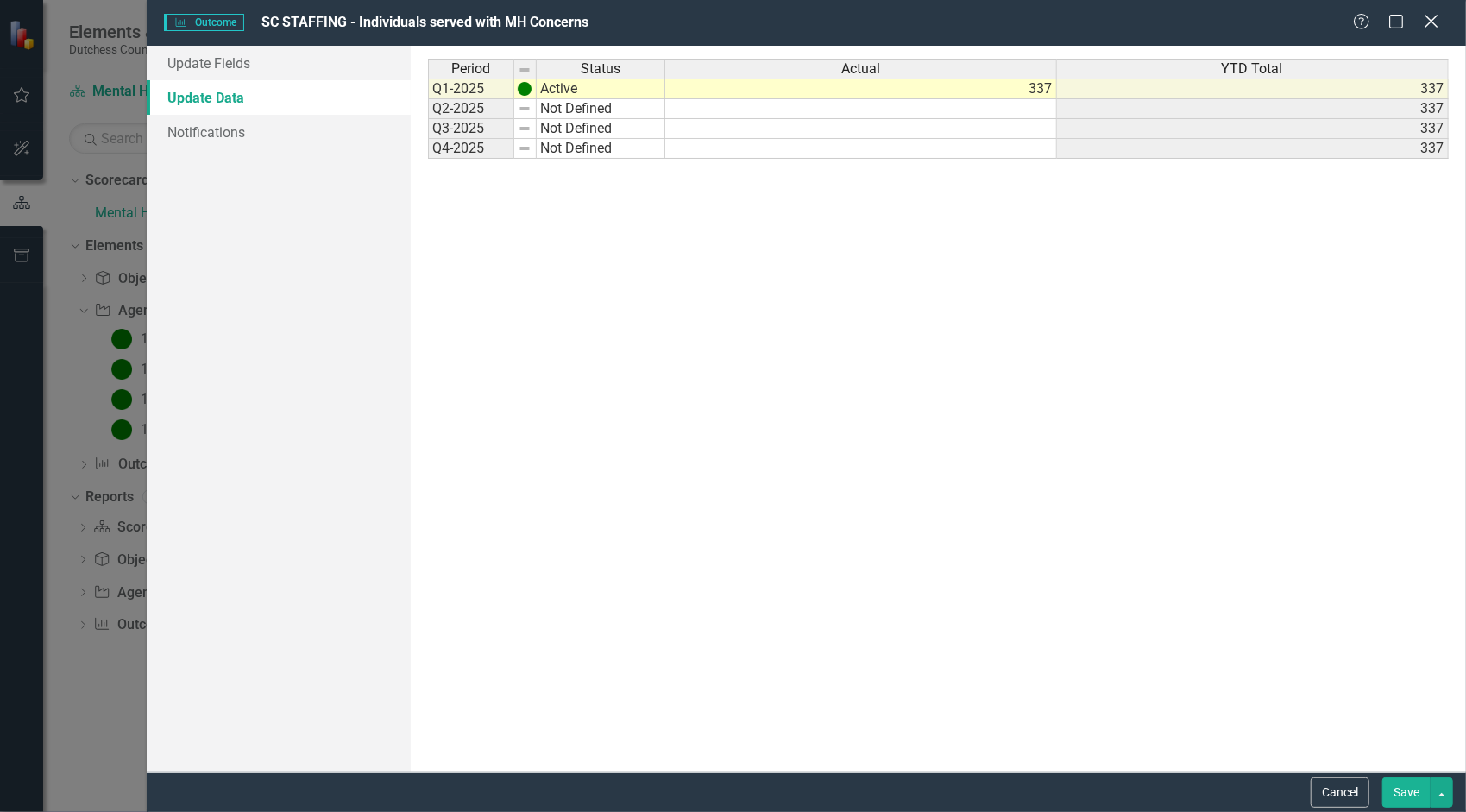click at bounding box center [1431, 21] 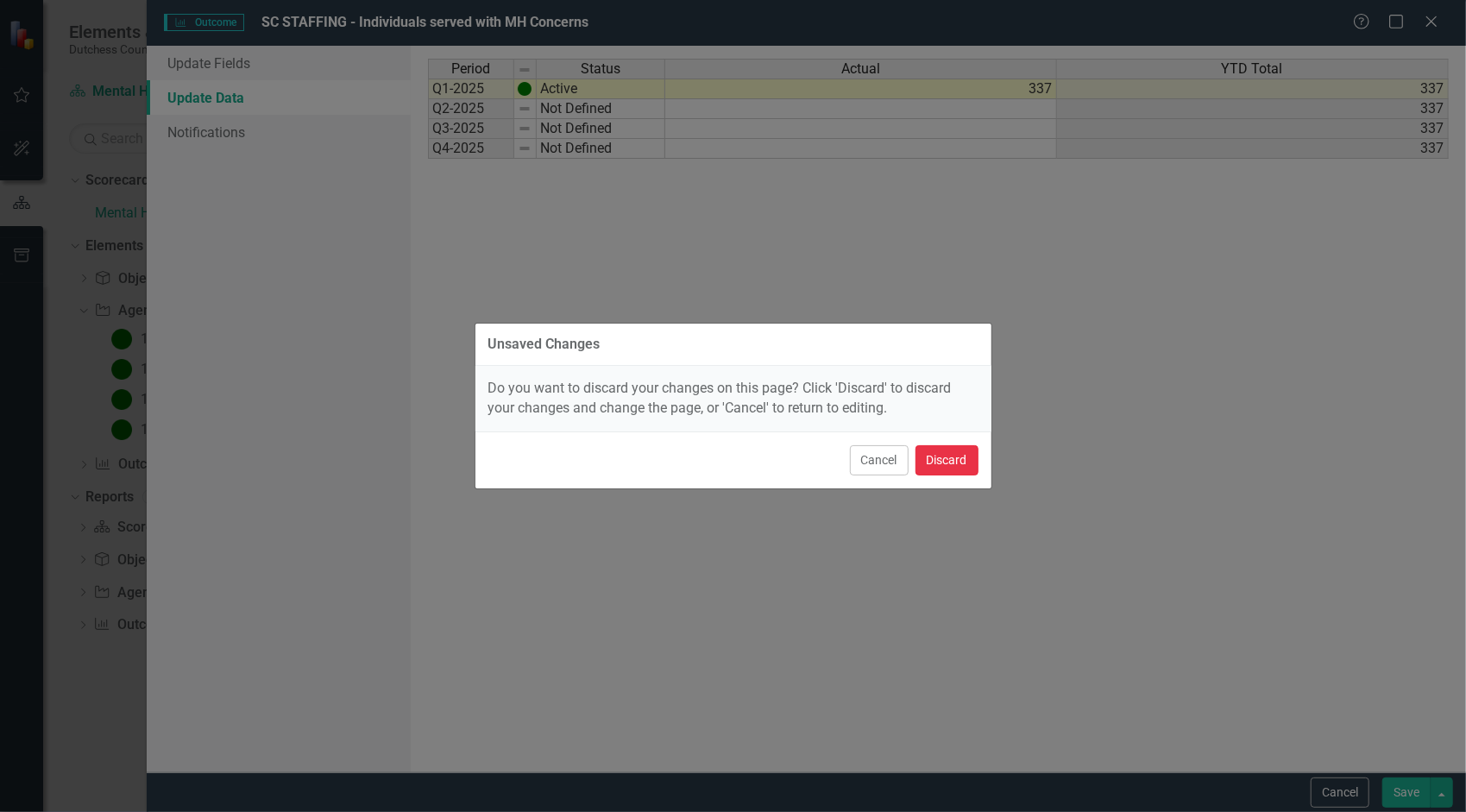 click on "Discard" at bounding box center [947, 460] 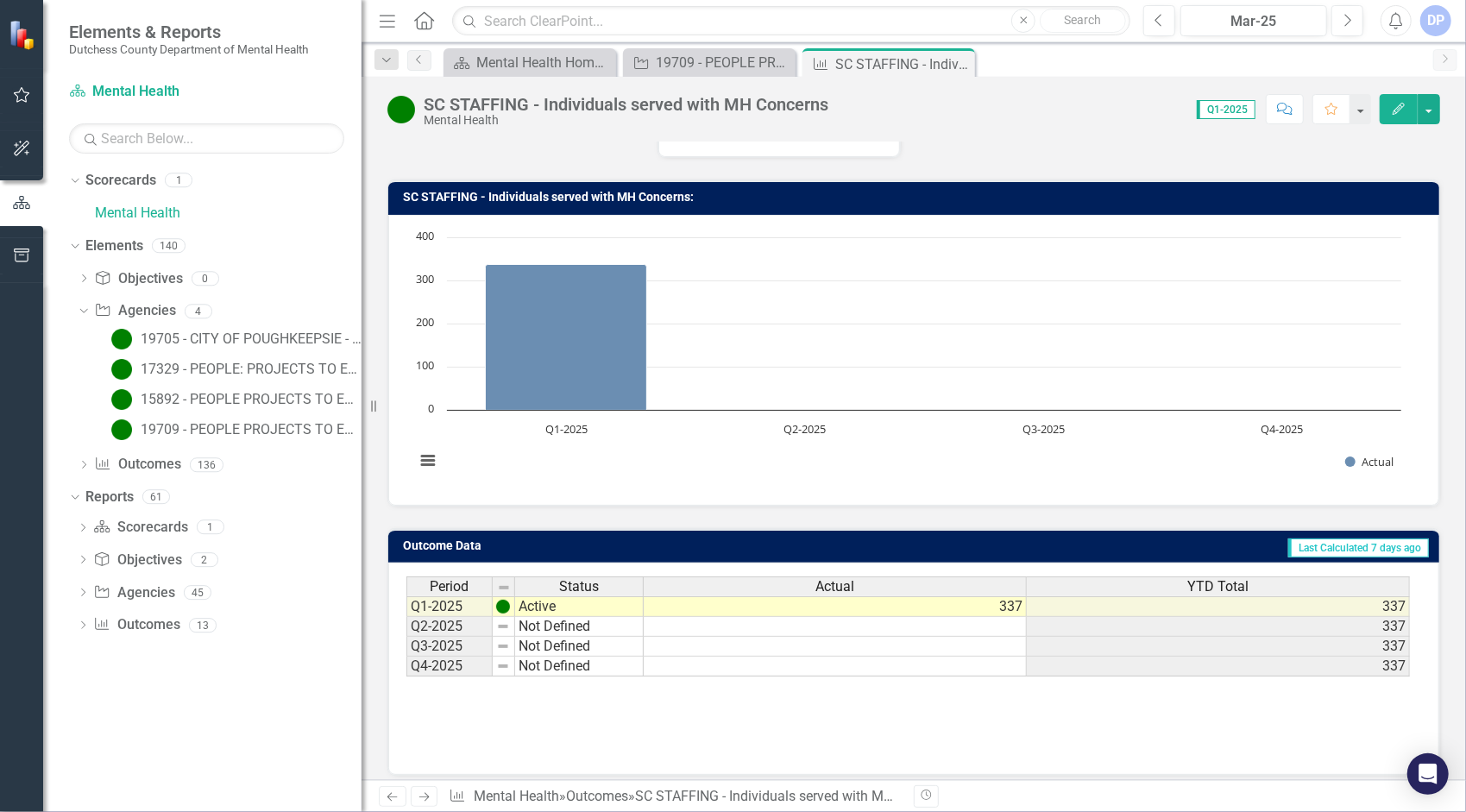 scroll, scrollTop: 105, scrollLeft: 0, axis: vertical 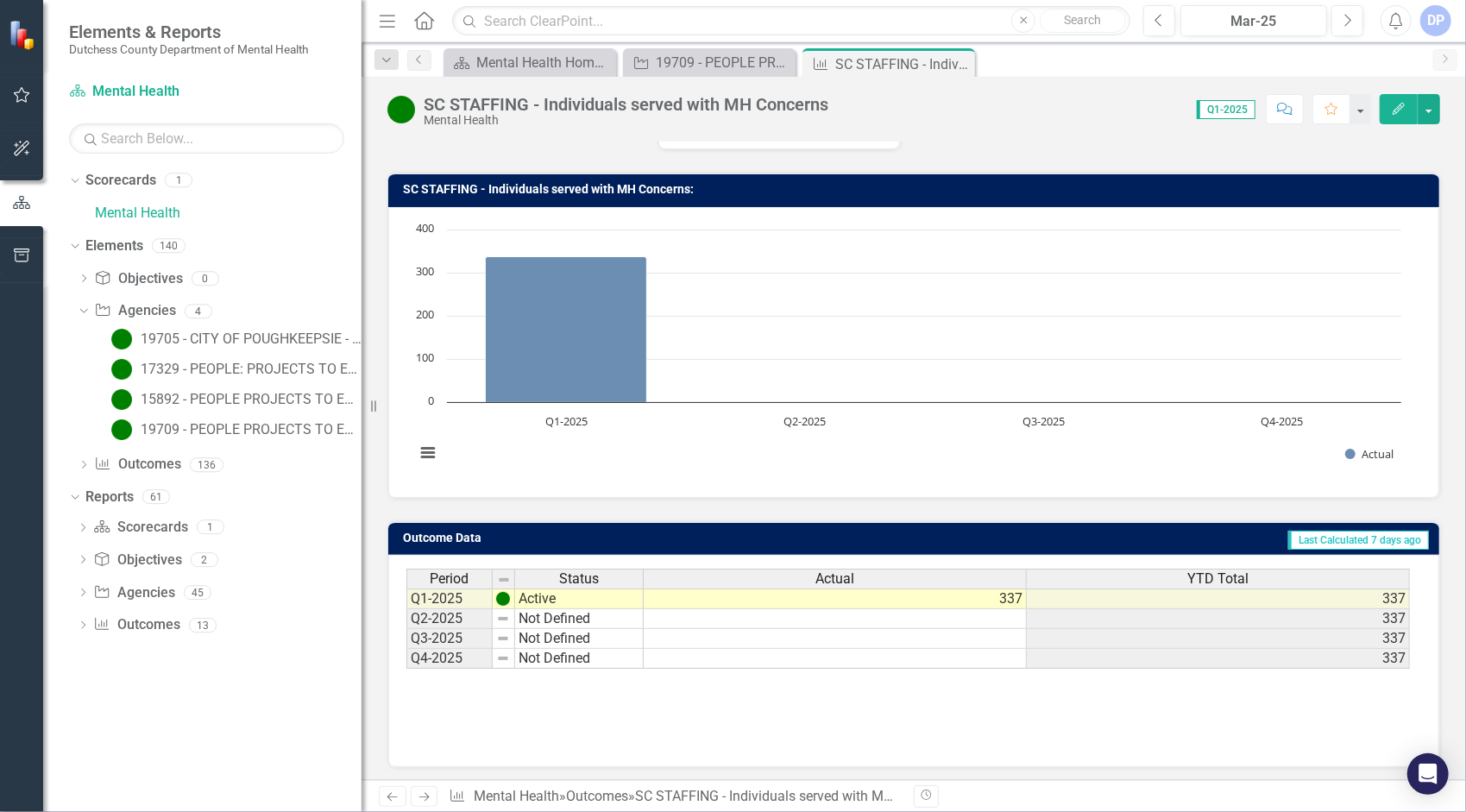 click at bounding box center [835, 599] 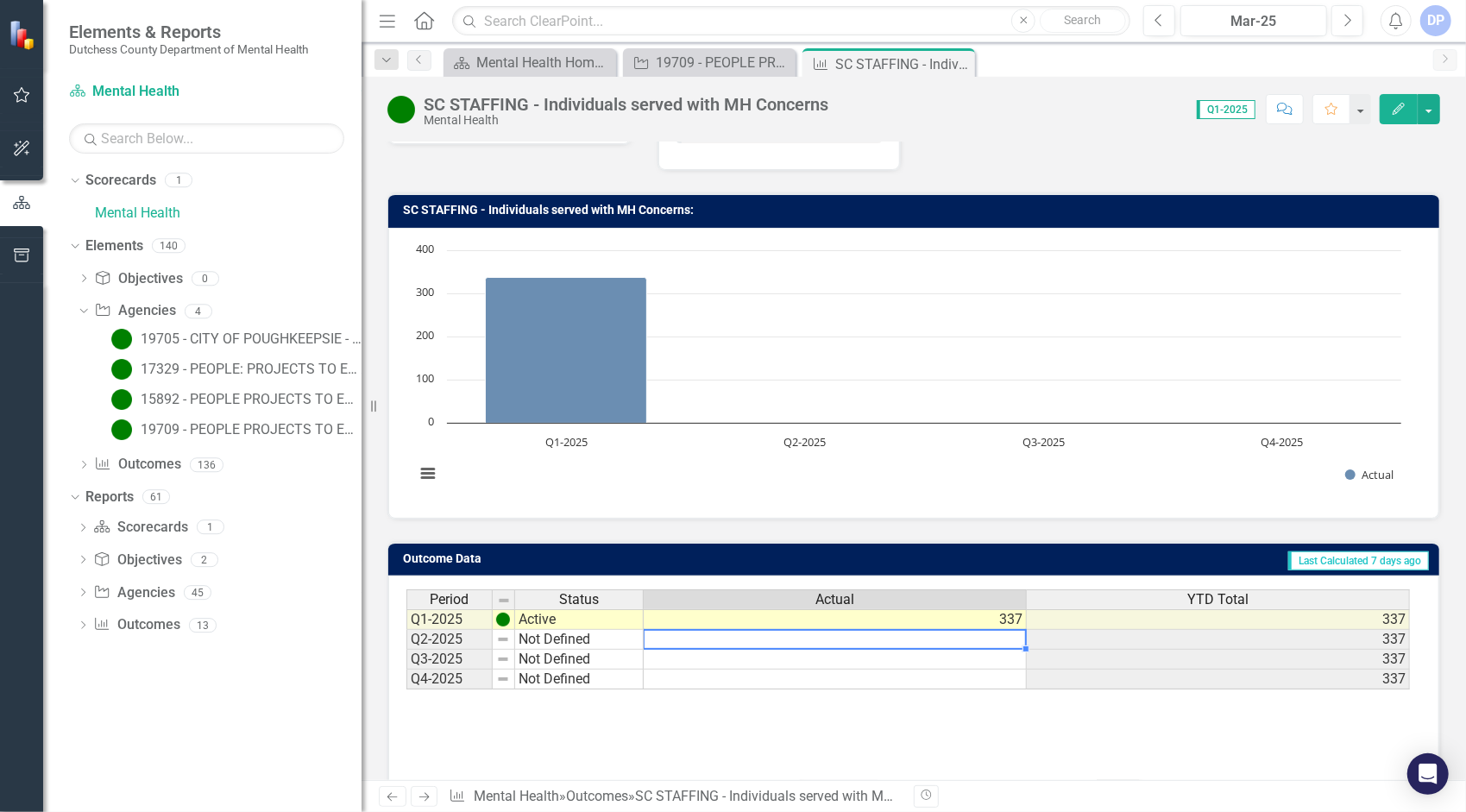 scroll, scrollTop: 105, scrollLeft: 0, axis: vertical 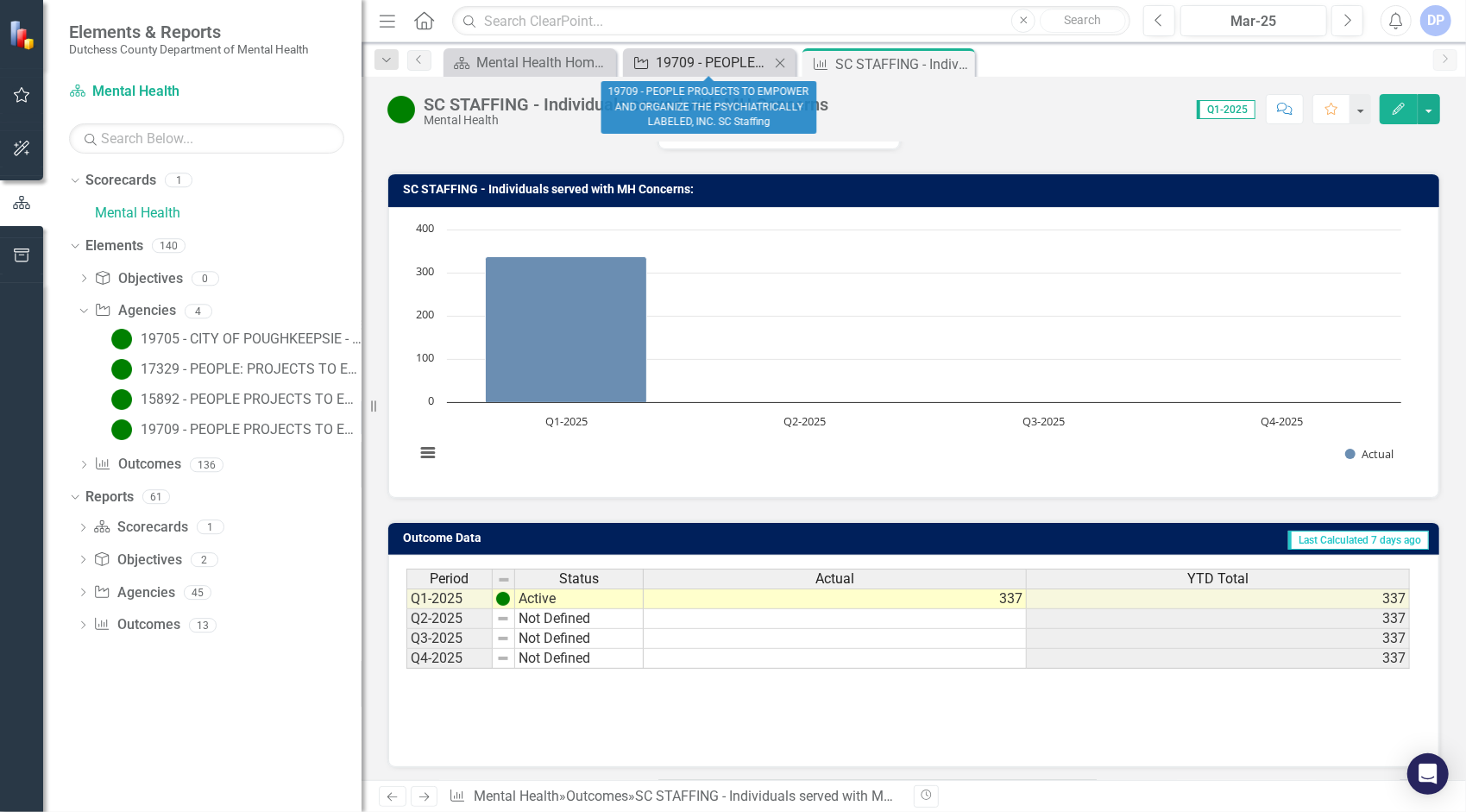 click on "19709 - PEOPLE PROJECTS TO EMPOWER AND ORGANIZE THE PSYCHIATRICALLY LABELED, INC. SC Staffing" at bounding box center [713, 62] 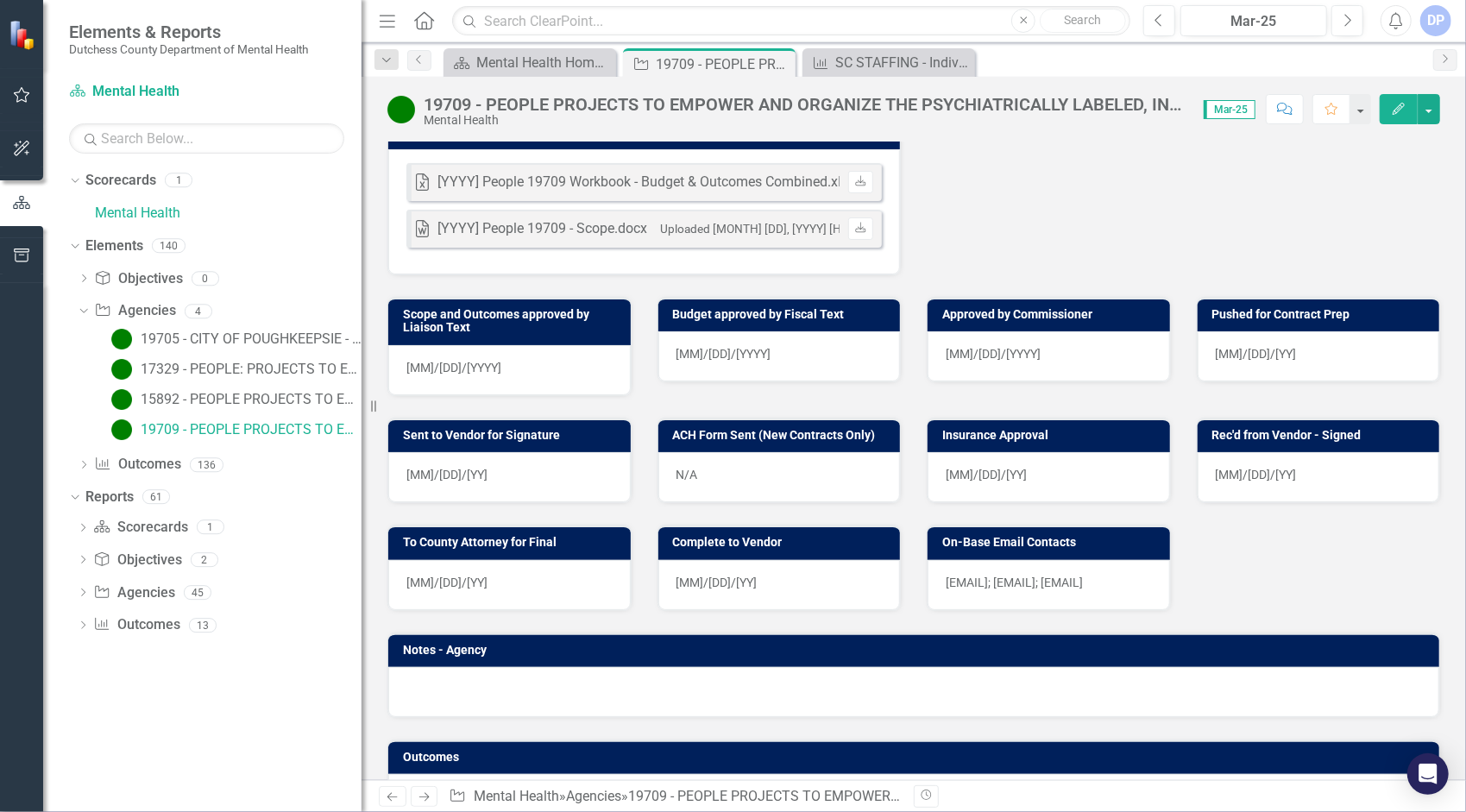 scroll, scrollTop: 1091, scrollLeft: 0, axis: vertical 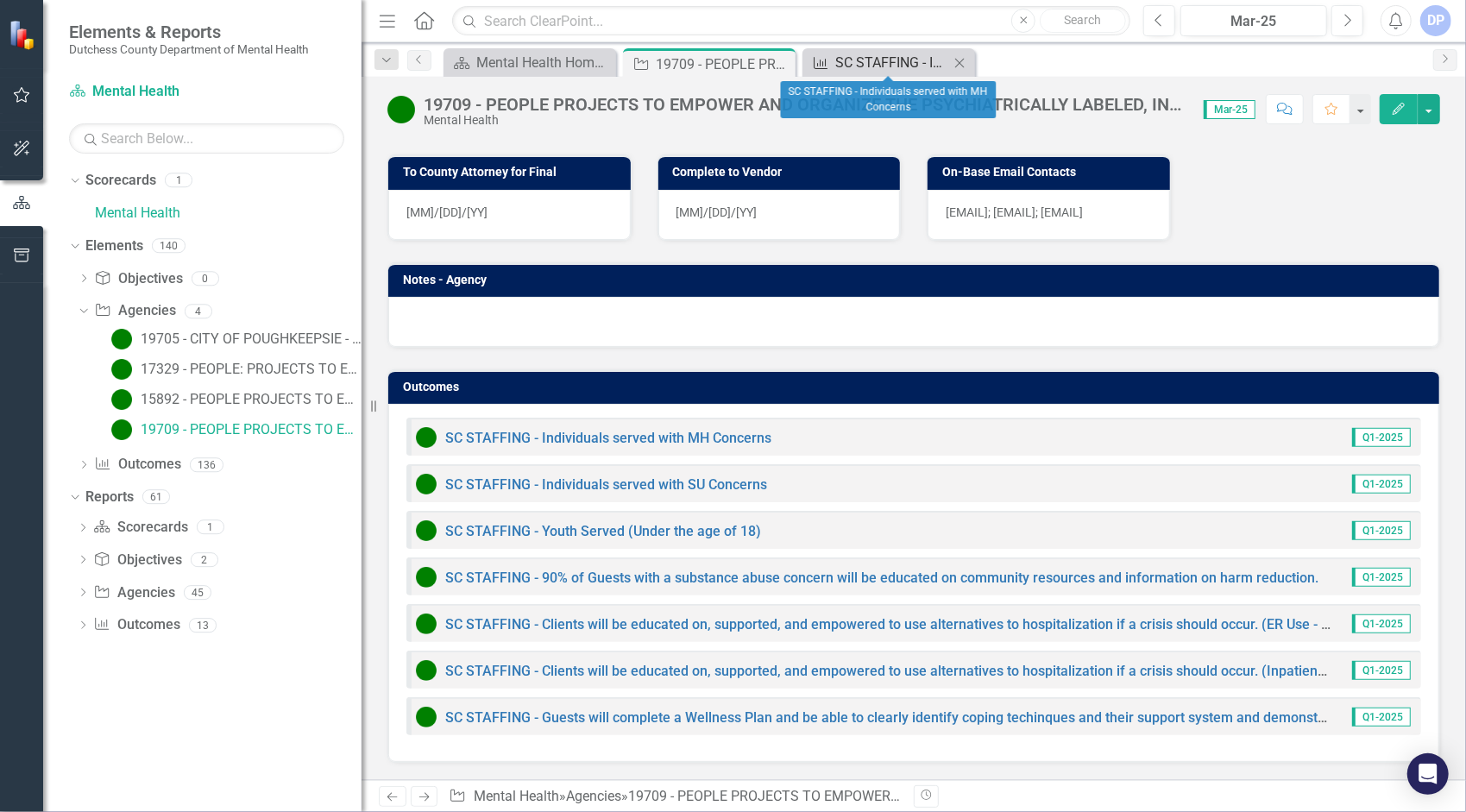 click on "SC STAFFING - Individuals served with MH Concerns" at bounding box center [892, 62] 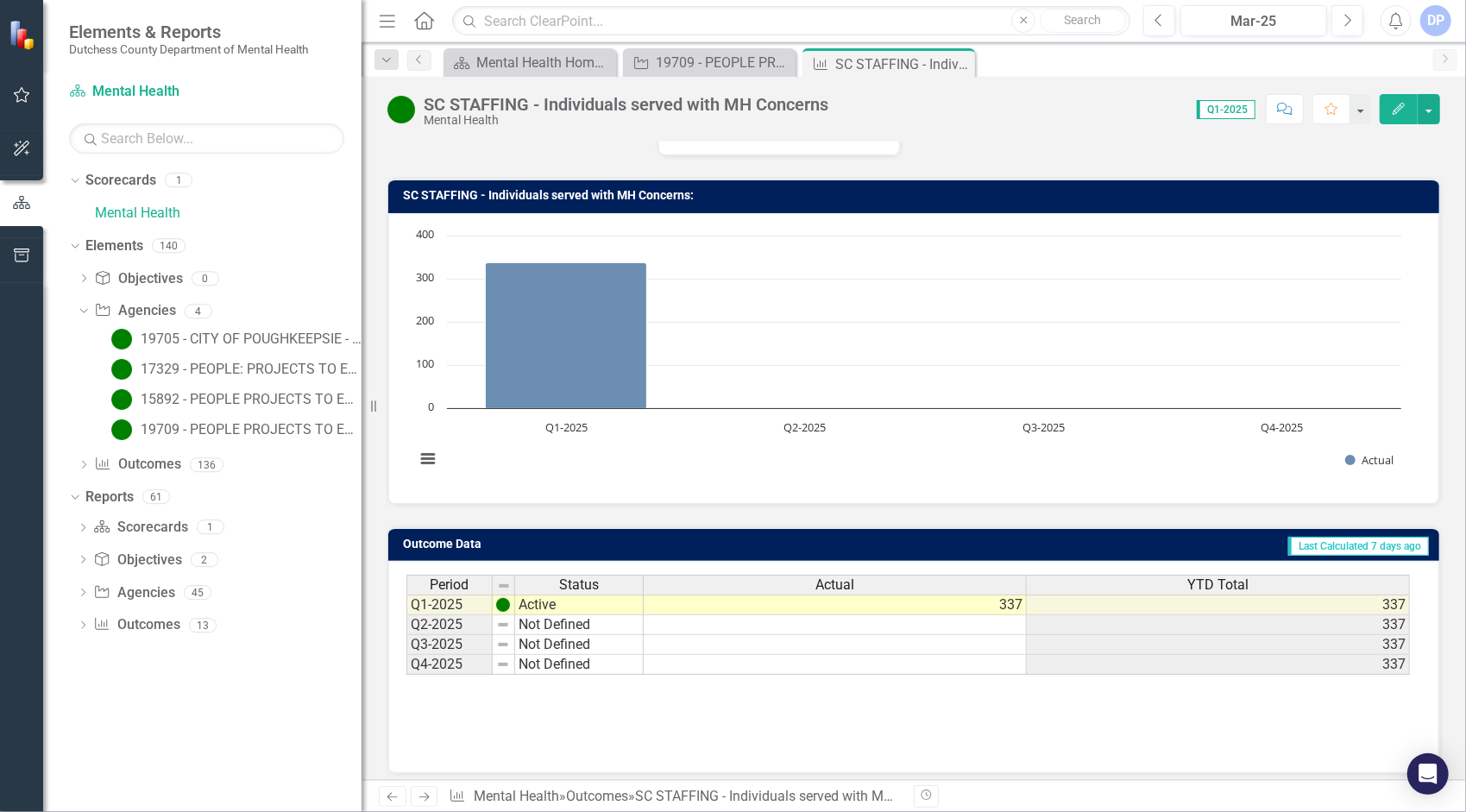 scroll, scrollTop: 105, scrollLeft: 0, axis: vertical 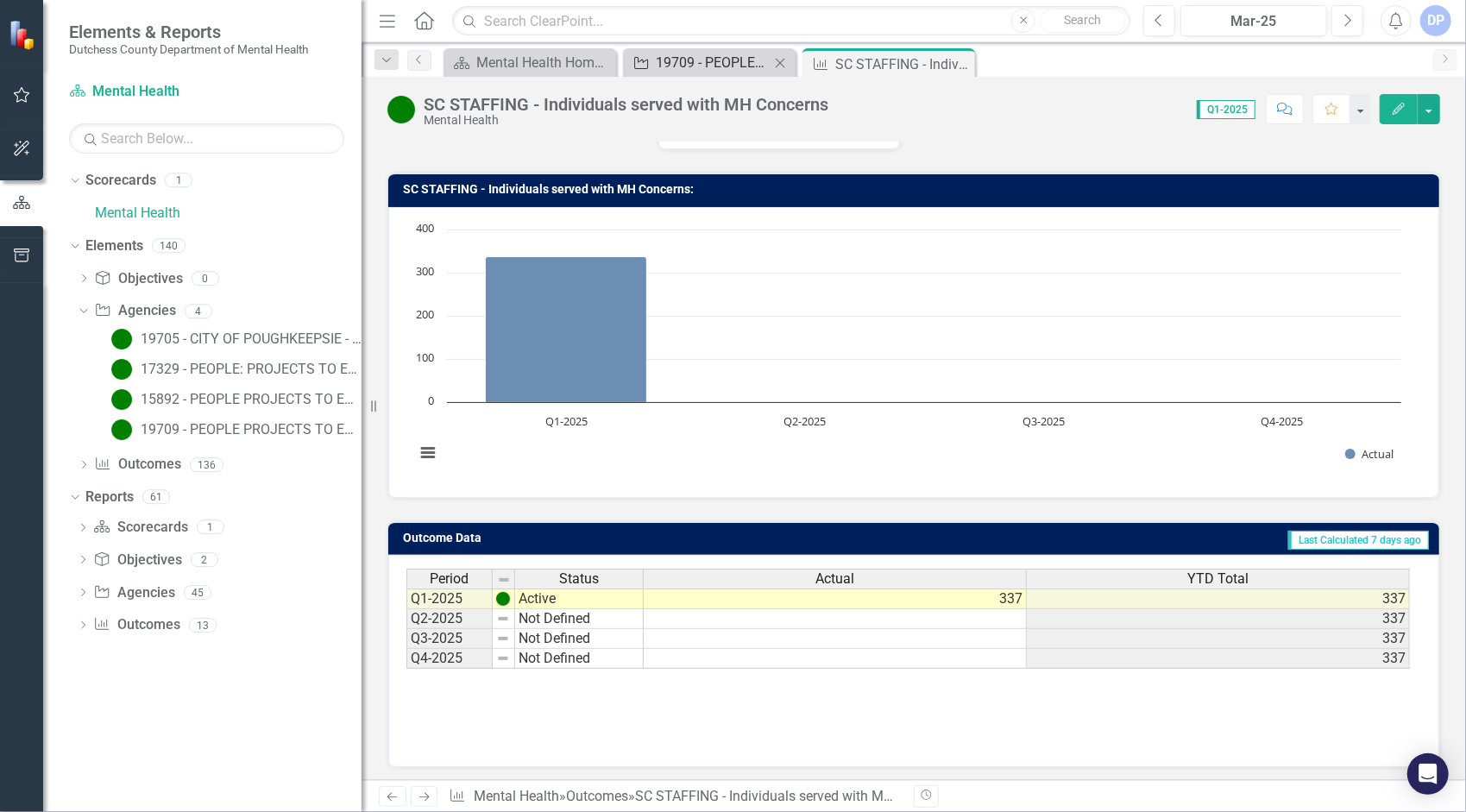 click on "19709 - PEOPLE PROJECTS TO EMPOWER AND ORGANIZE THE PSYCHIATRICALLY LABELED, INC. SC Staffing" at bounding box center (713, 62) 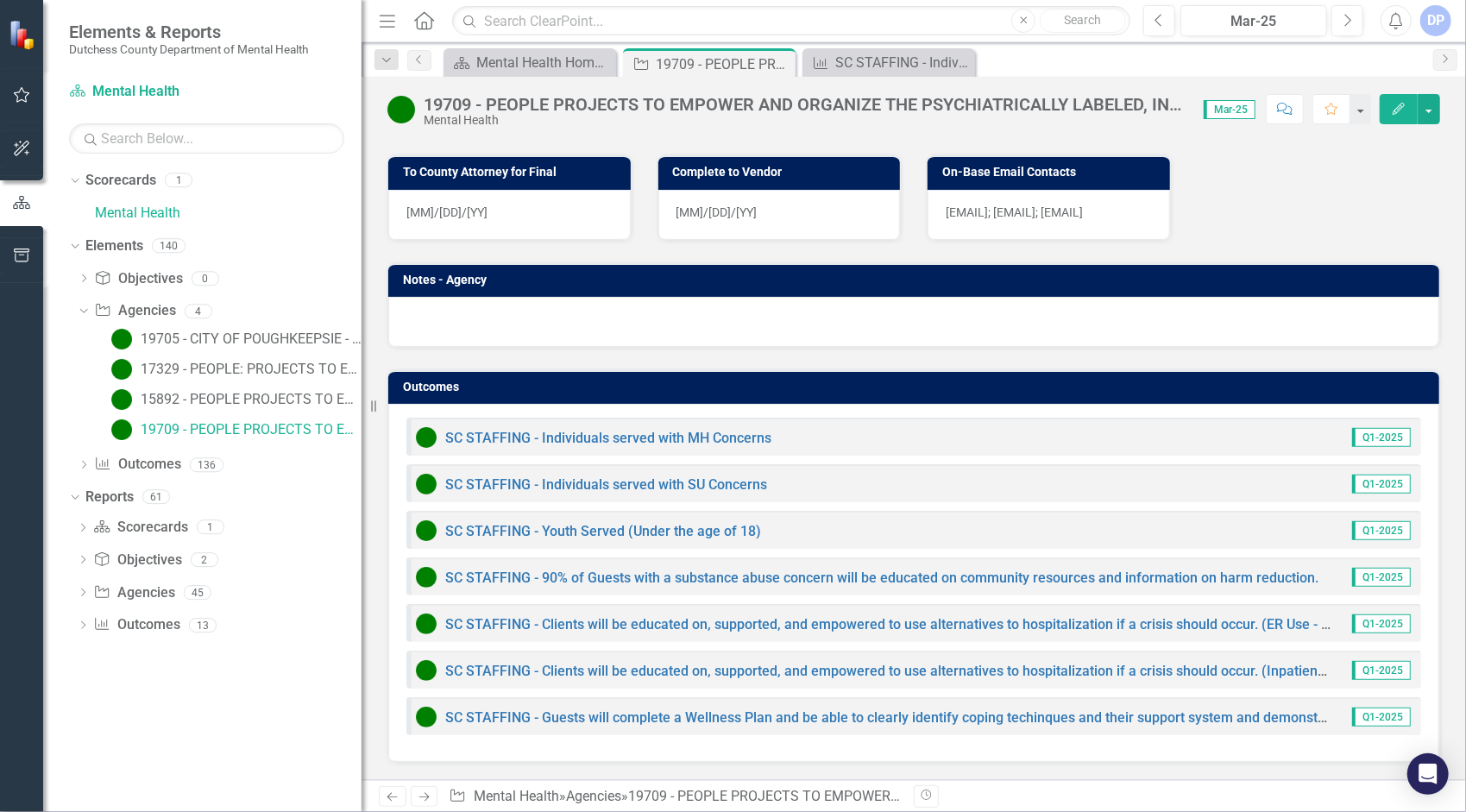scroll, scrollTop: 1091, scrollLeft: 0, axis: vertical 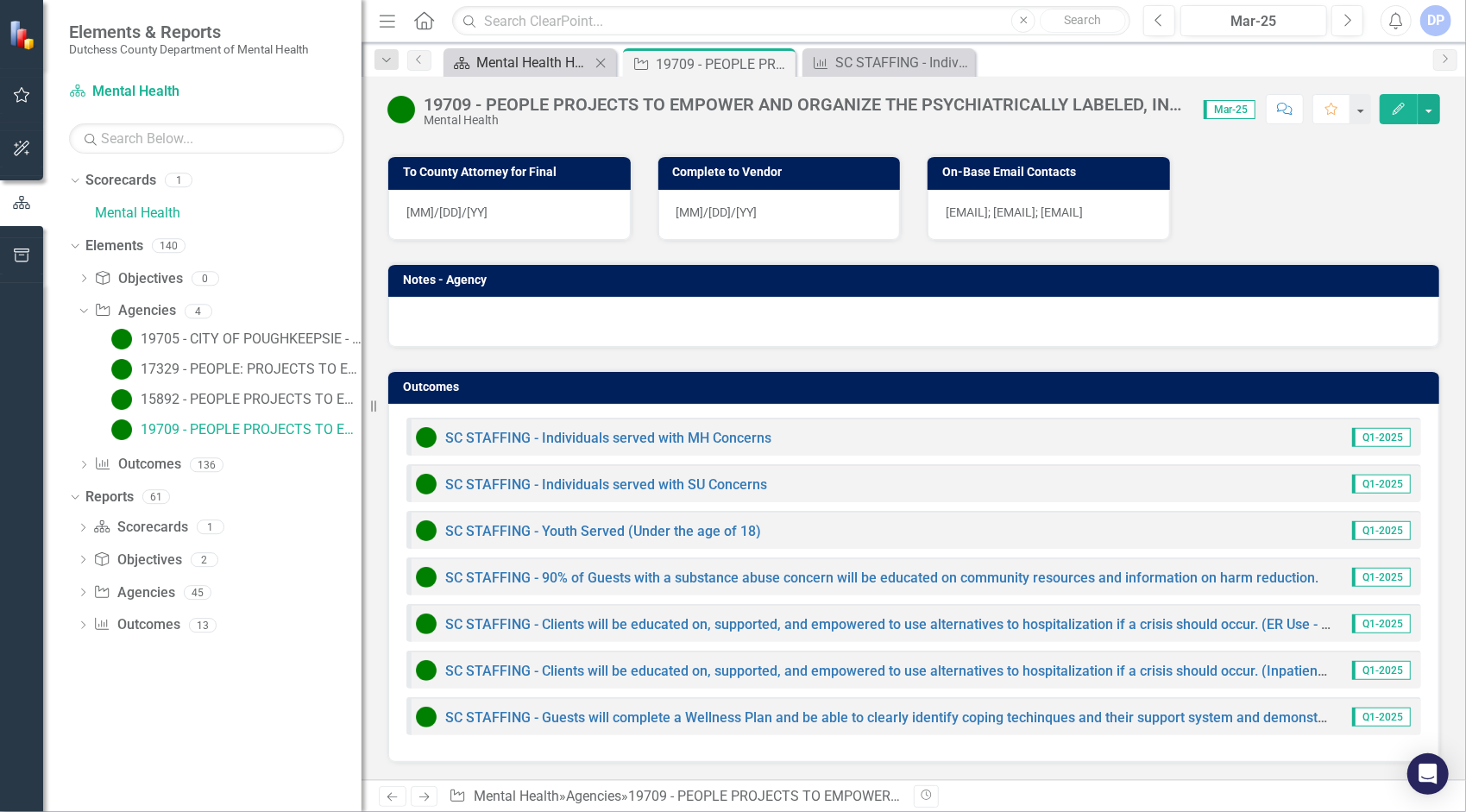 click on "Mental Health Home Page" at bounding box center [533, 62] 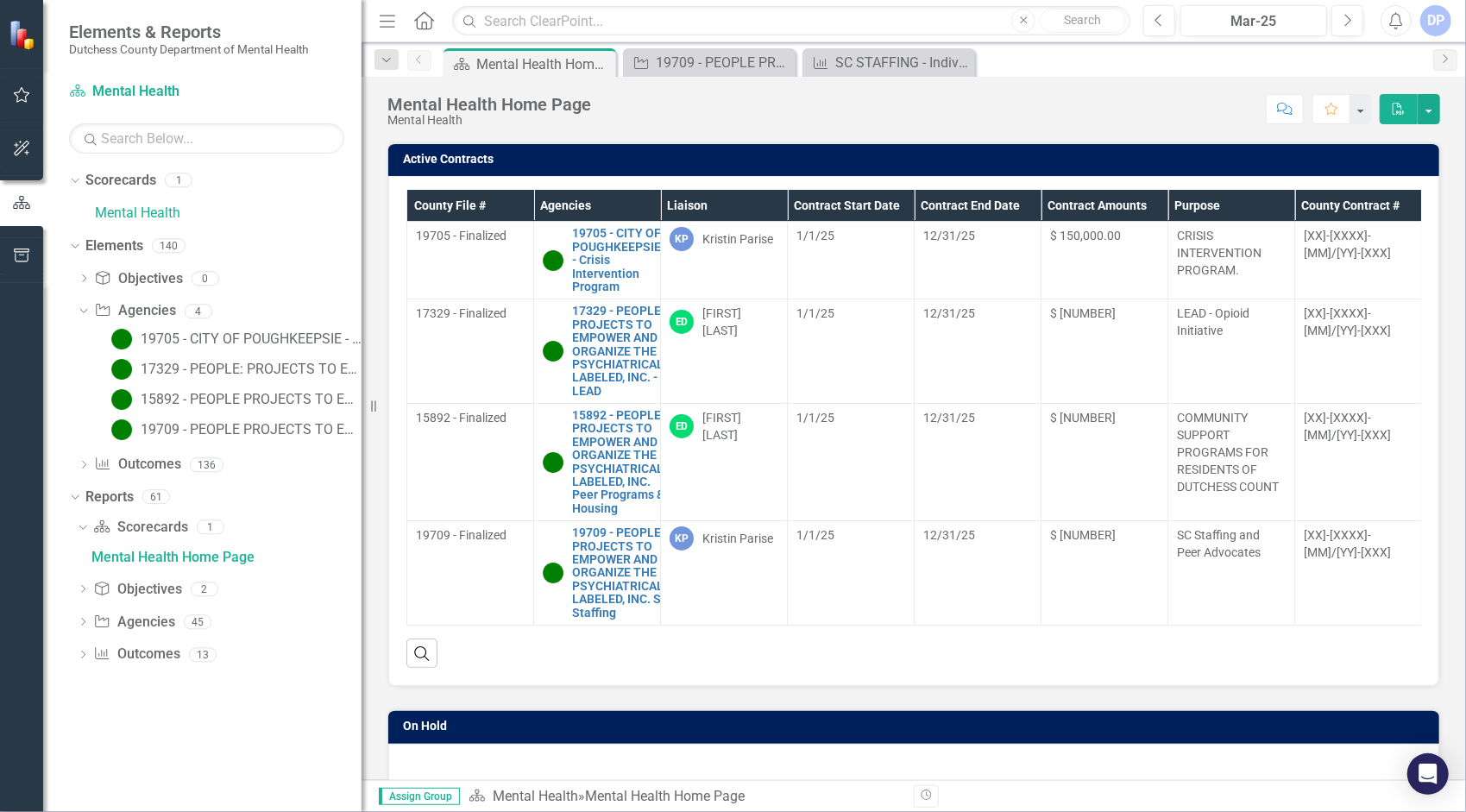 scroll, scrollTop: 0, scrollLeft: 0, axis: both 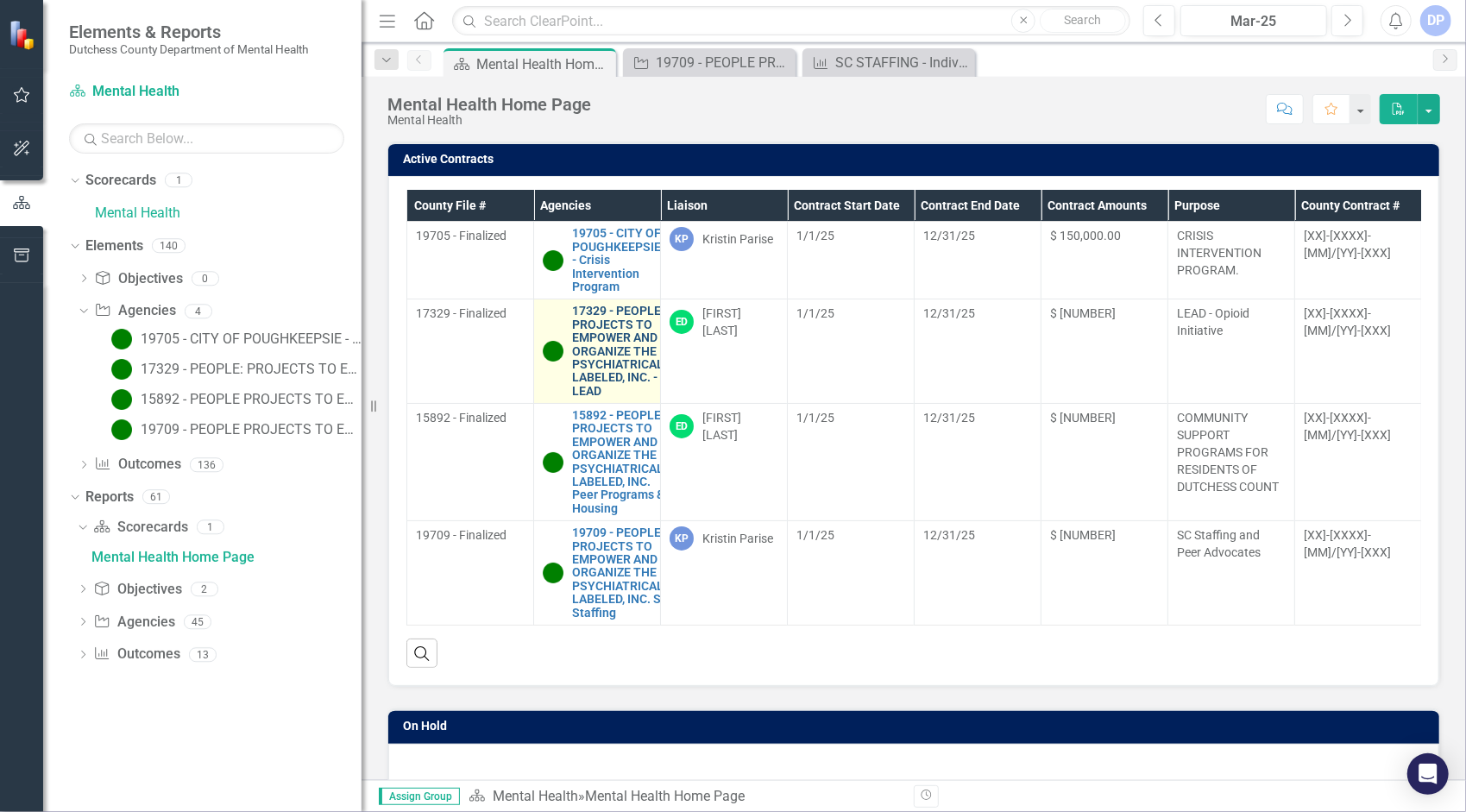 click on "17329 - PEOPLE: PROJECTS TO EMPOWER AND ORGANIZE THE PSYCHIATRICALLY LABELED, INC. - LEAD" at bounding box center (624, 351) 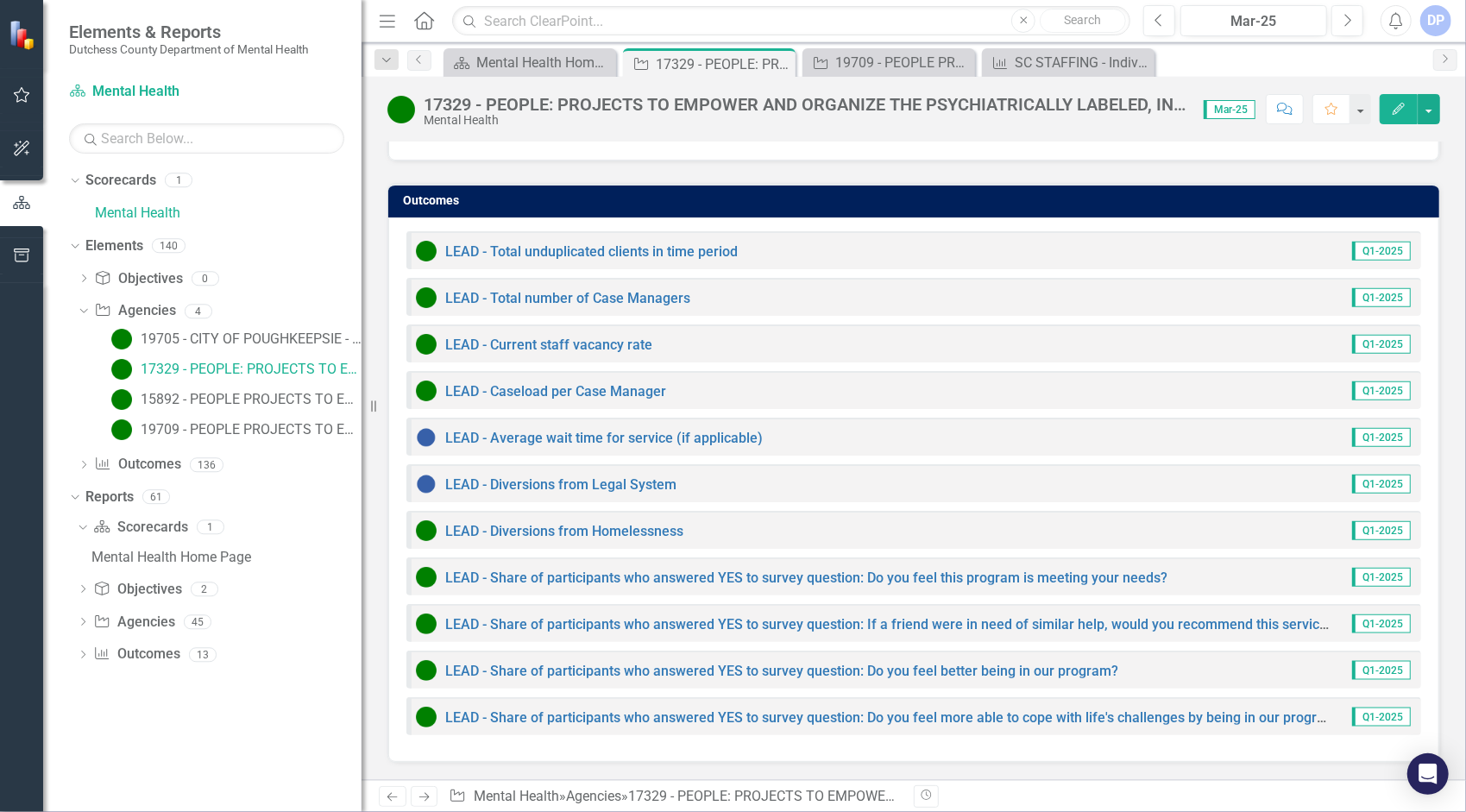 scroll, scrollTop: 1277, scrollLeft: 0, axis: vertical 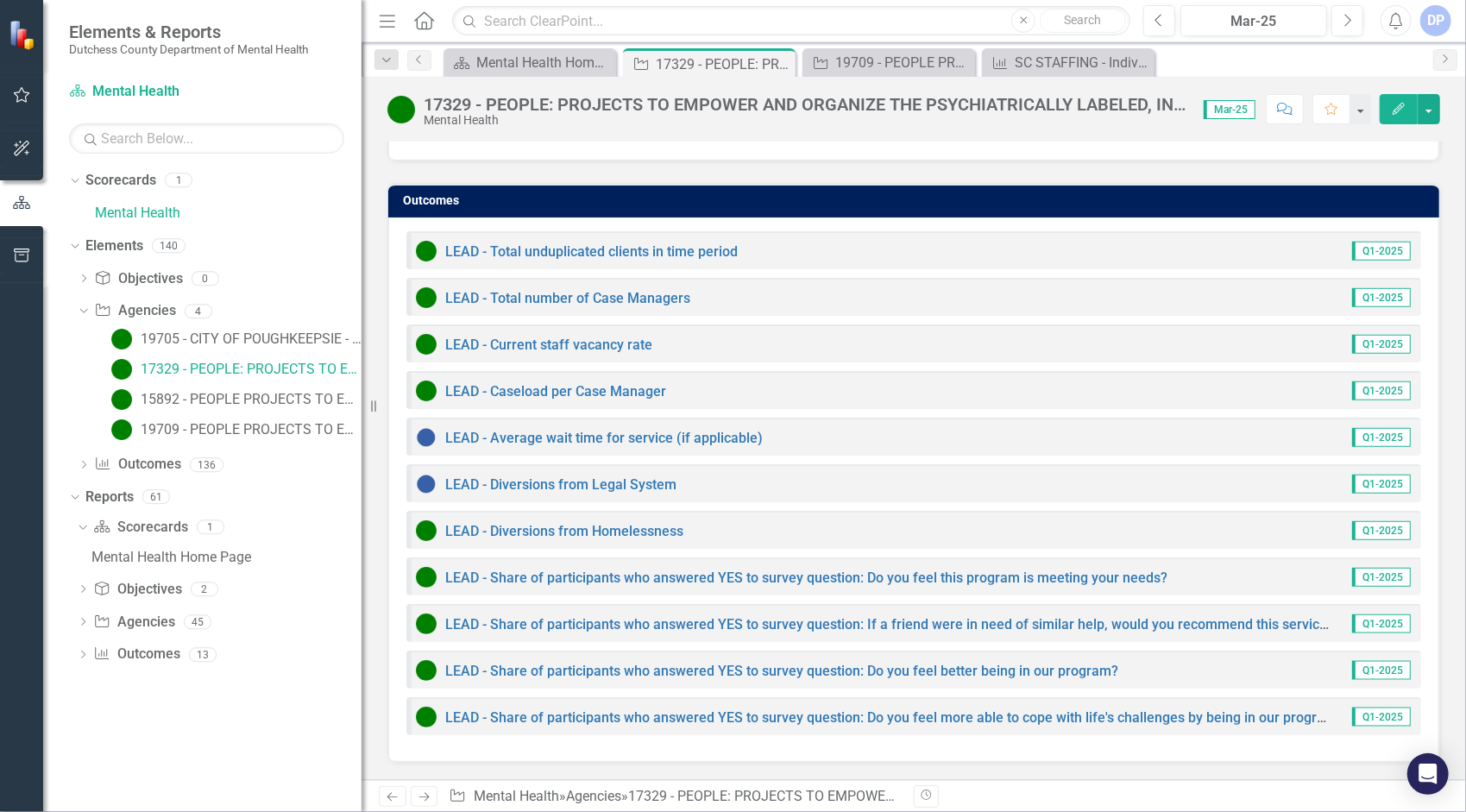 click on "Outcomes LEAD - Total unduplicated clients in time period Q1-[YYYY] LEAD - Total number of Case Managers Q1-[YYYY] LEAD - Current staff vacancy rate Q1-[YYYY] LEAD - Caseload per Case Manager Q1-[YYYY] LEAD - Average wait time for service (if applicable) Q1-[YYYY] LEAD - Diversions from Legal System Q1-[YYYY] LEAD - Diversions from Homelessness Q1-[YYYY] LEAD - Share of participants who answered YES to survey question:  Do you feel this program is meeting your needs? Q1-[YYYY] LEAD - Share of participants who answered YES to survey question:  If a friend were in need of similar help, would you recommend this service or our agency to them? Q1-[YYYY] LEAD - Share of participants who answered YES to survey question: Do you feel better being in our program? Q1-[YYYY] LEAD - Share of participants who answered YES to survey question:  Do you feel more able to cope with life's challenges by being in our program? Q1-[YYYY]" at bounding box center (914, 462) 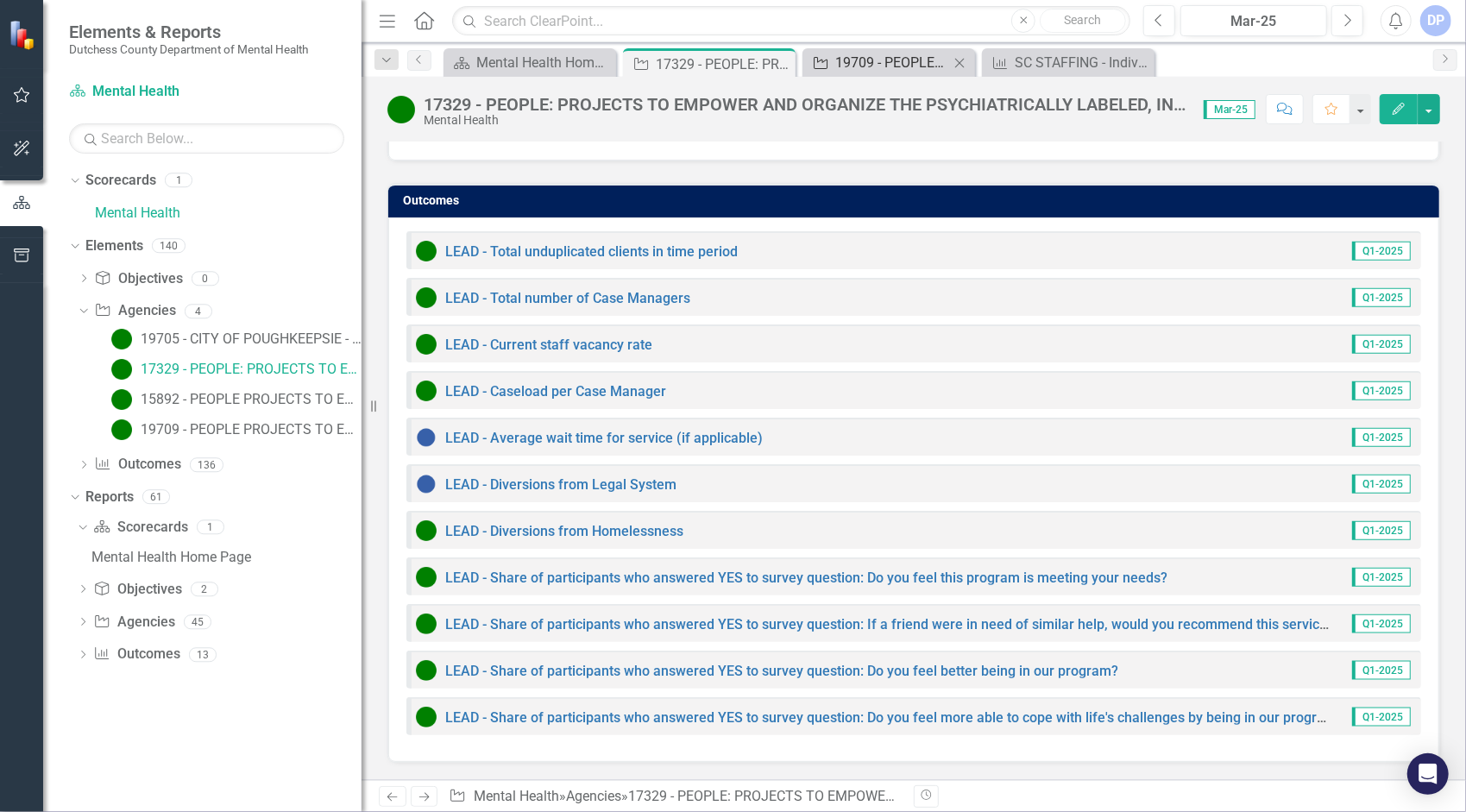 click on "19709 - PEOPLE PROJECTS TO EMPOWER AND ORGANIZE THE PSYCHIATRICALLY LABELED, INC. SC Staffing" at bounding box center [892, 62] 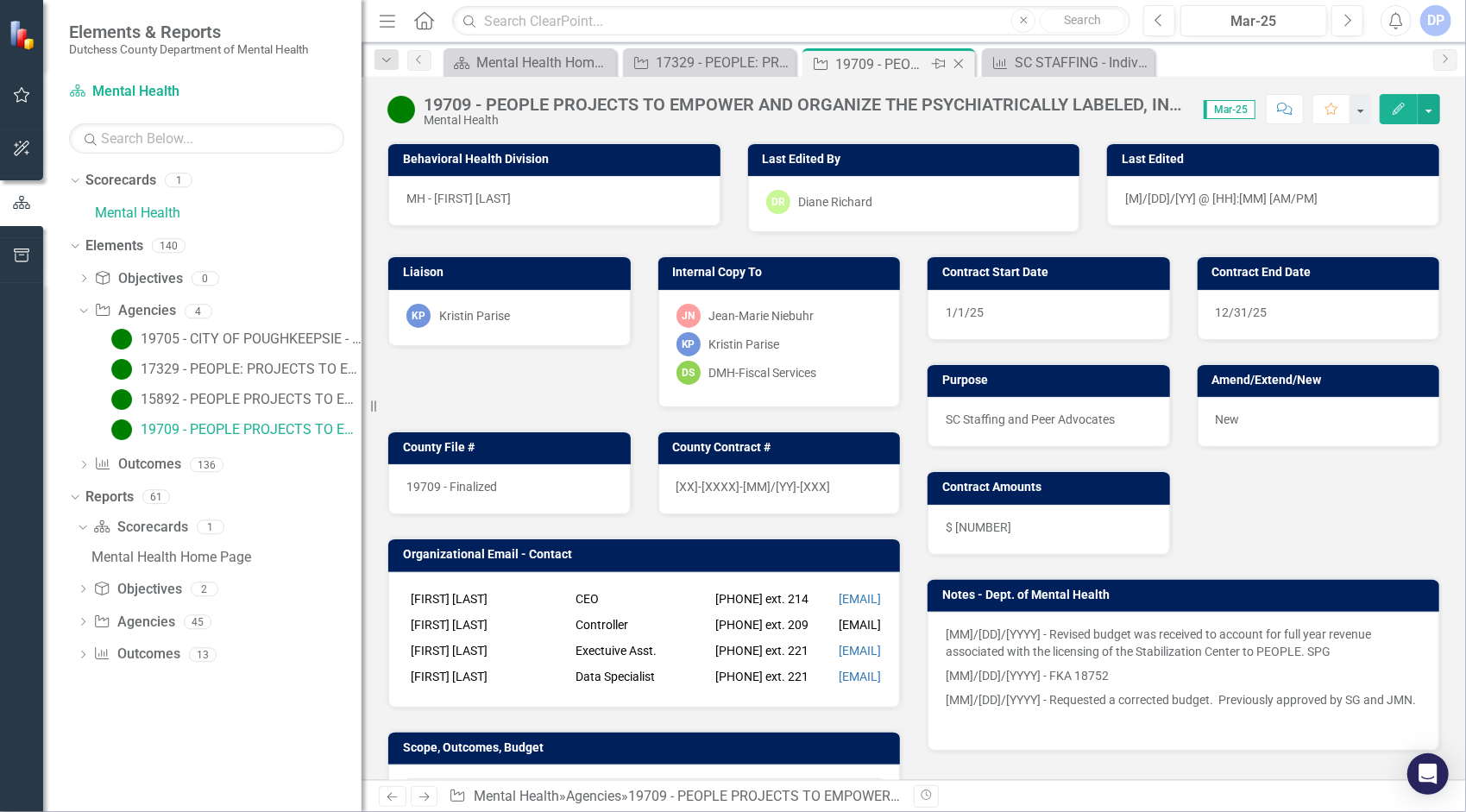 click on "Close" at bounding box center [959, 64] 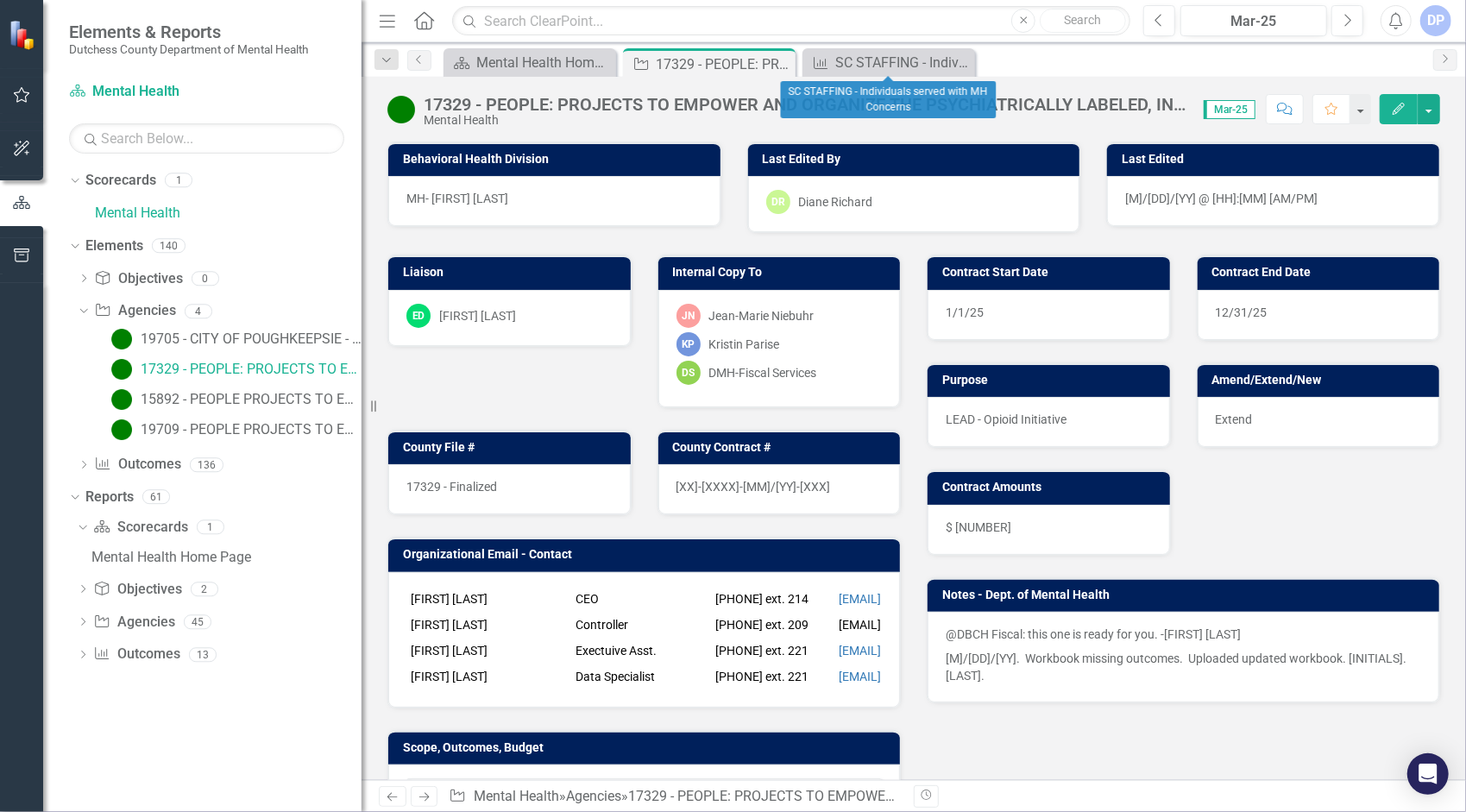 click on "Close" at bounding box center (0, 0) 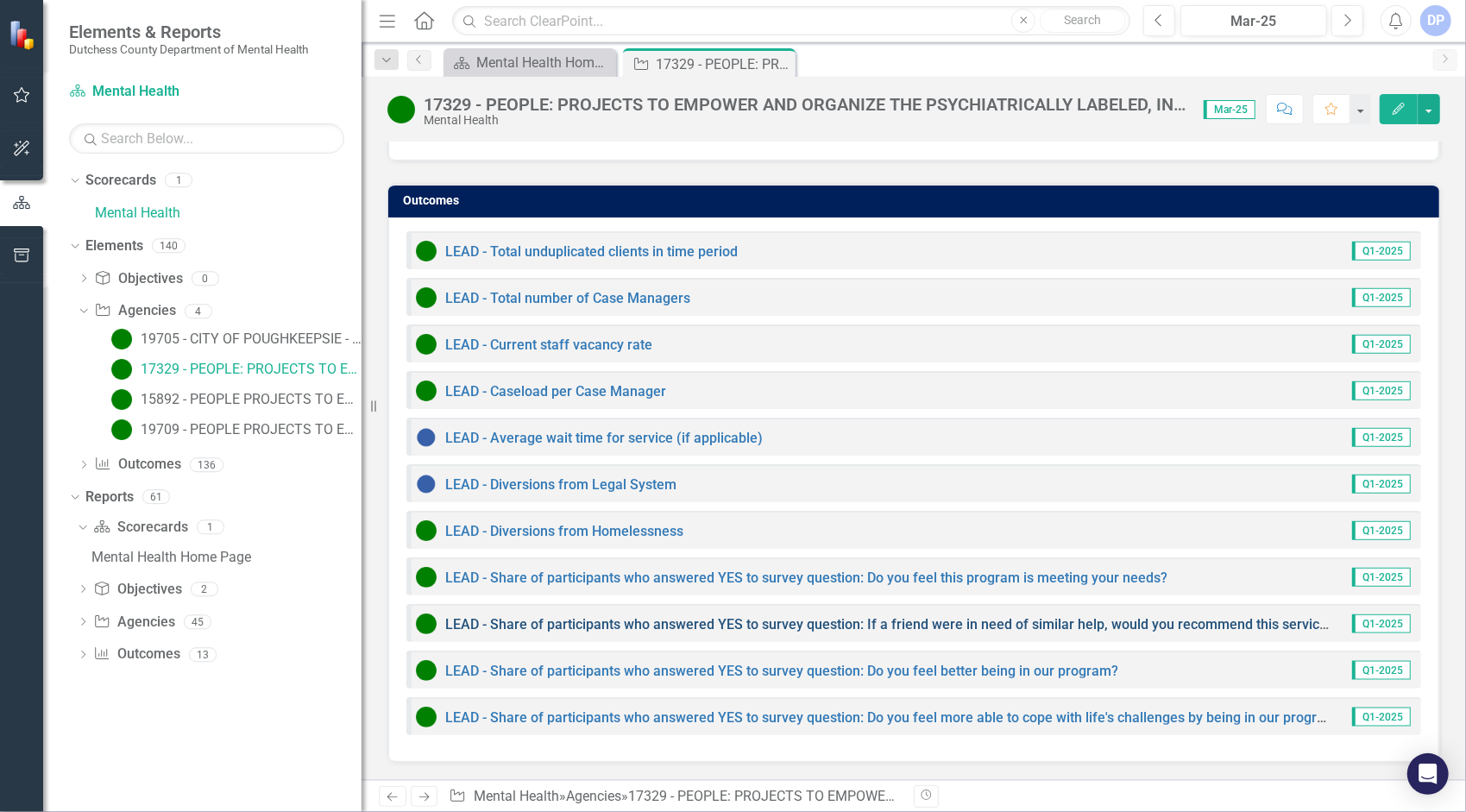 scroll, scrollTop: 1277, scrollLeft: 0, axis: vertical 